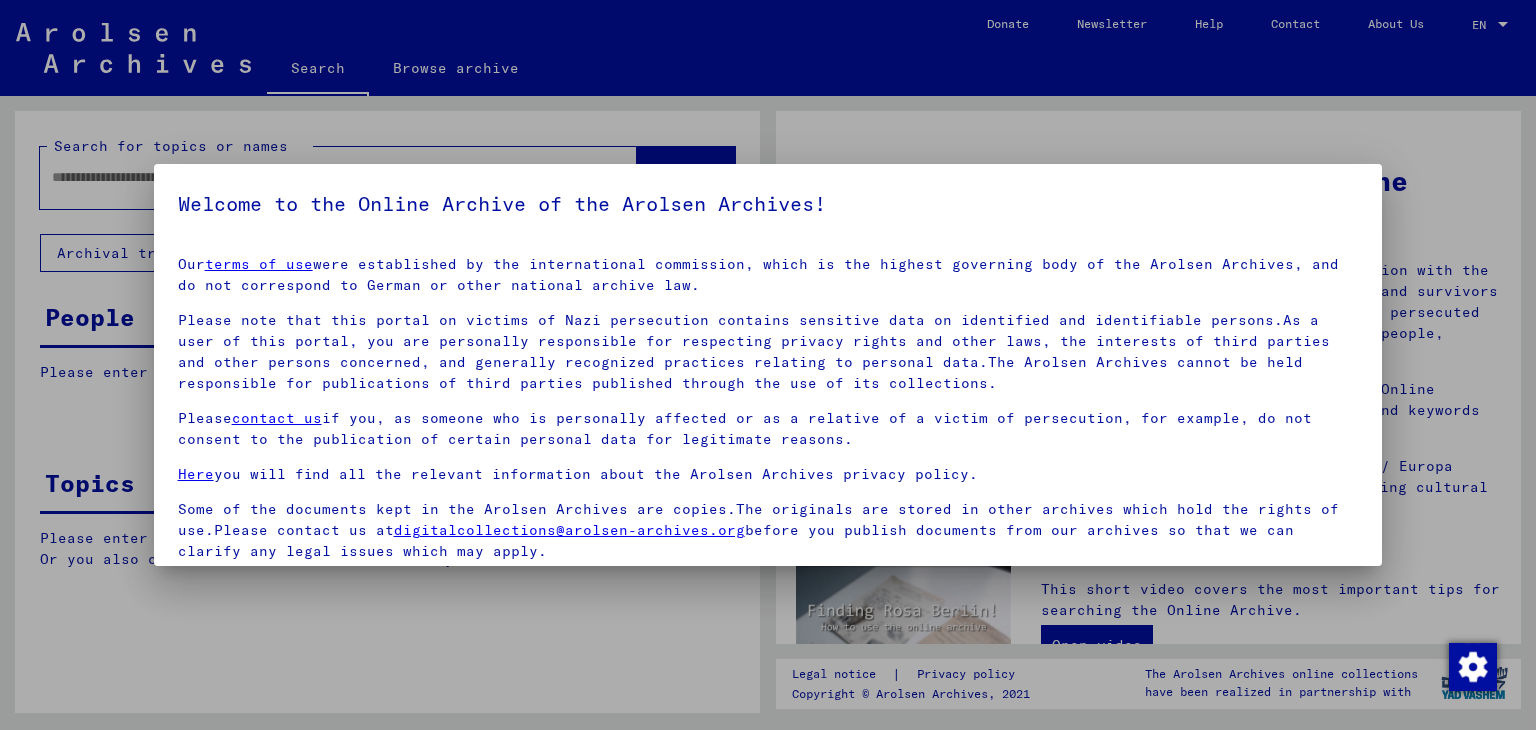 scroll, scrollTop: 0, scrollLeft: 0, axis: both 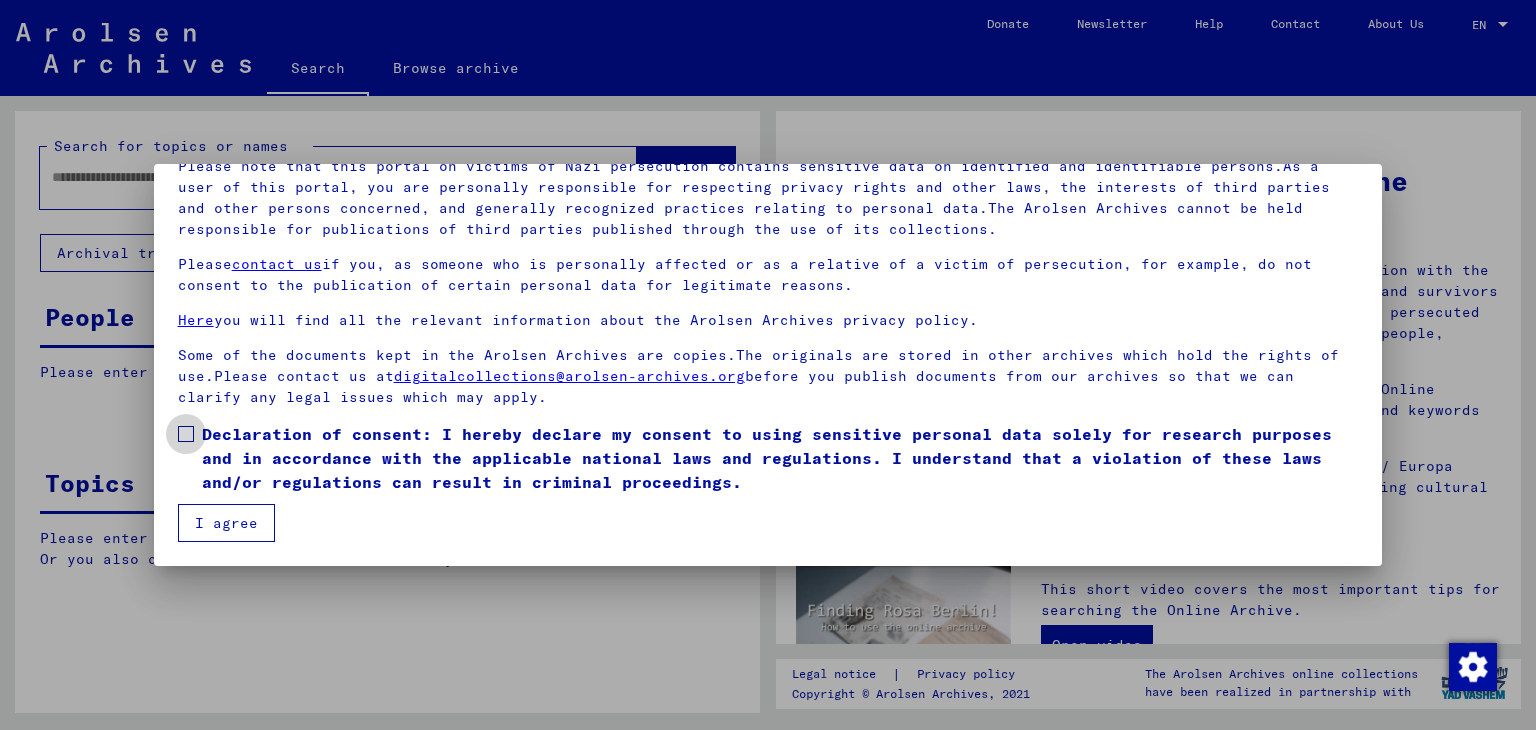 click at bounding box center (186, 434) 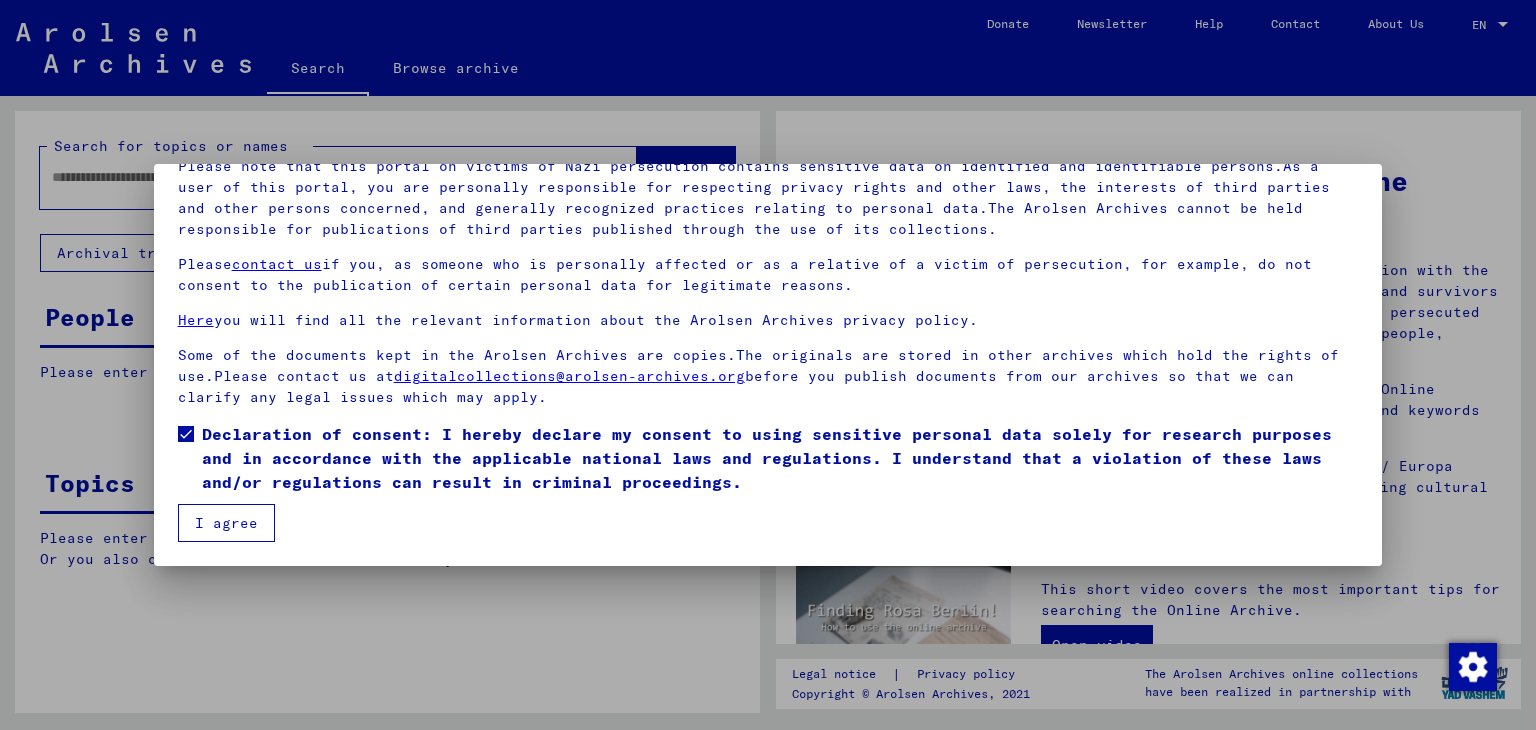 click on "I agree" at bounding box center (226, 523) 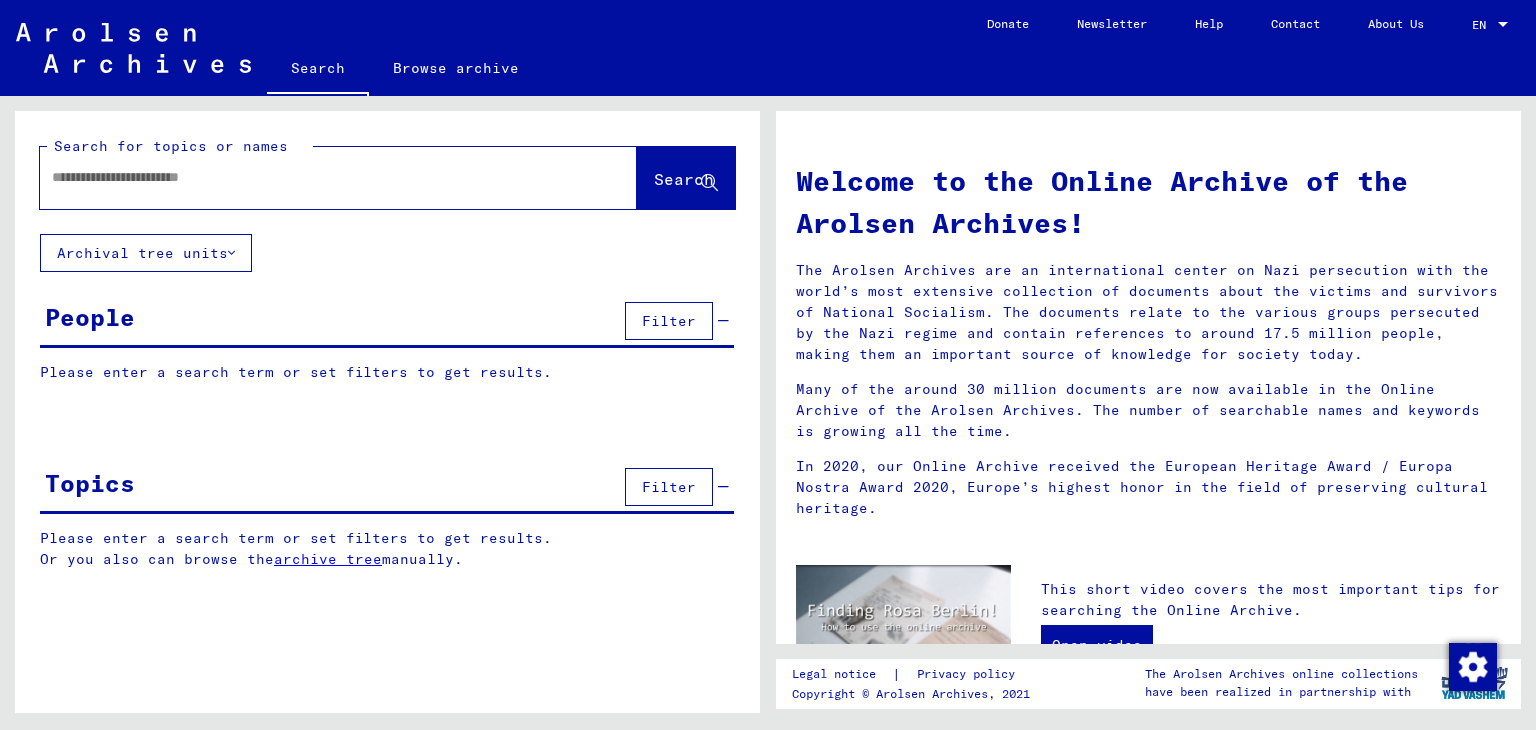 click at bounding box center [314, 177] 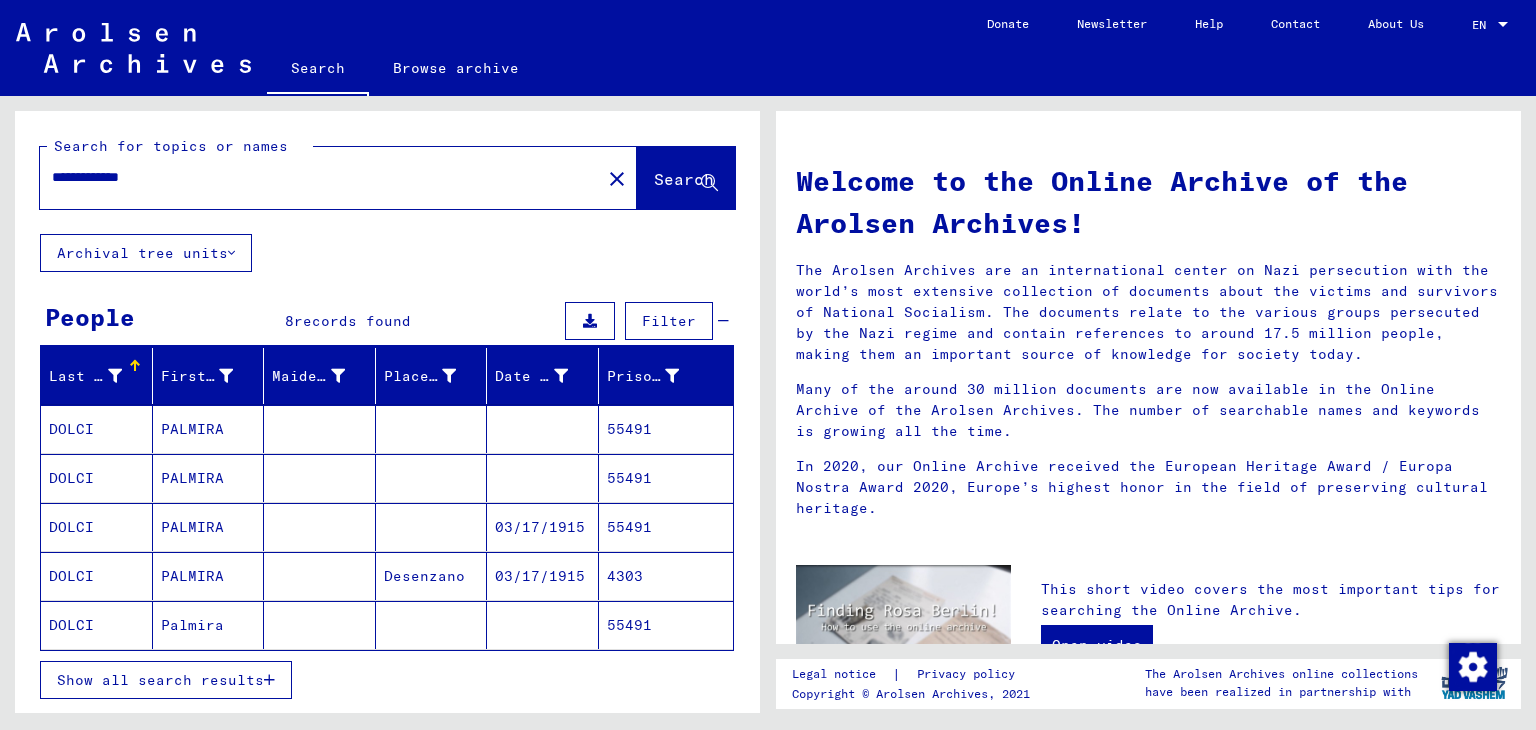 click on "Show all search results" at bounding box center (160, 680) 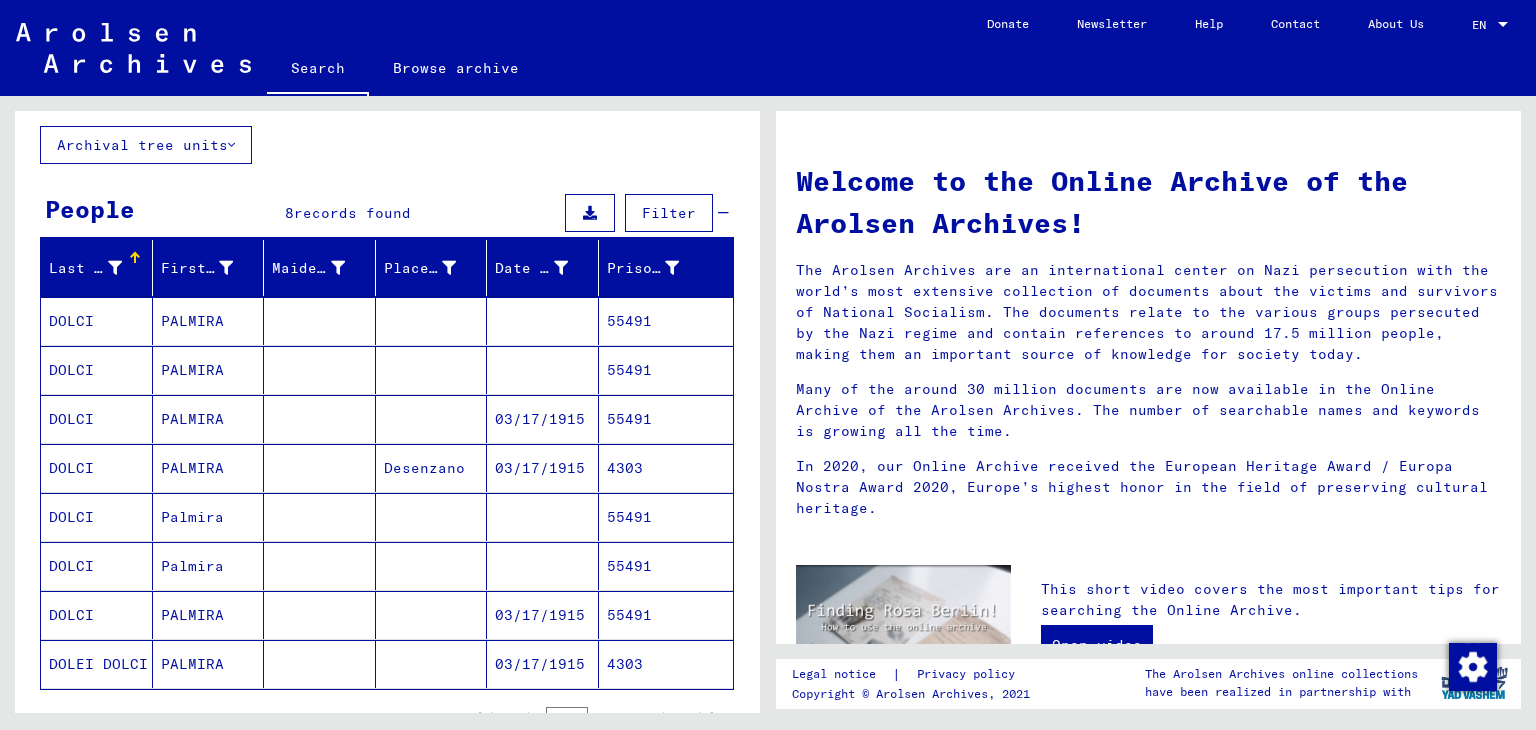 scroll, scrollTop: 300, scrollLeft: 0, axis: vertical 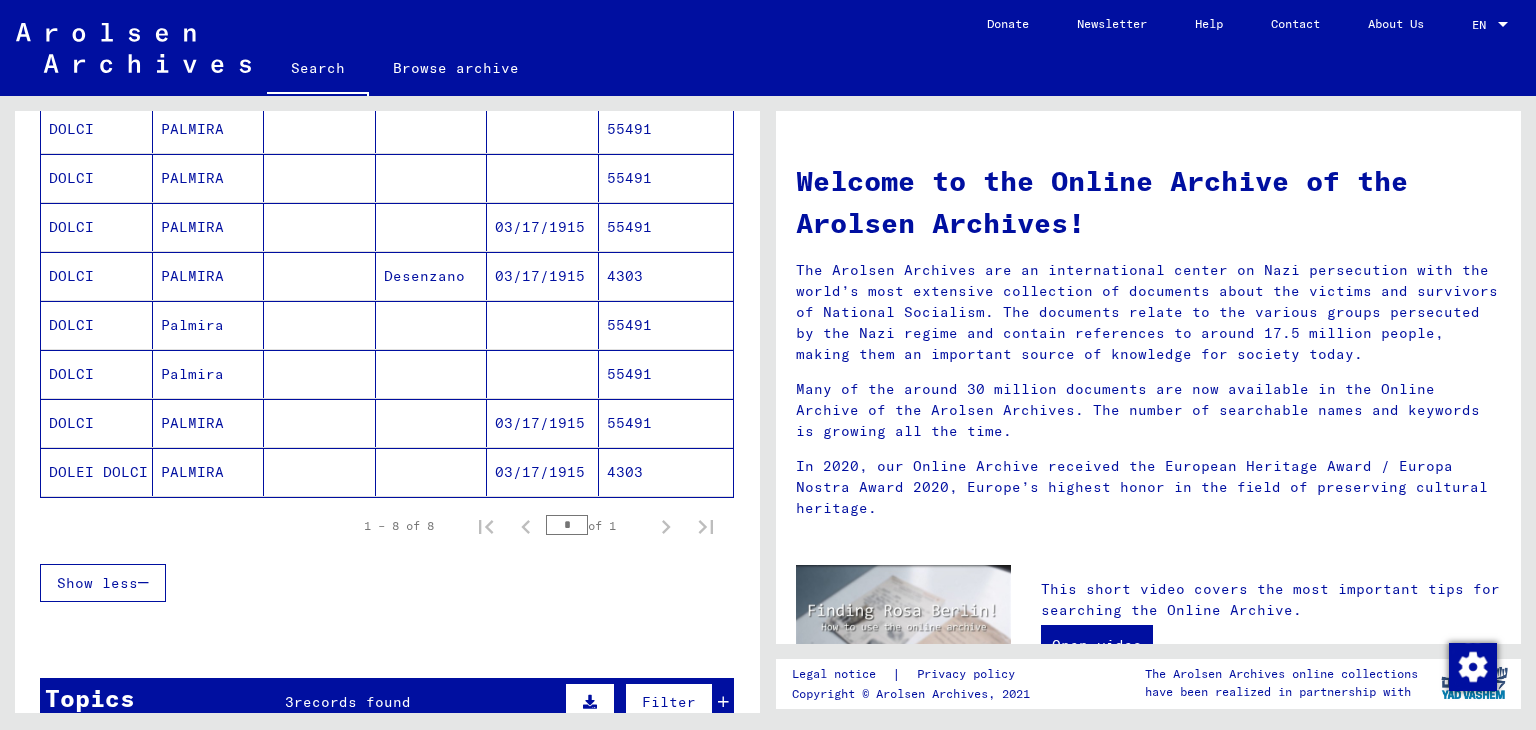 click on "4303" at bounding box center (666, 325) 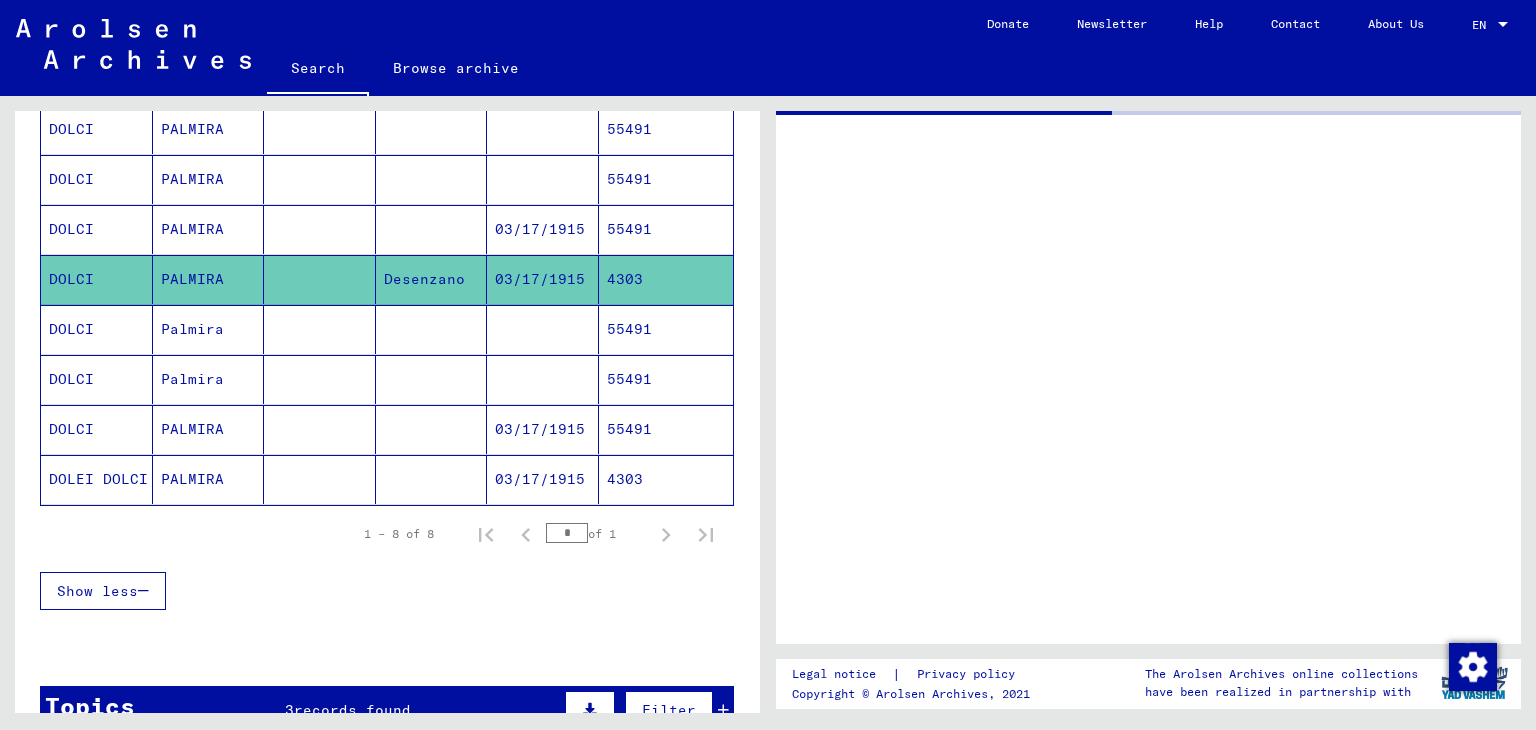 scroll, scrollTop: 300, scrollLeft: 0, axis: vertical 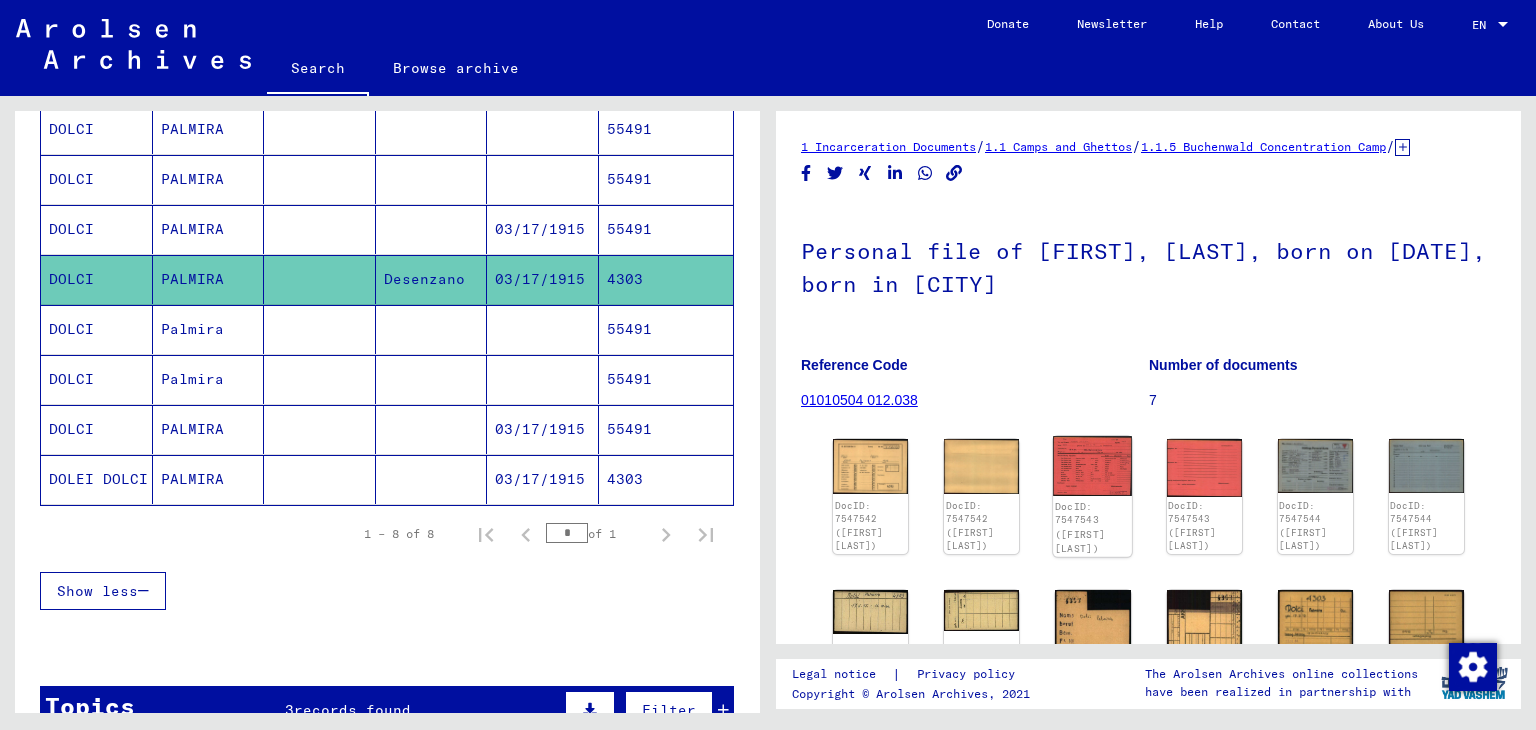 click 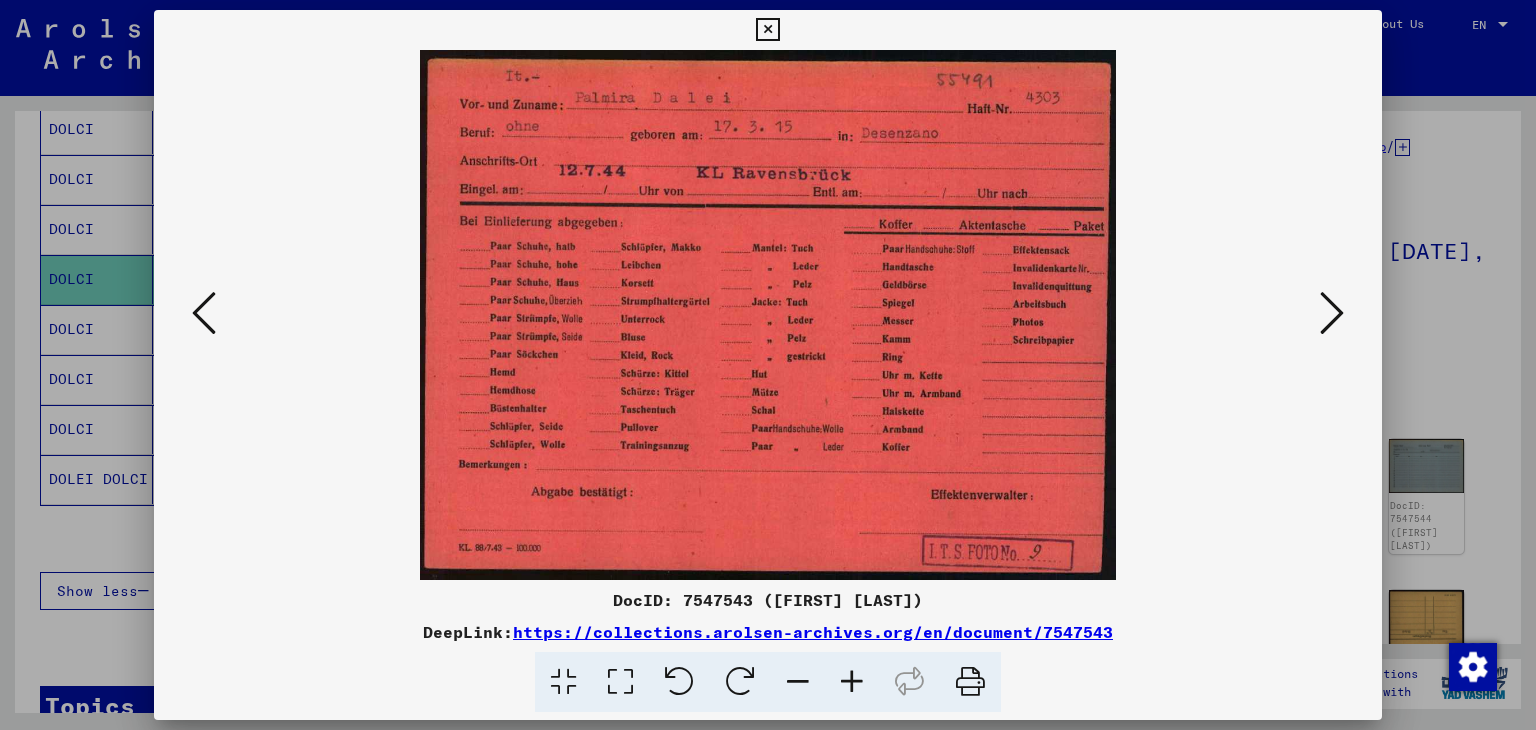 click at bounding box center [1332, 313] 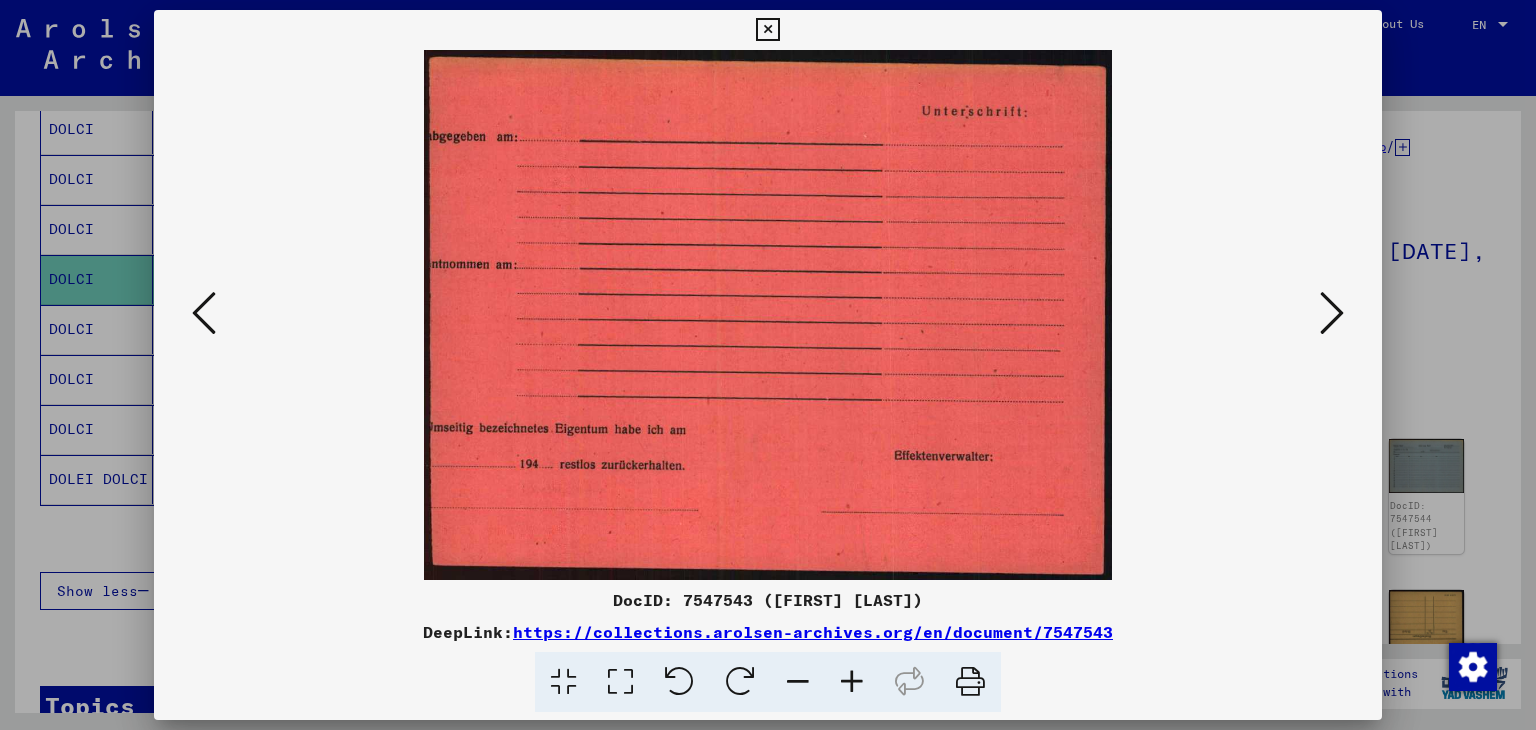 click at bounding box center (1332, 313) 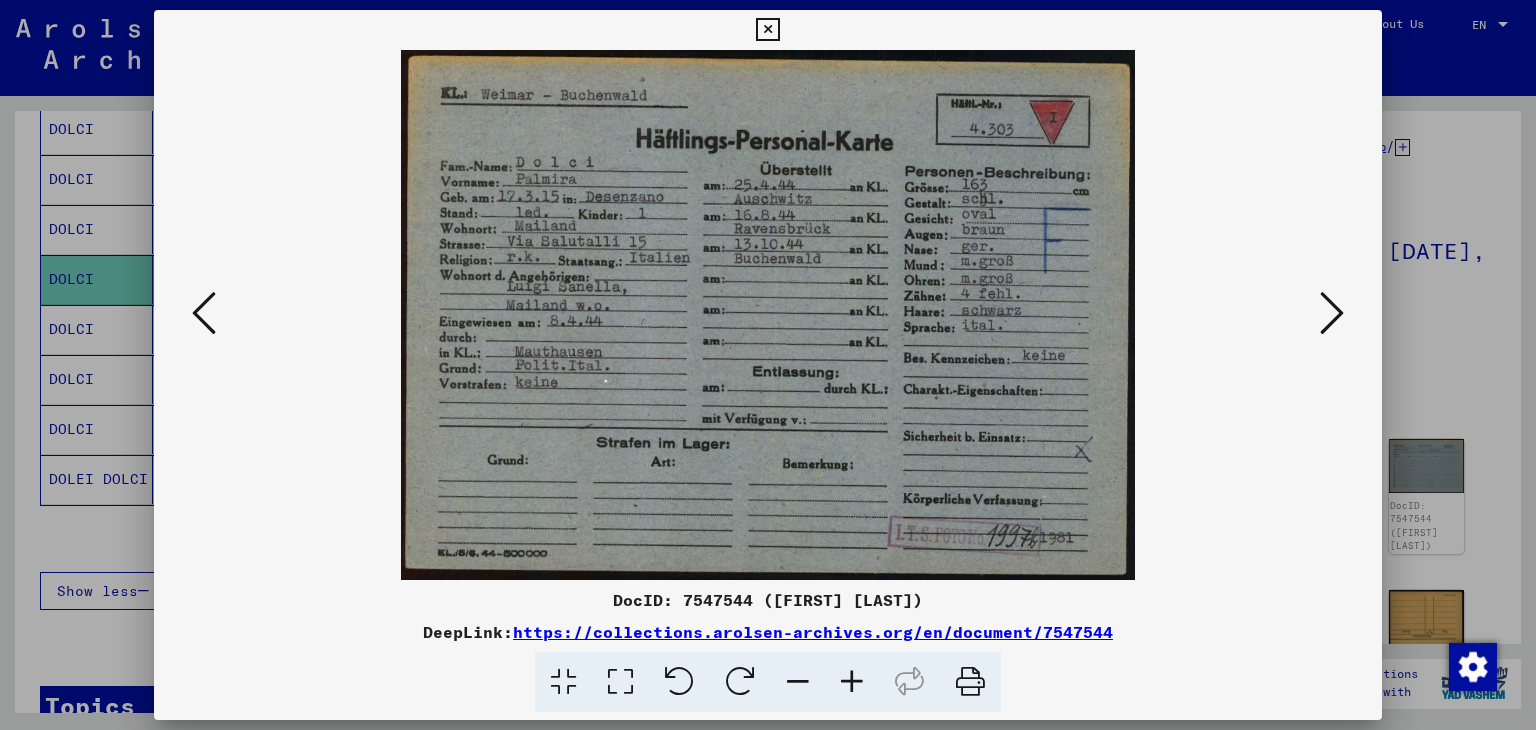 click at bounding box center (1332, 313) 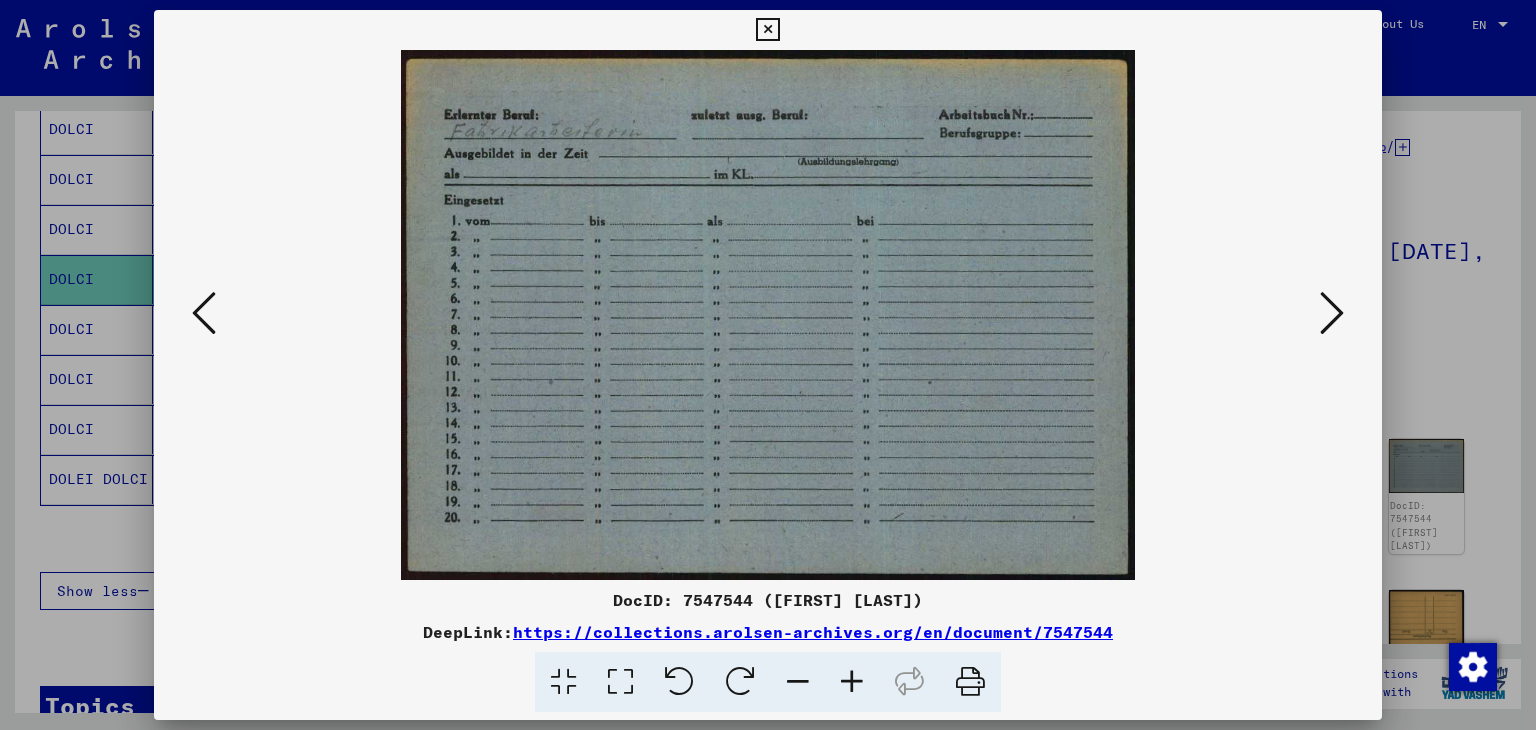 click at bounding box center (1332, 313) 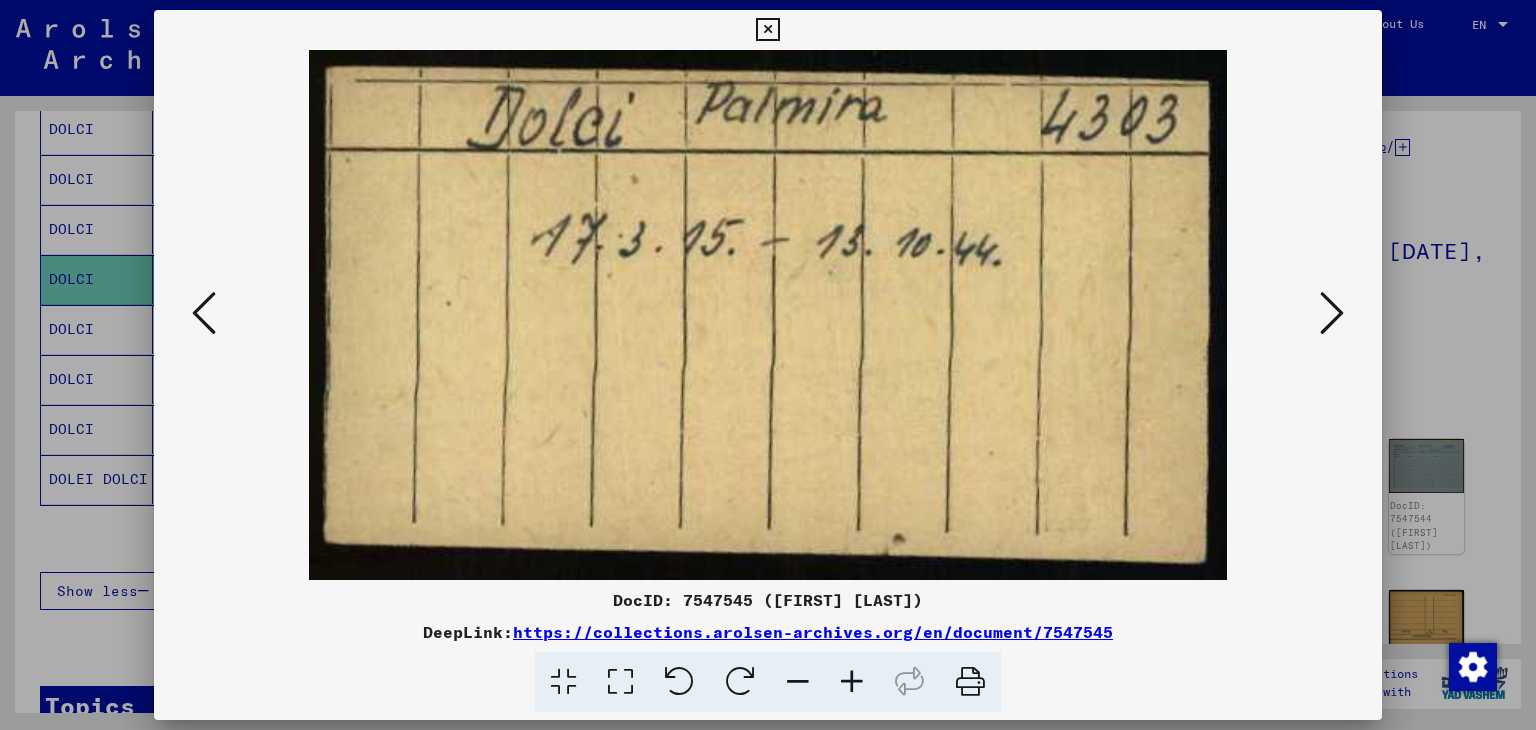 click at bounding box center (1332, 313) 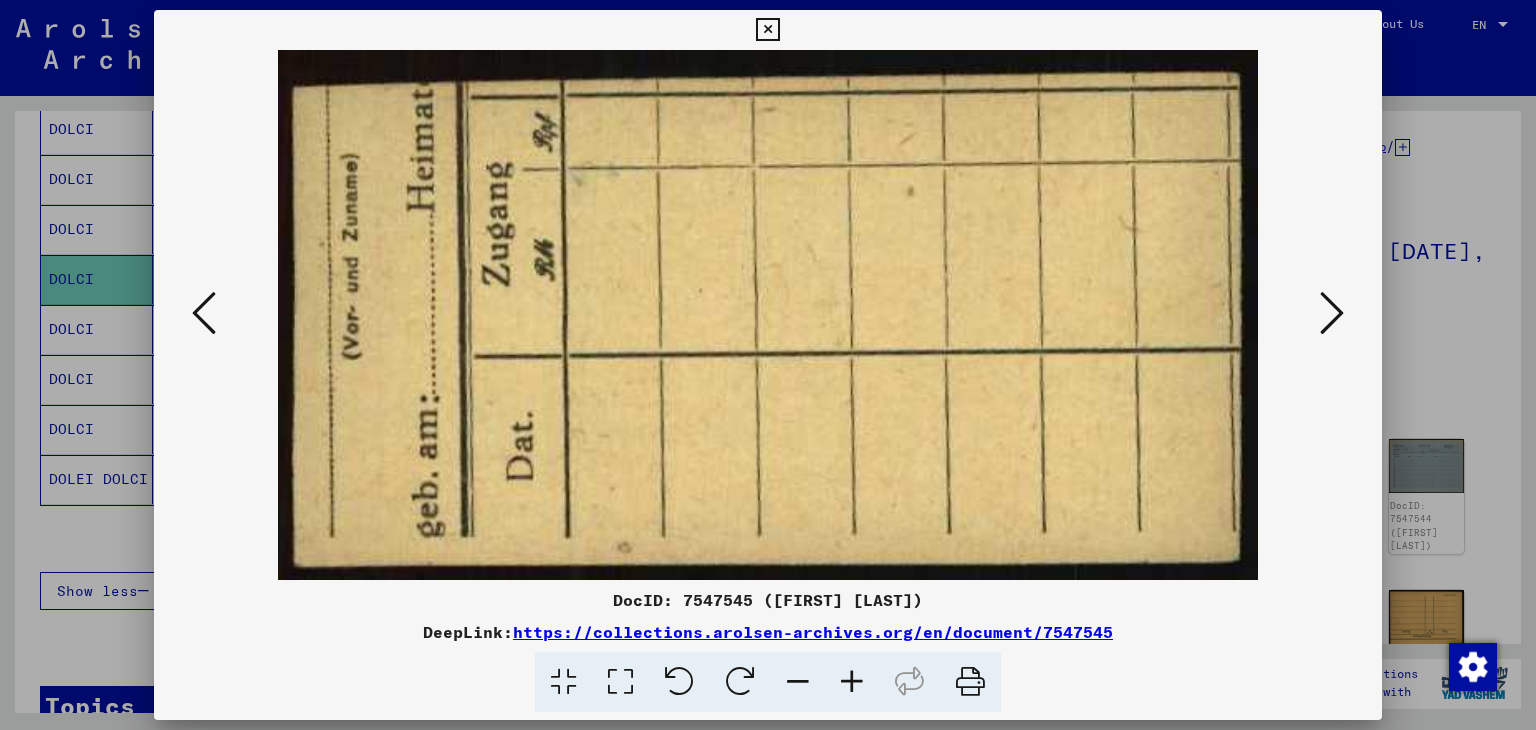 click at bounding box center [1332, 313] 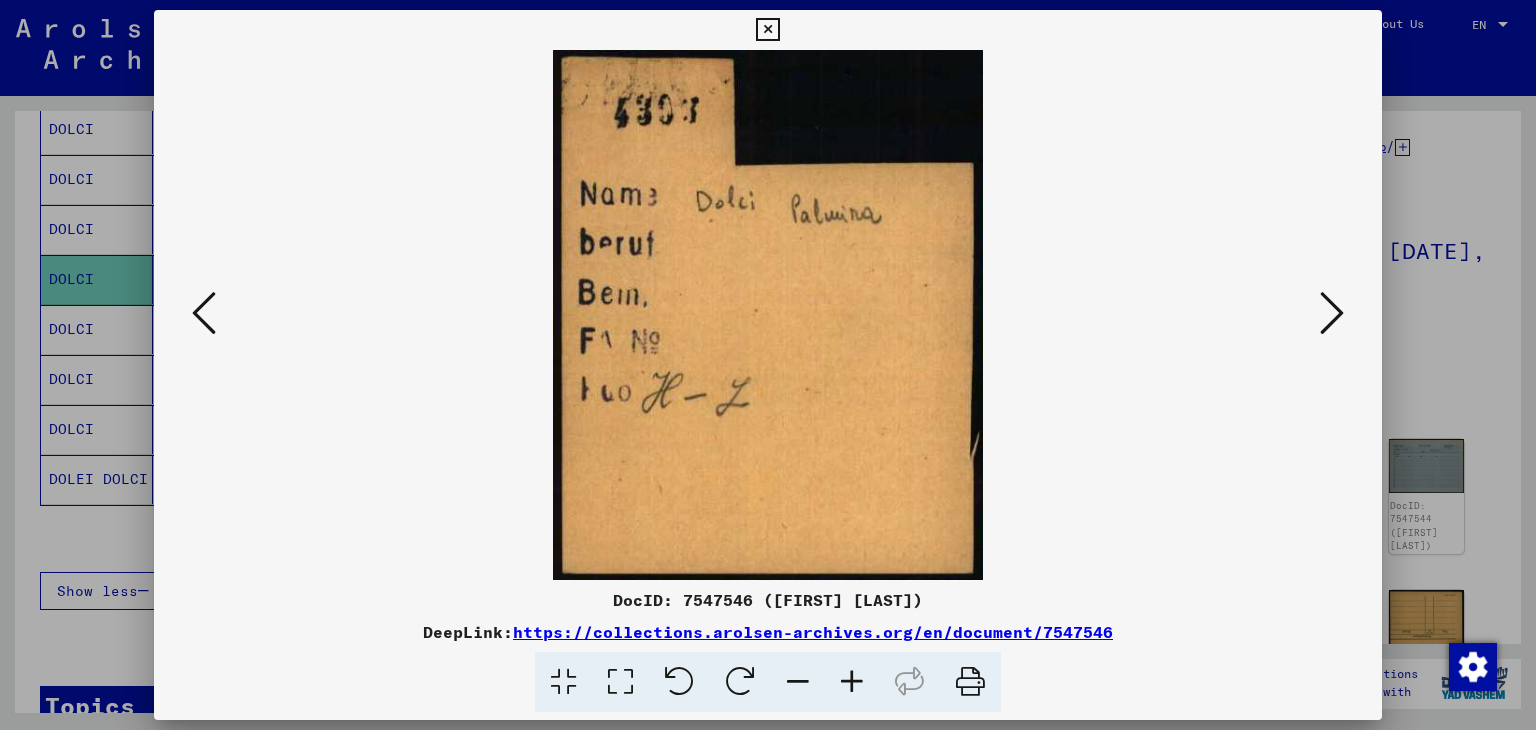 click at bounding box center [1332, 313] 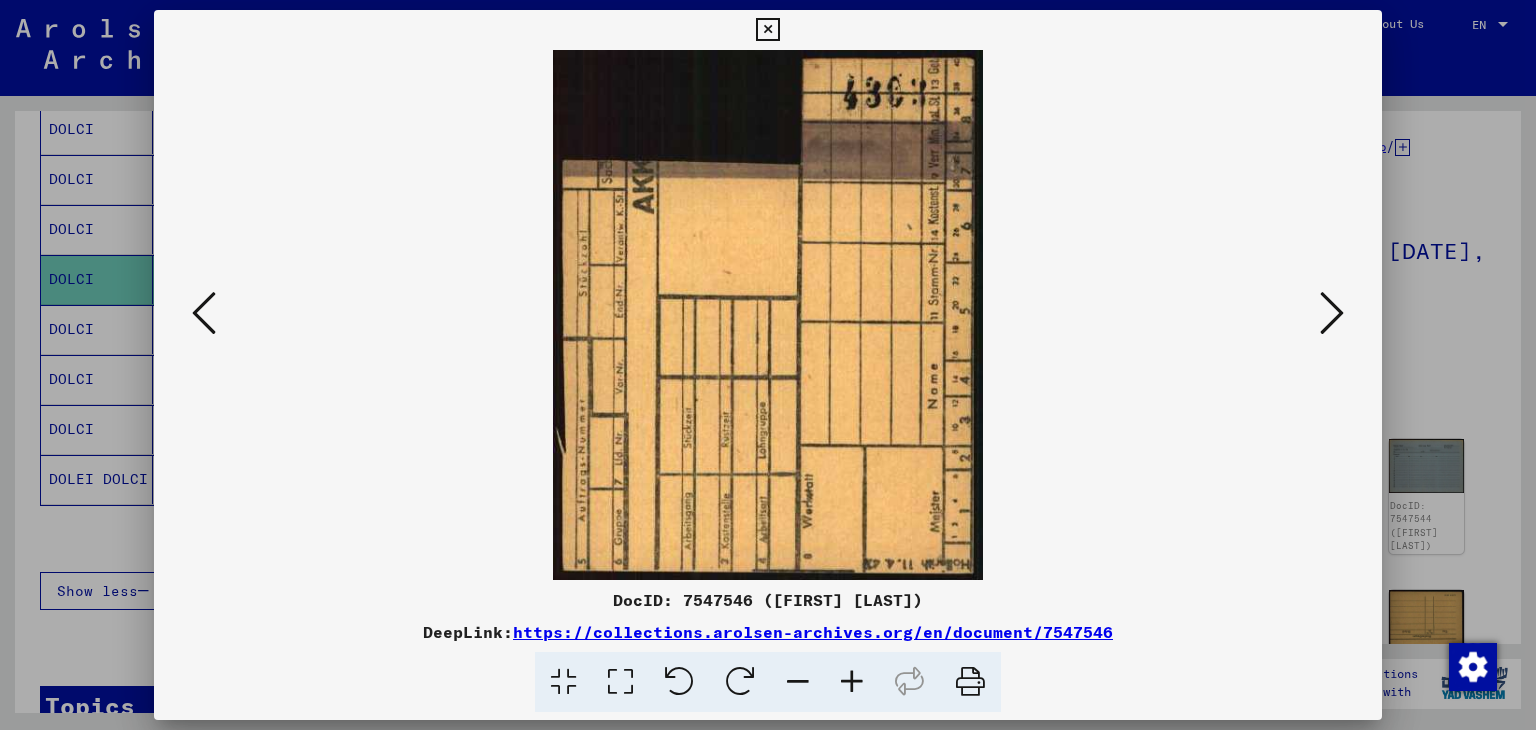click at bounding box center (1332, 313) 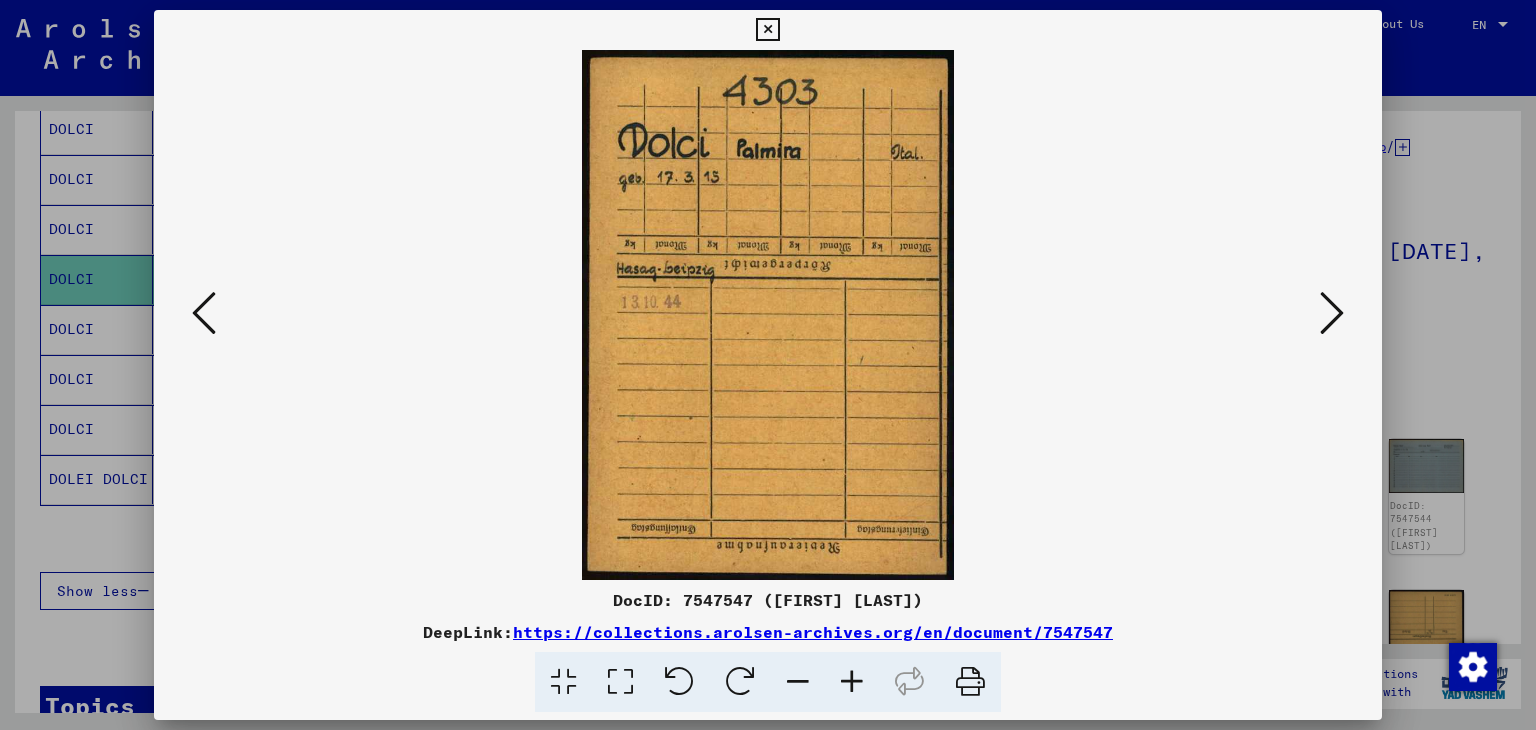 click at bounding box center [1332, 313] 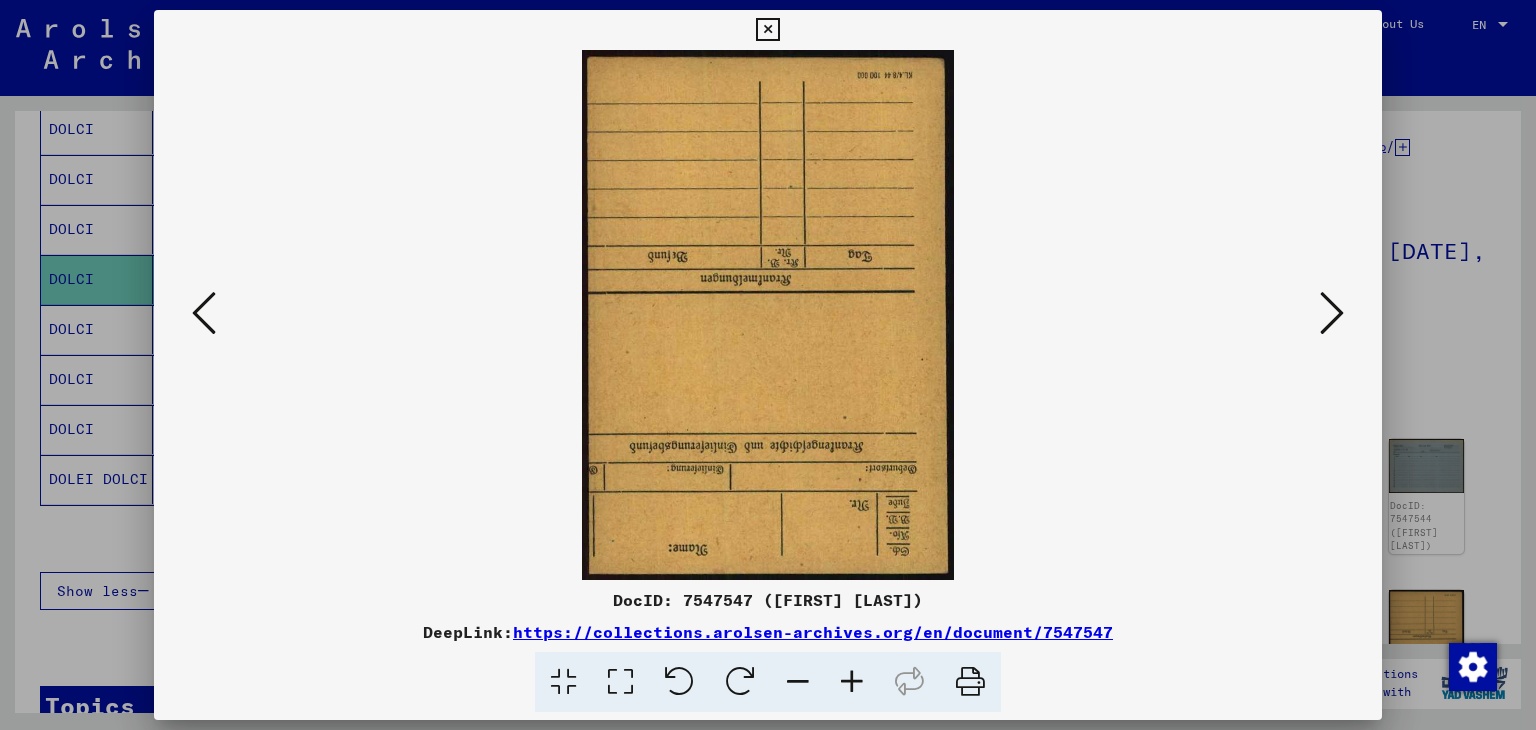 click at bounding box center [1332, 313] 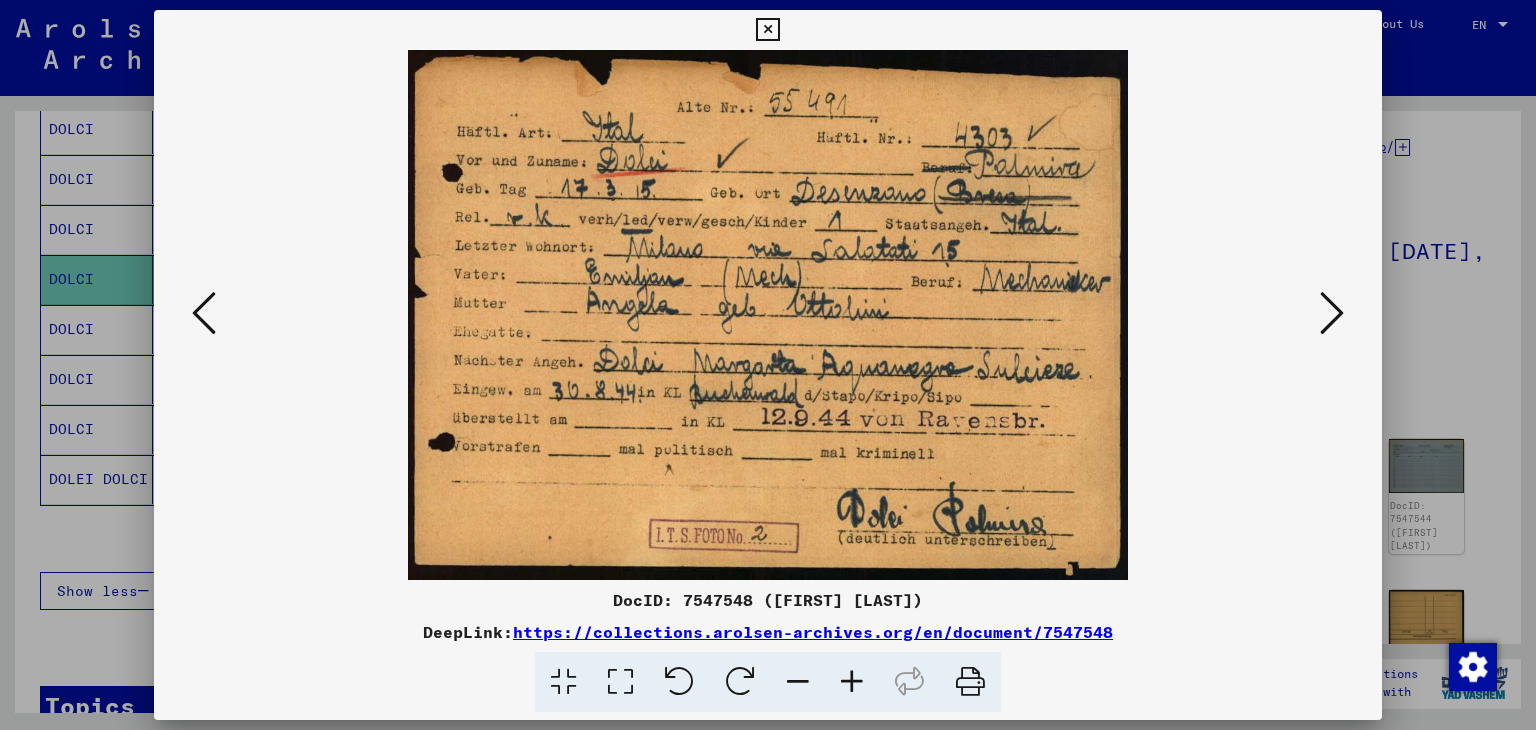 click at bounding box center [767, 30] 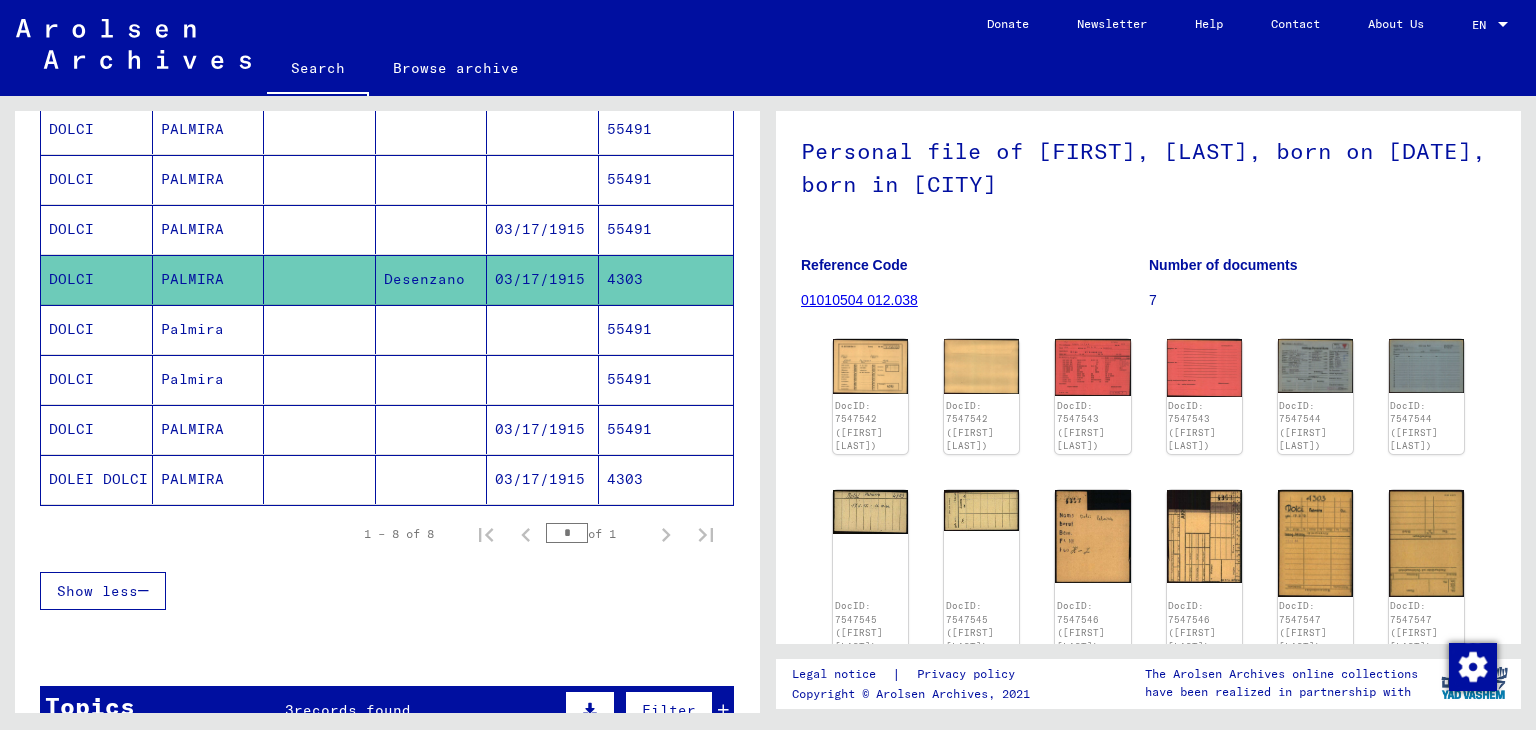 scroll, scrollTop: 0, scrollLeft: 0, axis: both 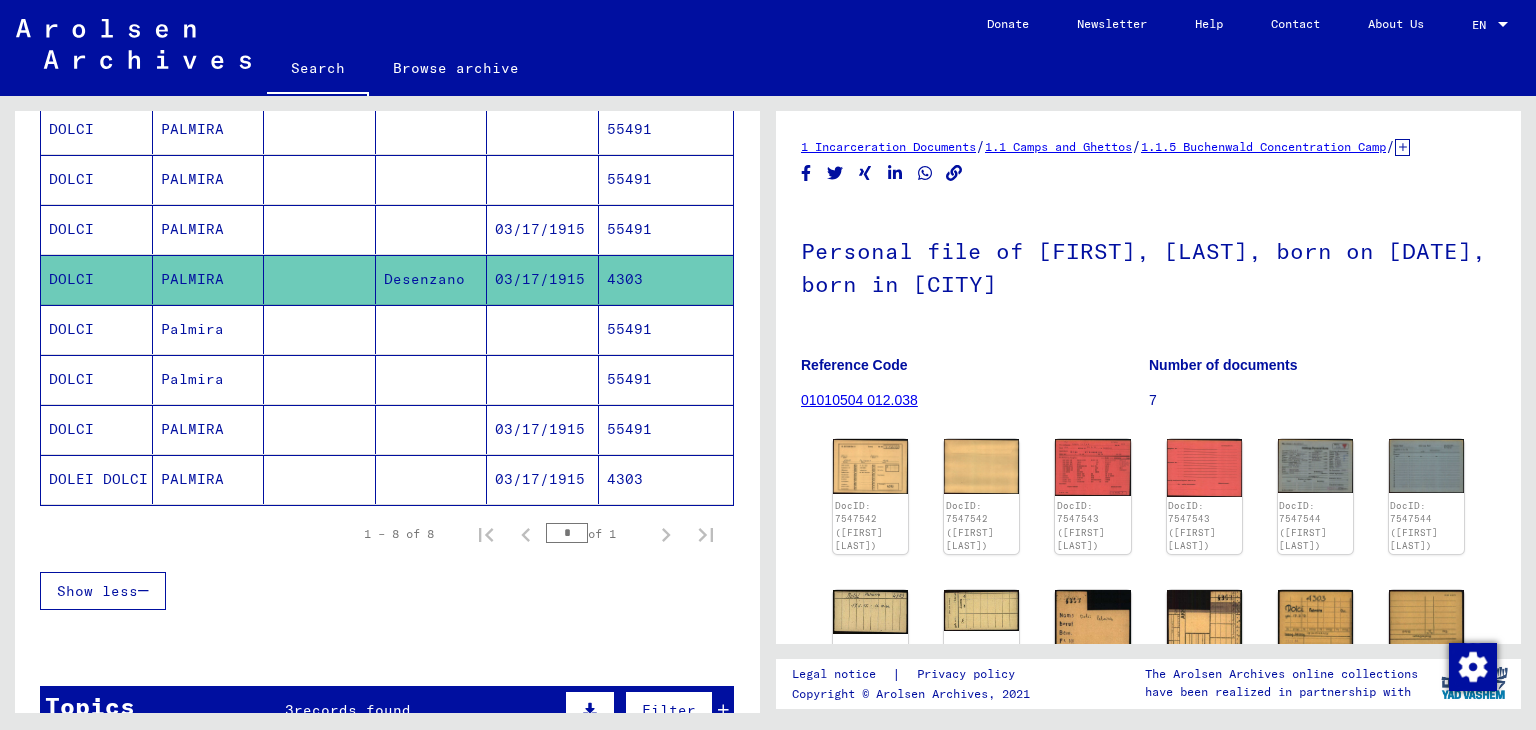 click on "55491" at bounding box center (666, 279) 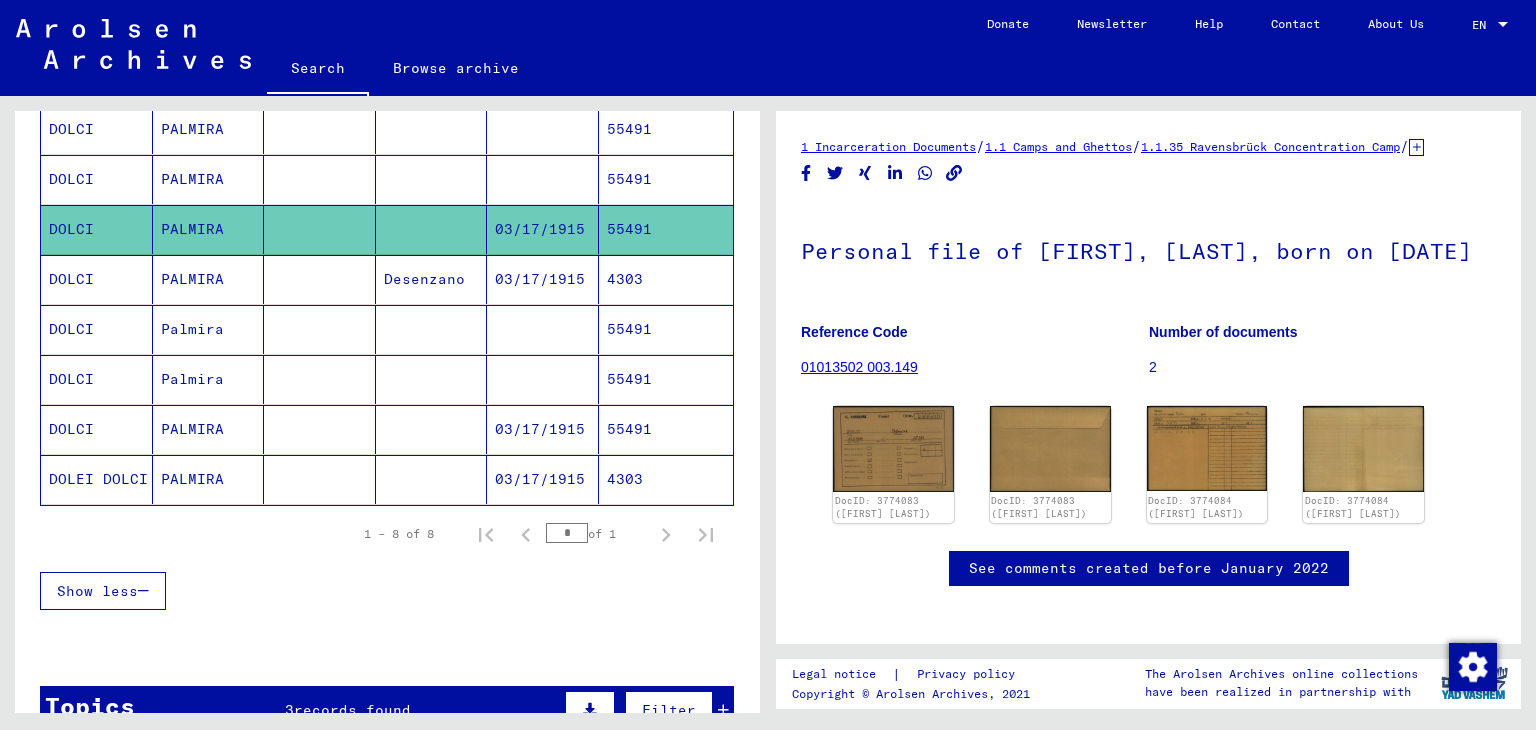 click on "55491" at bounding box center [666, 229] 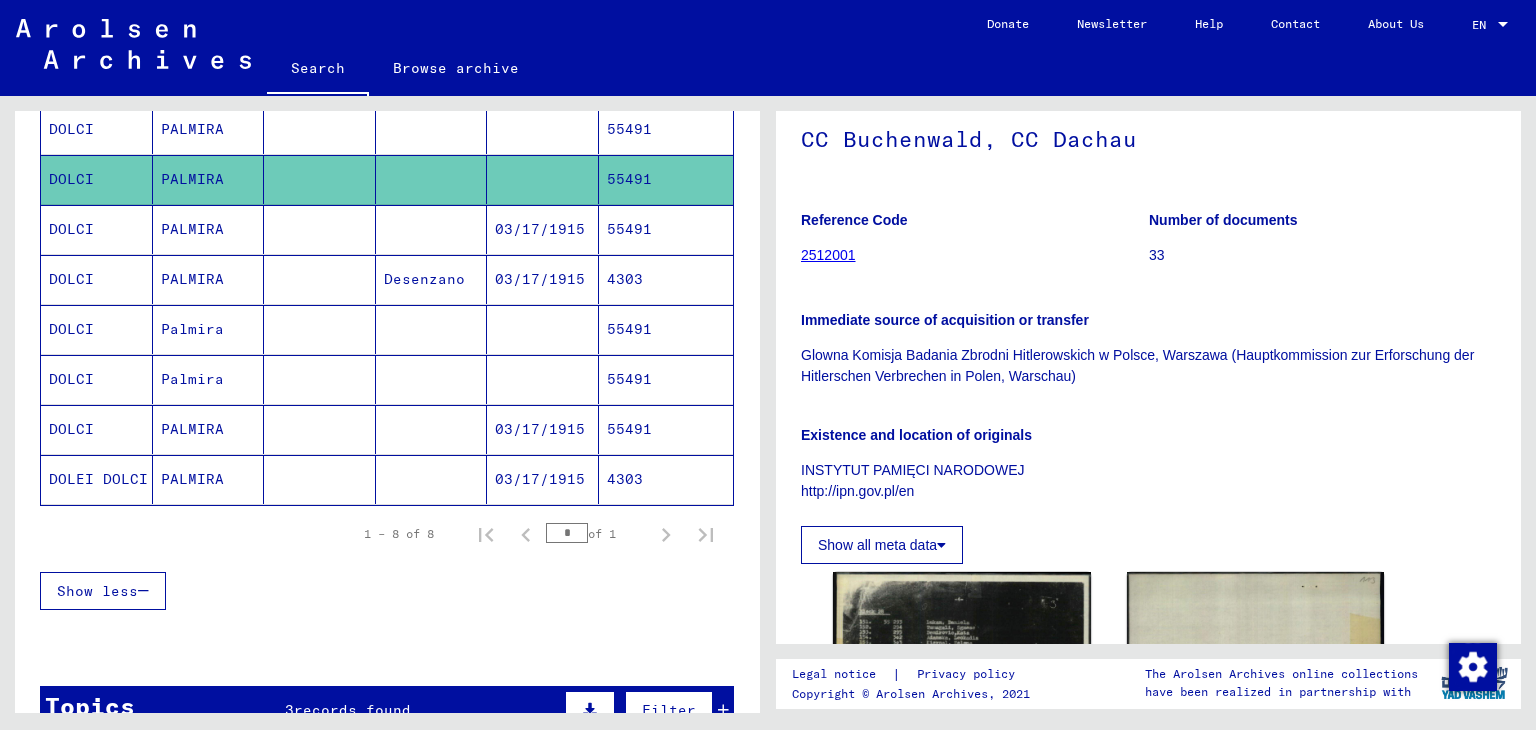 scroll, scrollTop: 100, scrollLeft: 0, axis: vertical 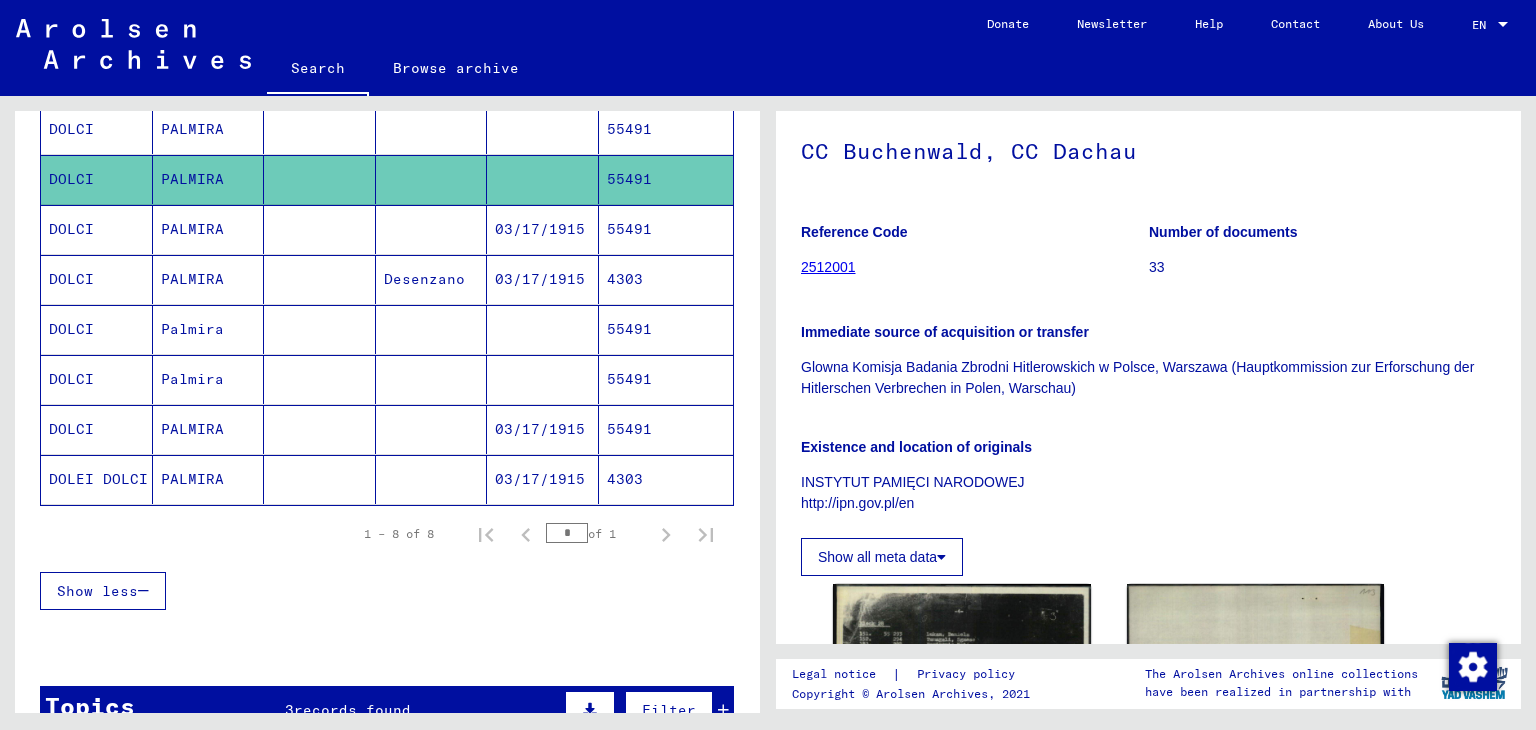 click on "55491" at bounding box center [666, 179] 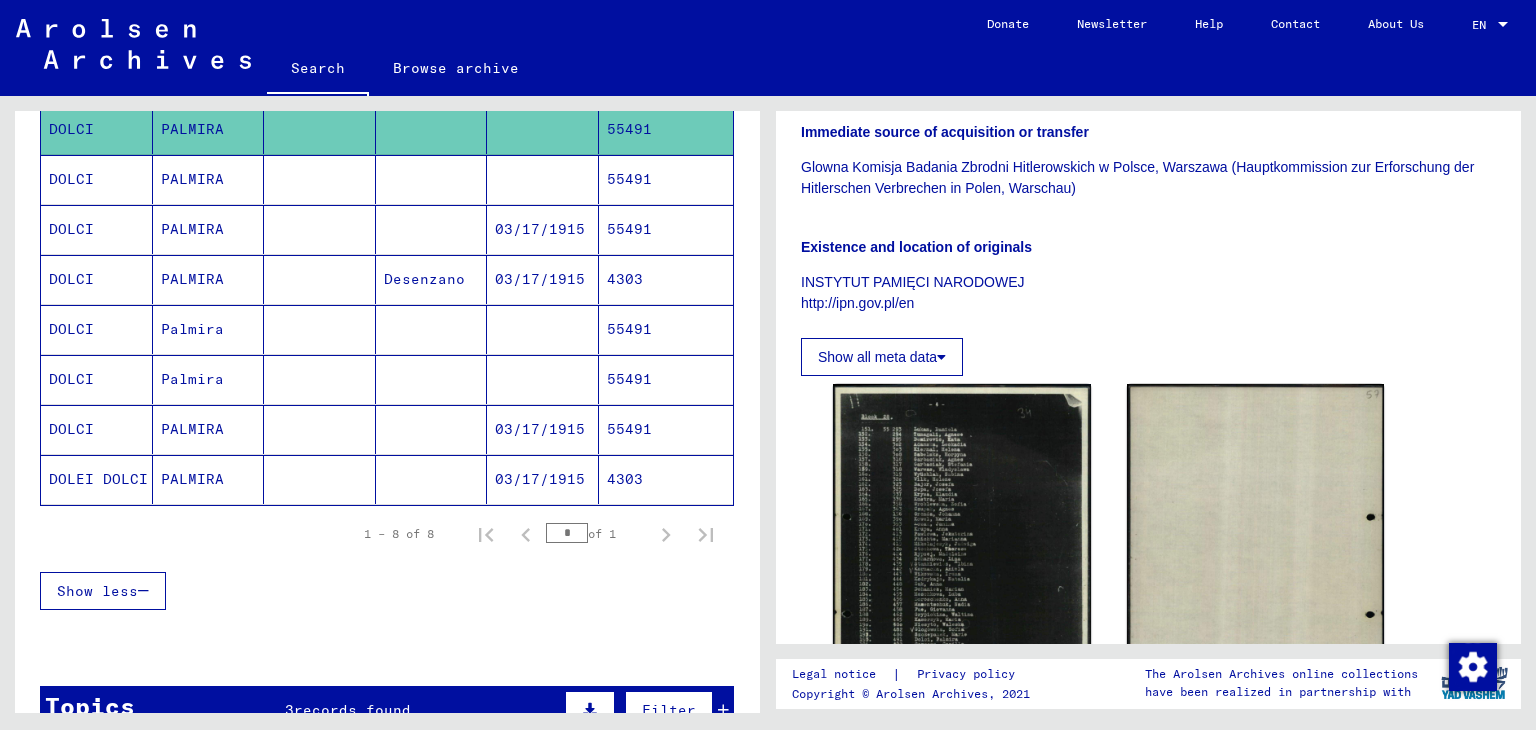 scroll, scrollTop: 500, scrollLeft: 0, axis: vertical 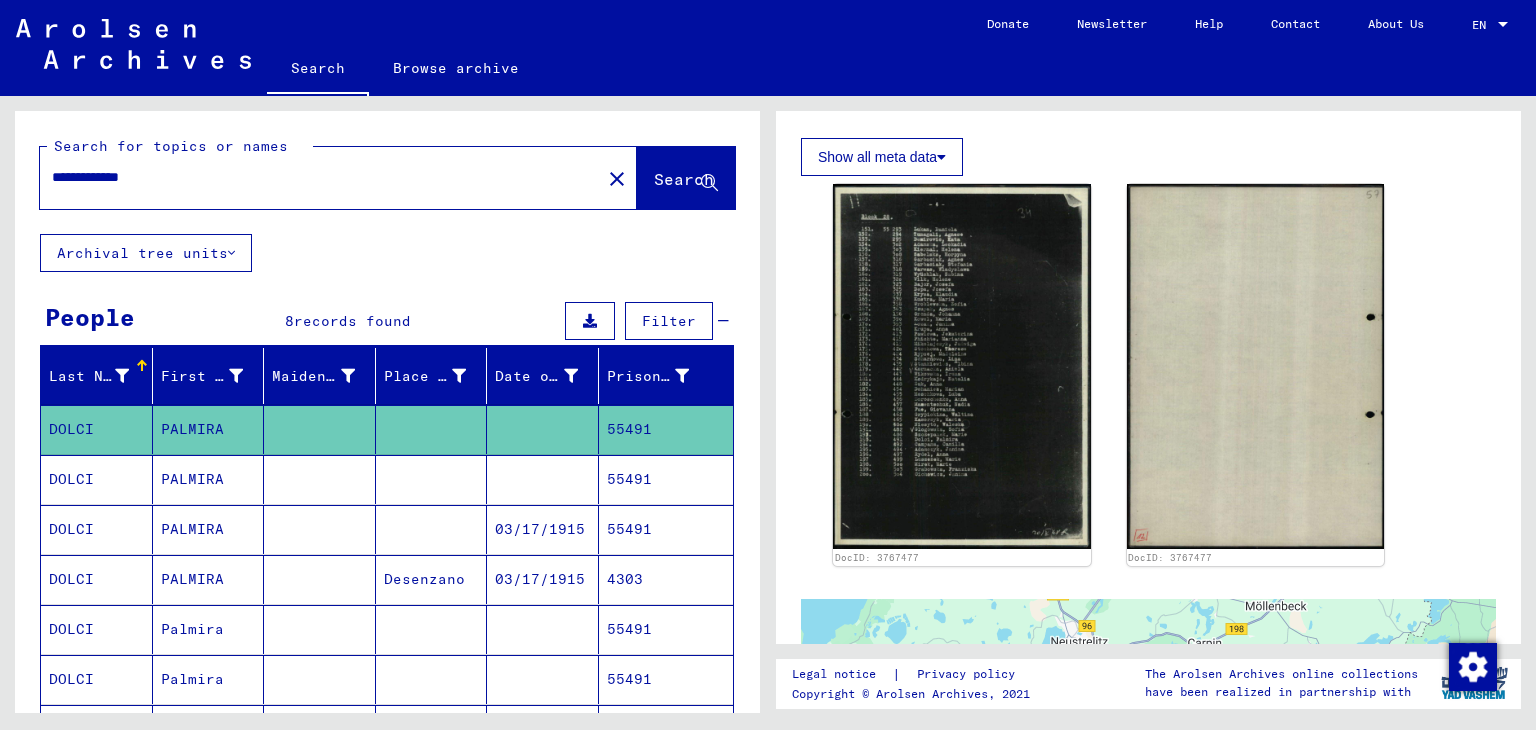 drag, startPoint x: 197, startPoint y: 177, endPoint x: 0, endPoint y: 162, distance: 197.57024 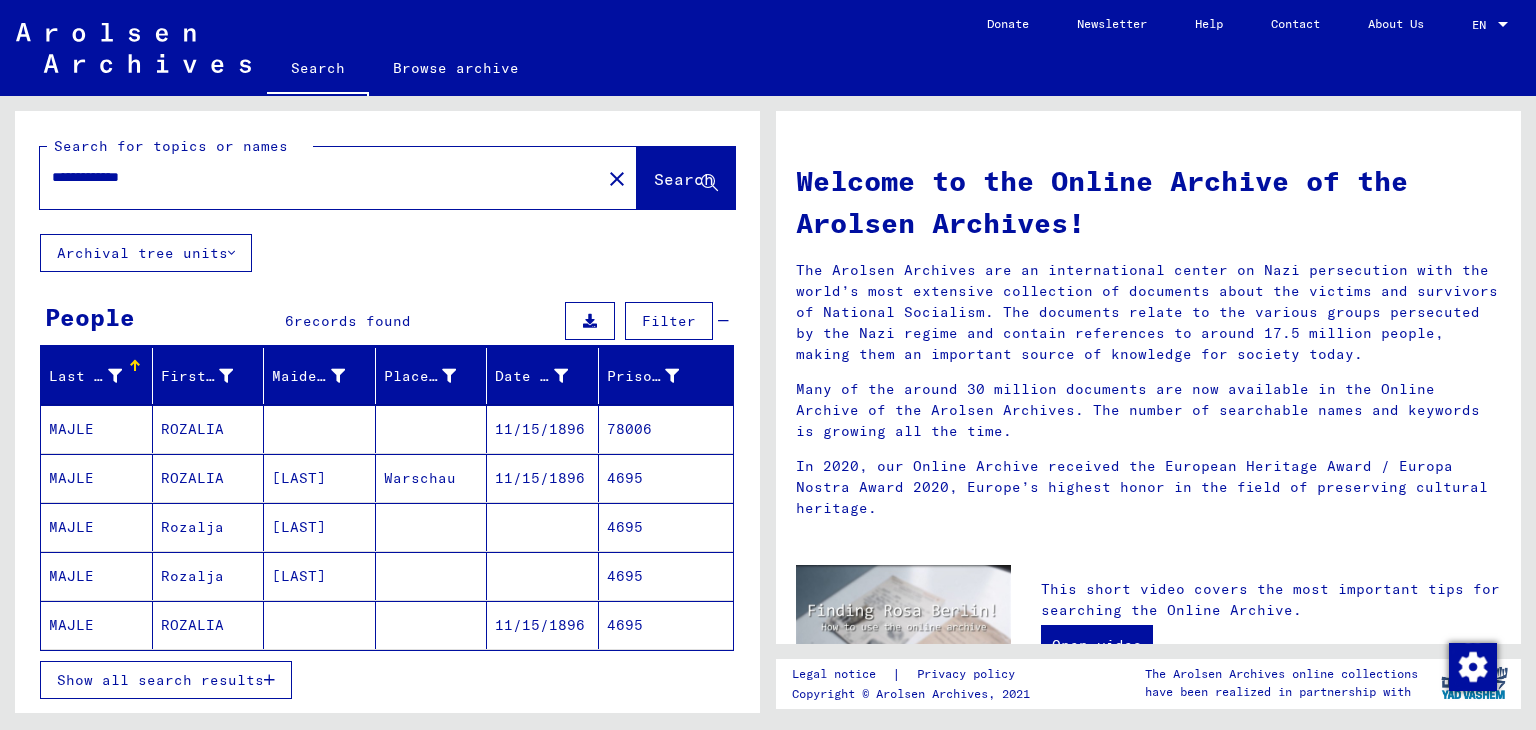 click on "Show all search results" at bounding box center [160, 680] 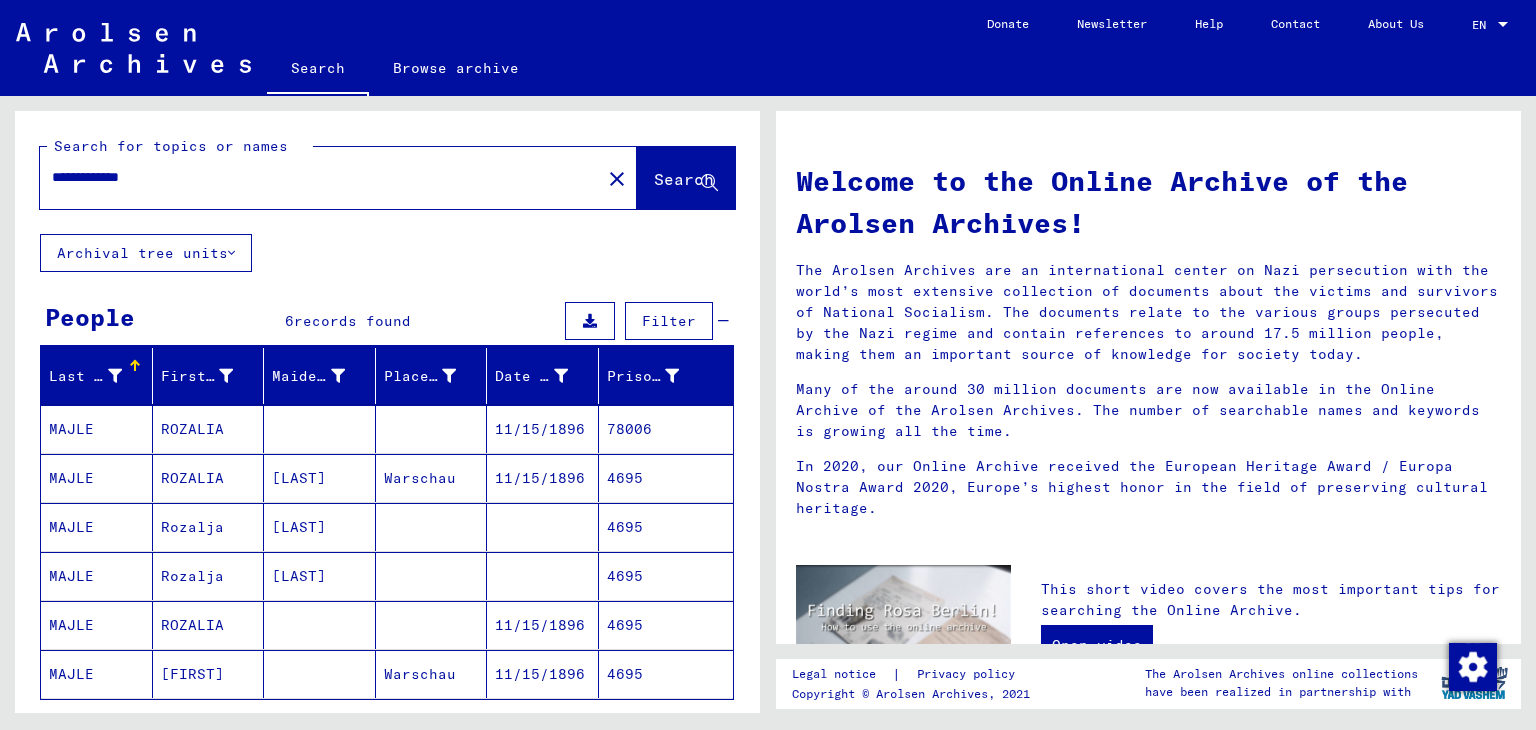 click on "4695" 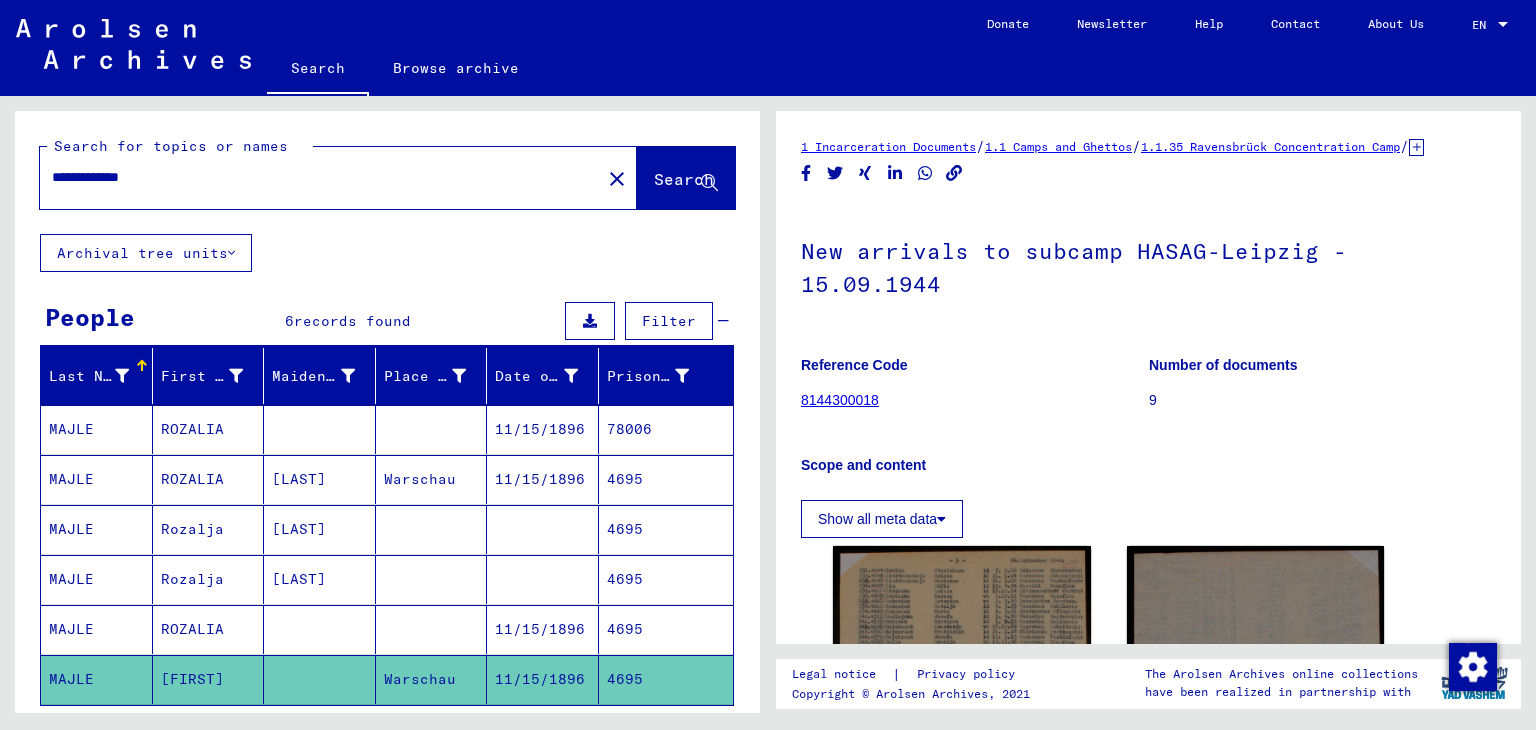 scroll, scrollTop: 0, scrollLeft: 0, axis: both 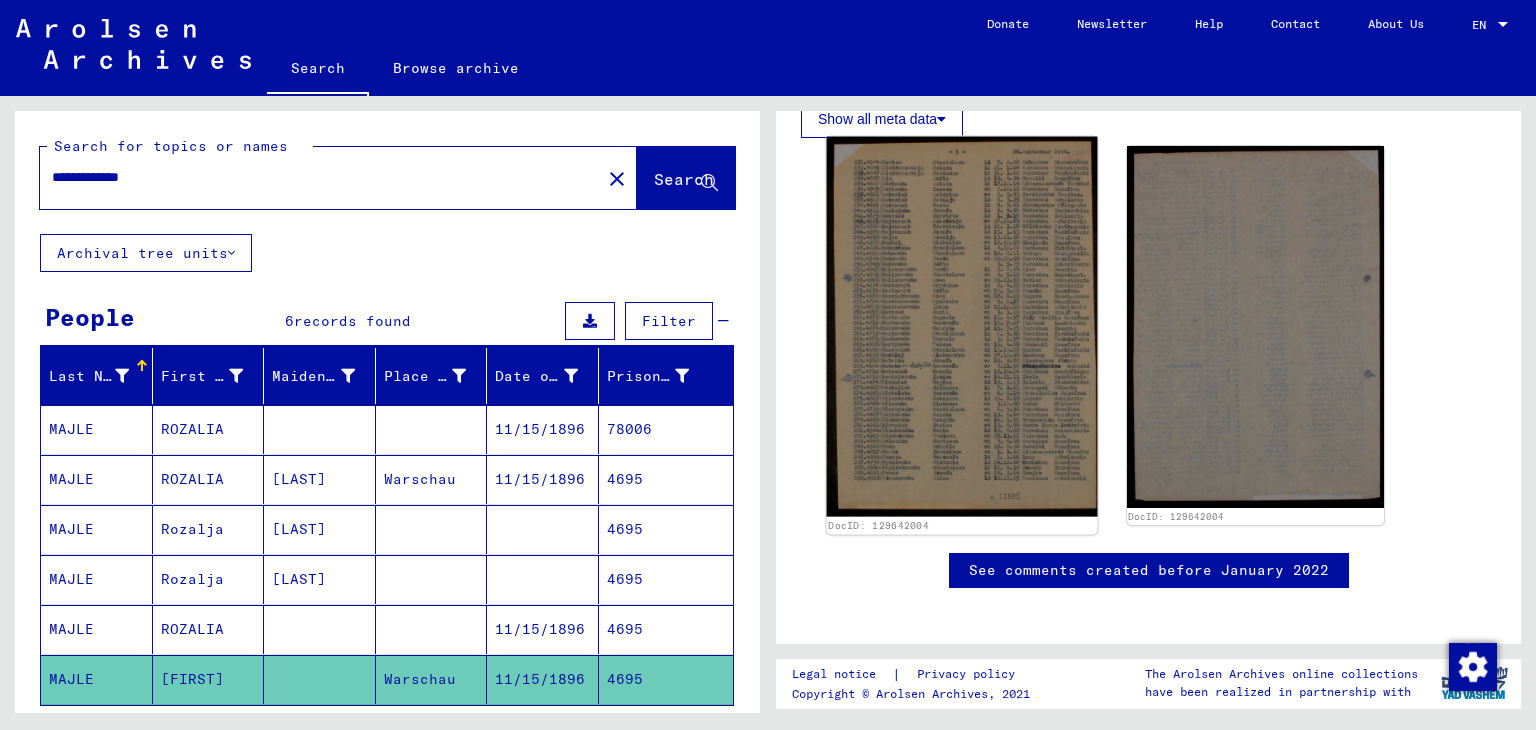 click 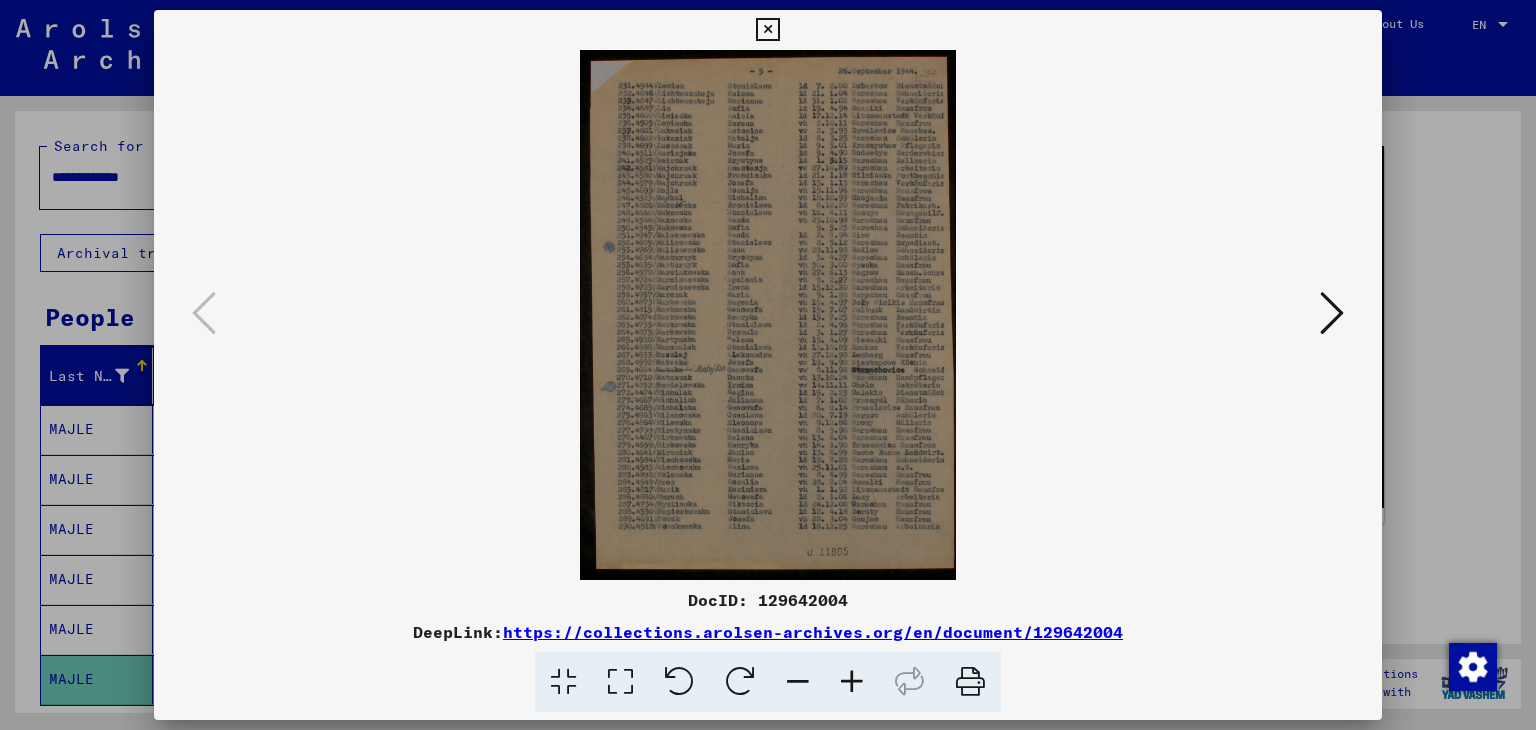 click at bounding box center [852, 682] 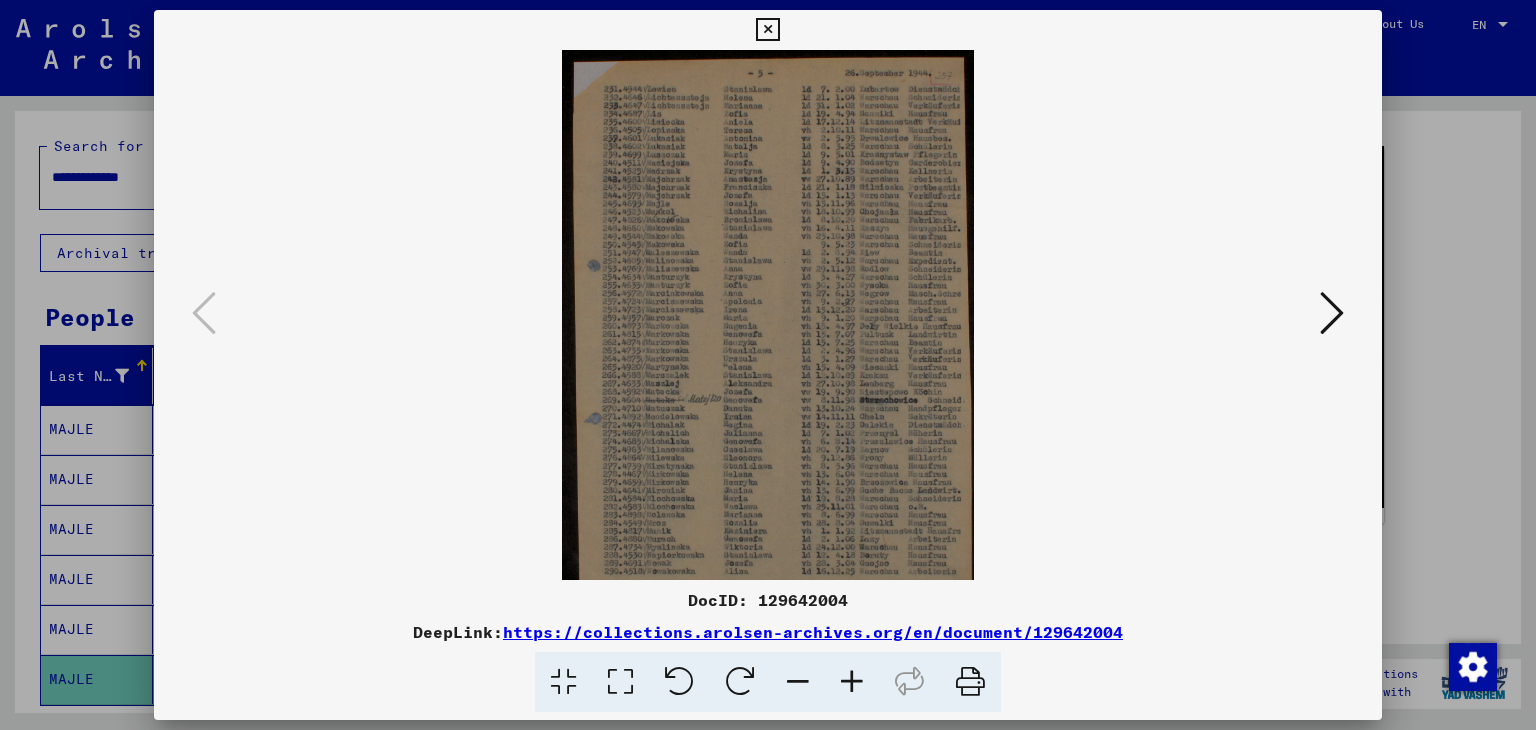 click at bounding box center (852, 682) 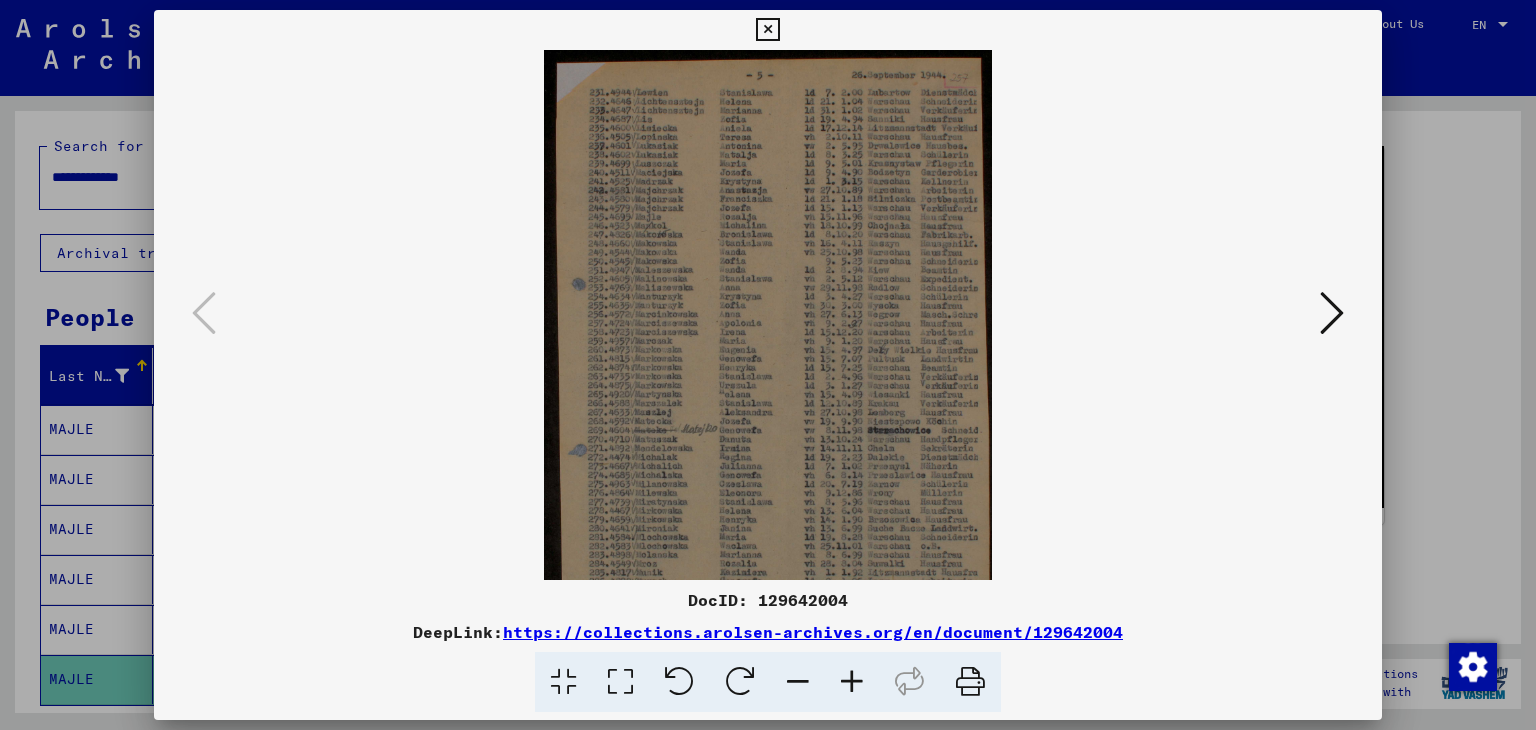 click at bounding box center (852, 682) 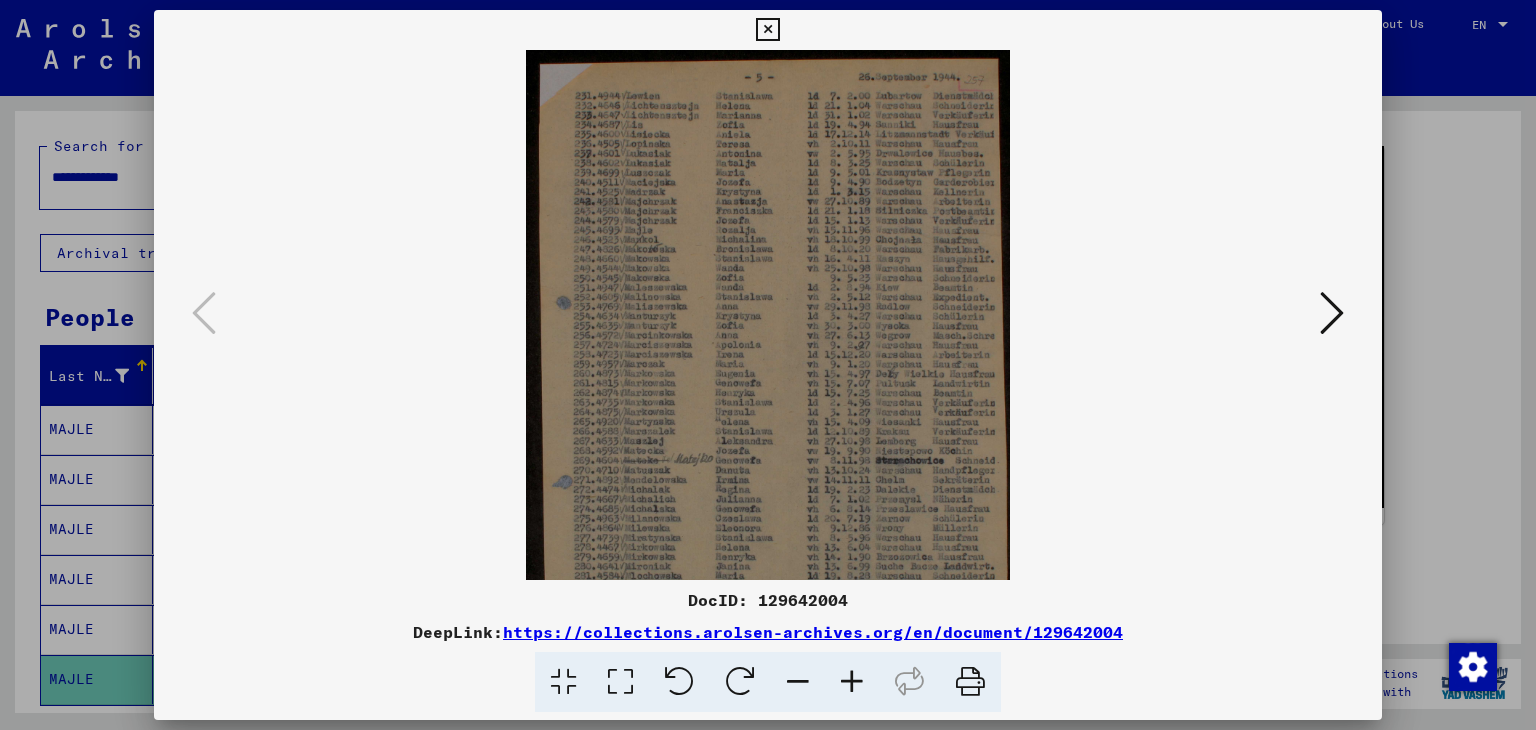 click at bounding box center [852, 682] 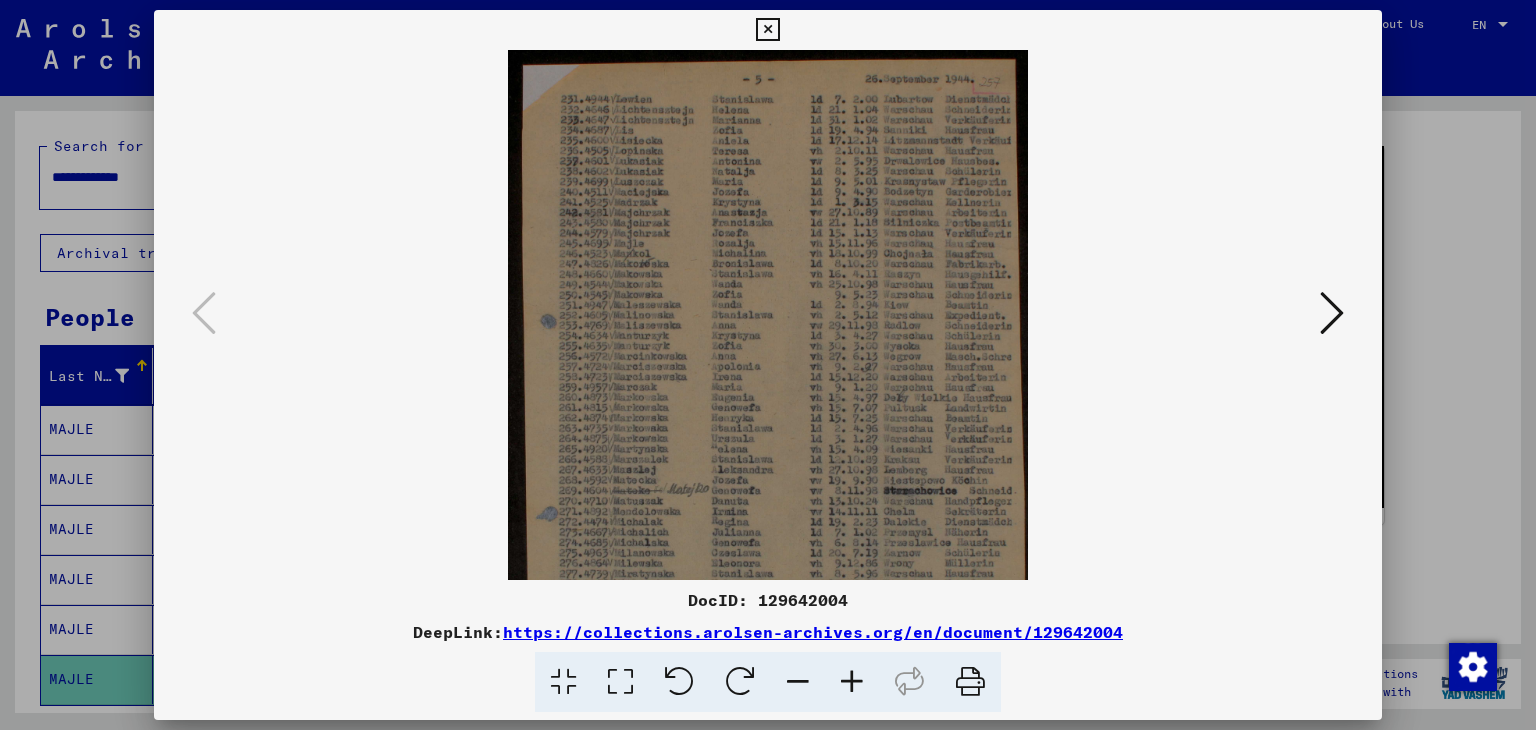 click at bounding box center (852, 682) 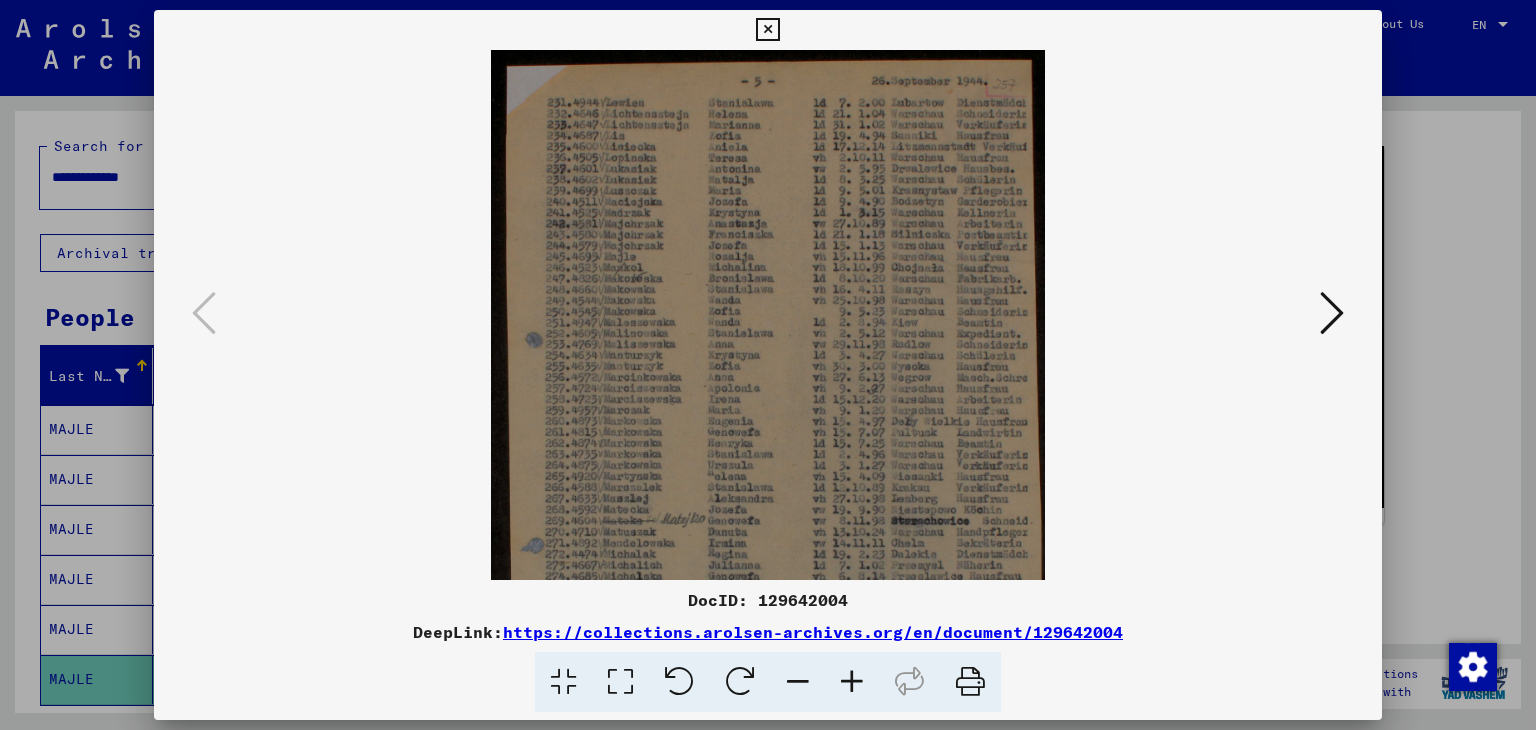 click at bounding box center [852, 682] 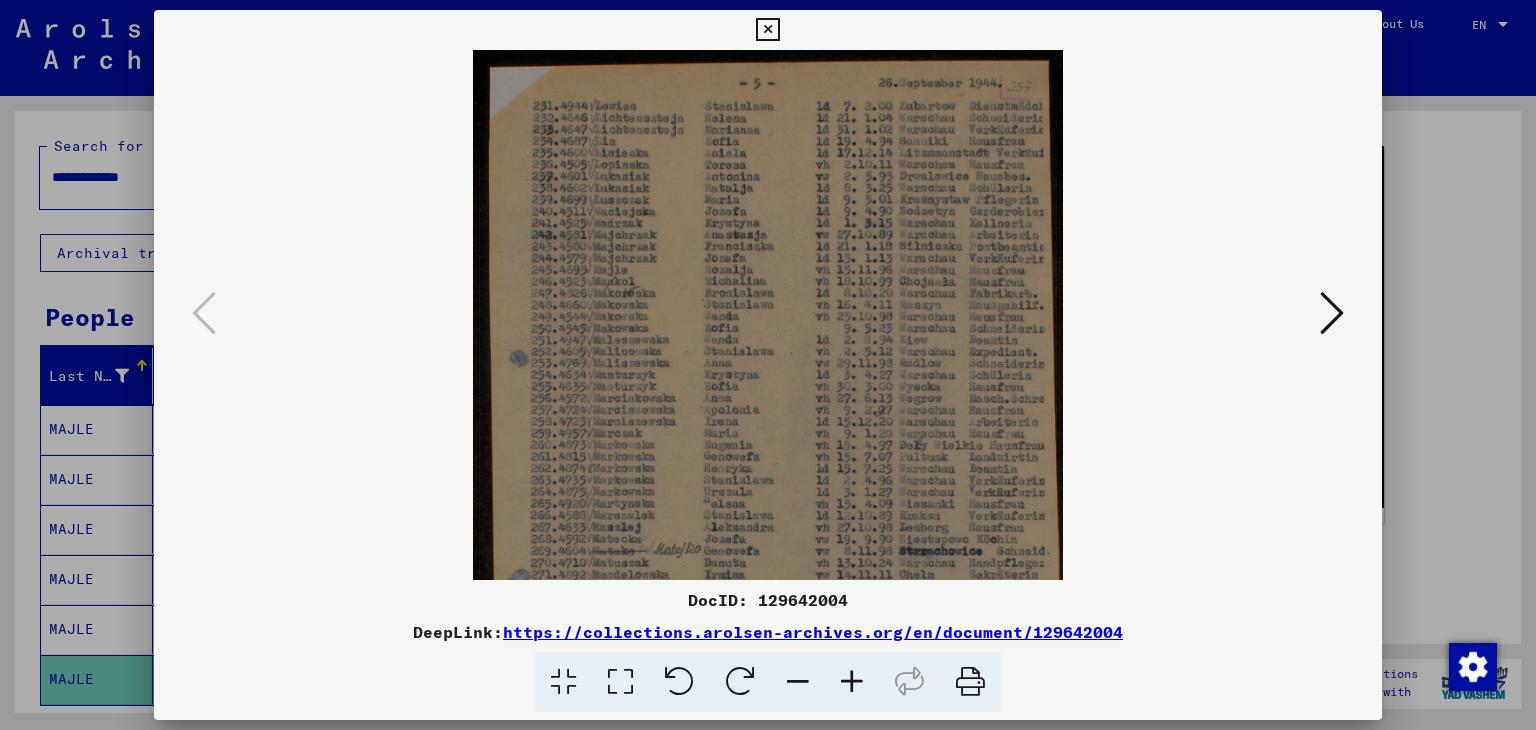 click at bounding box center (852, 682) 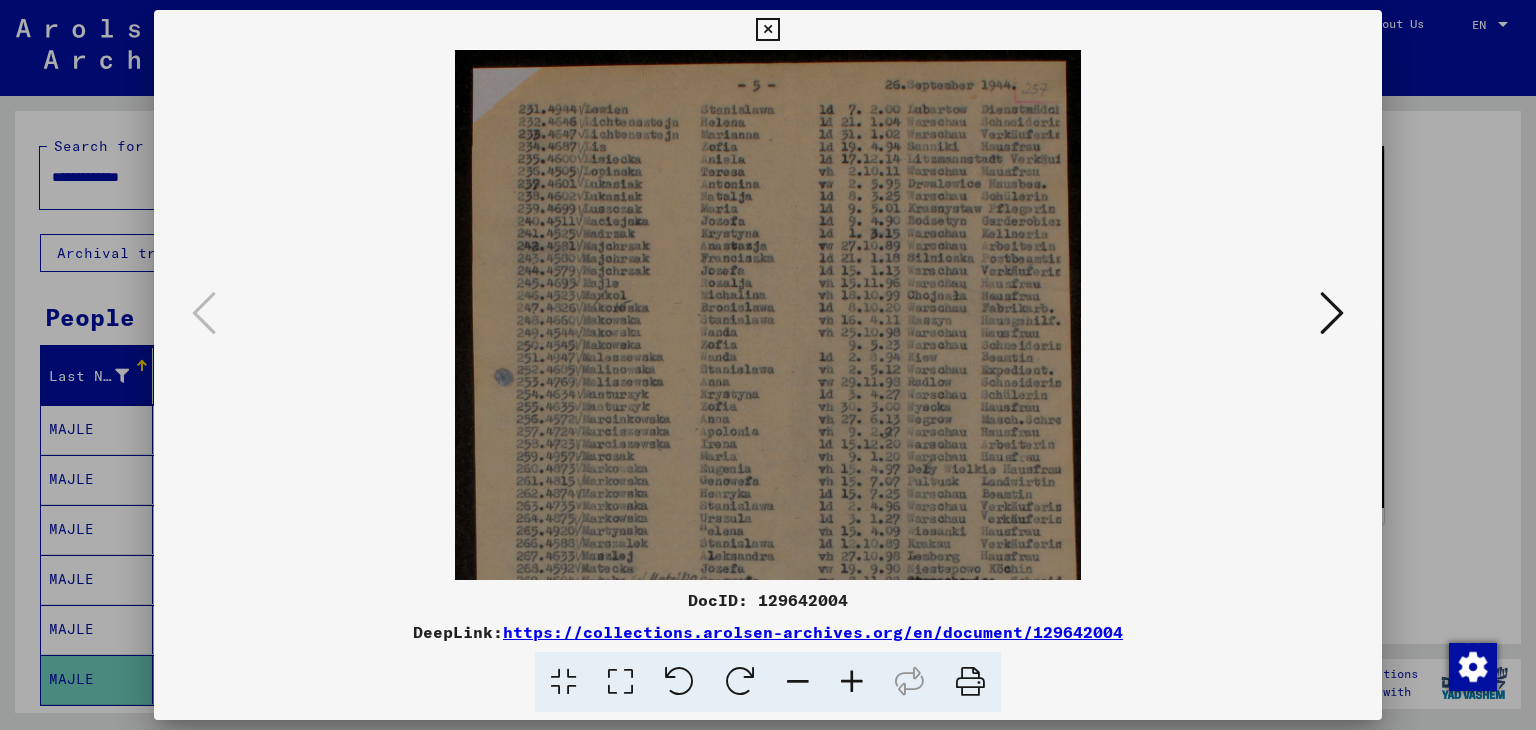 click at bounding box center (852, 682) 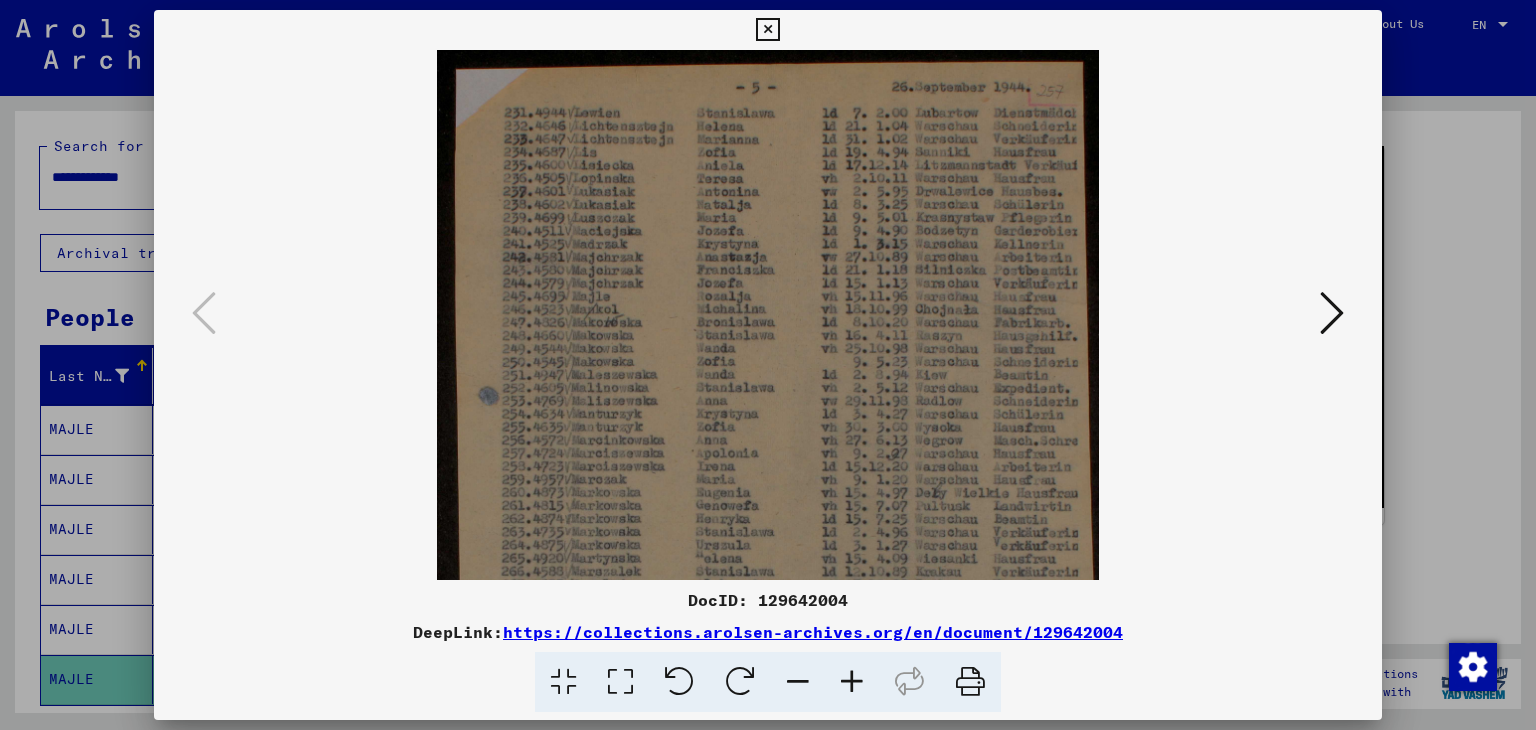 click at bounding box center [852, 682] 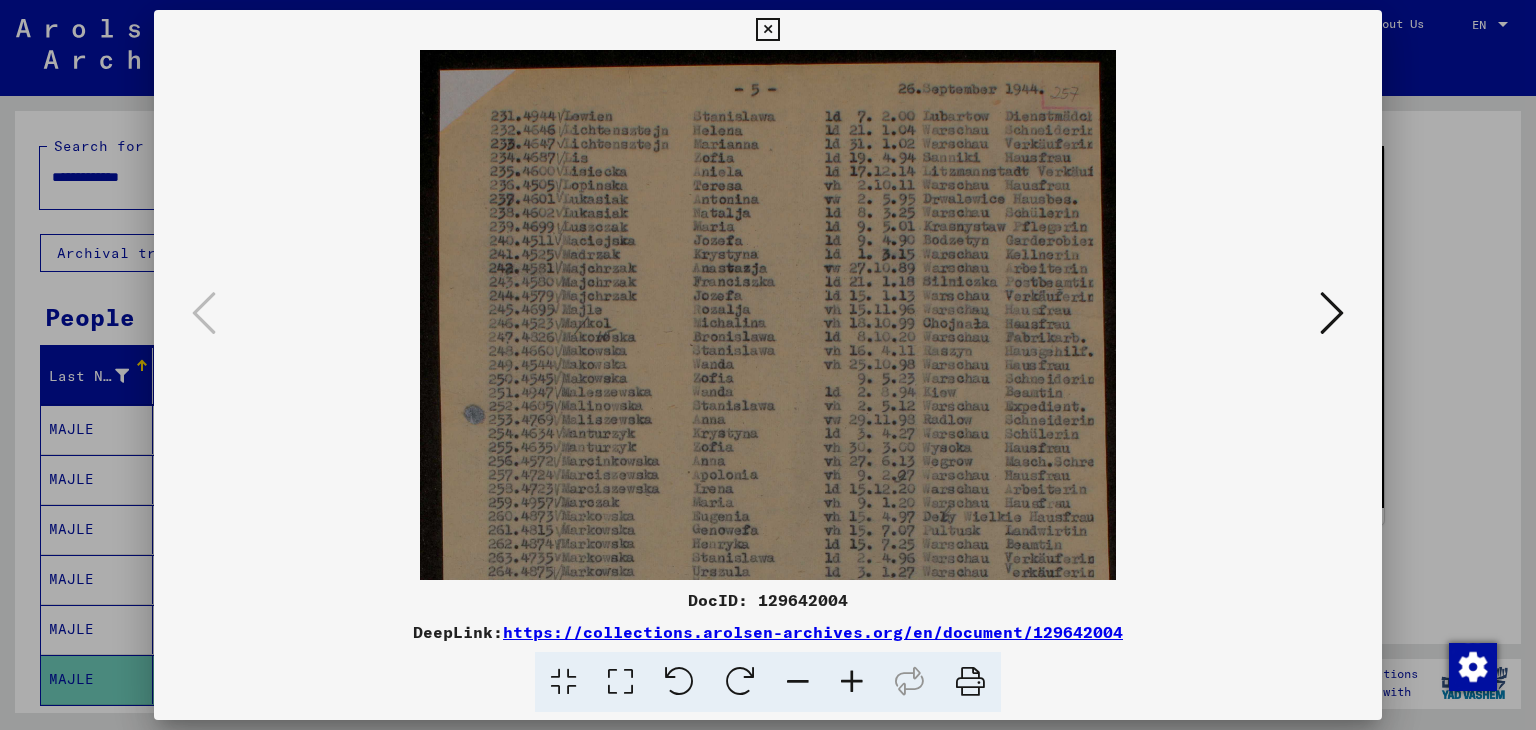 click at bounding box center (852, 682) 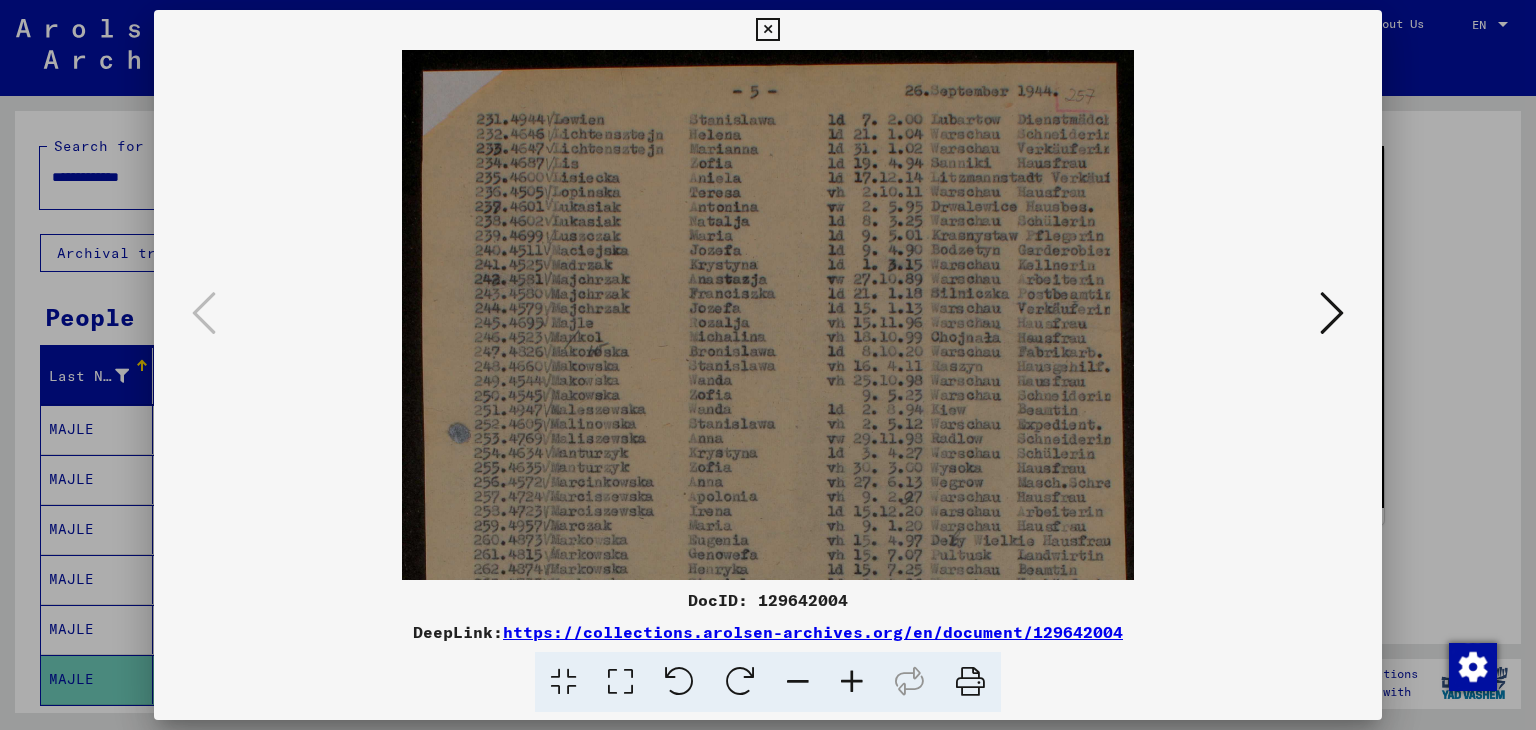 click at bounding box center (852, 682) 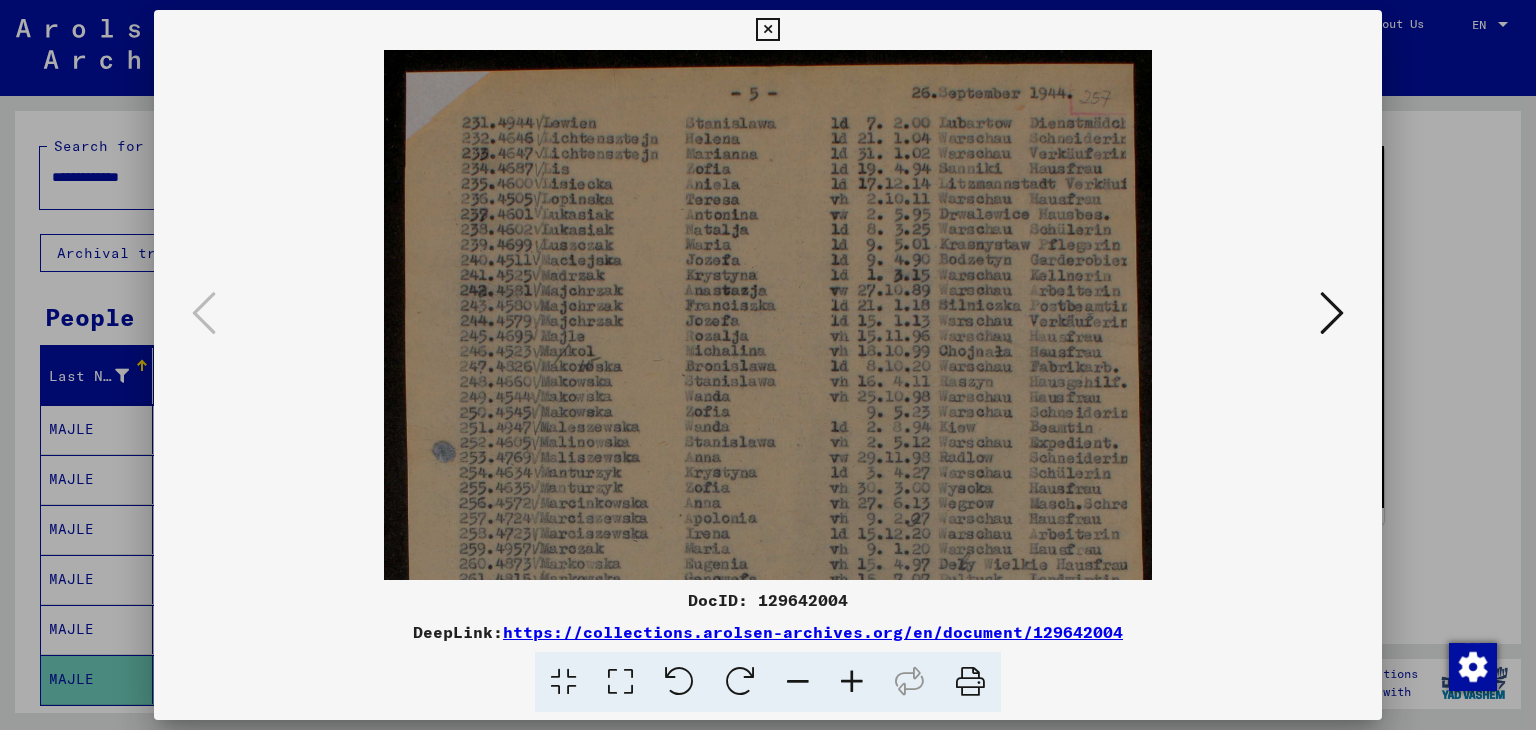 scroll, scrollTop: 27, scrollLeft: 0, axis: vertical 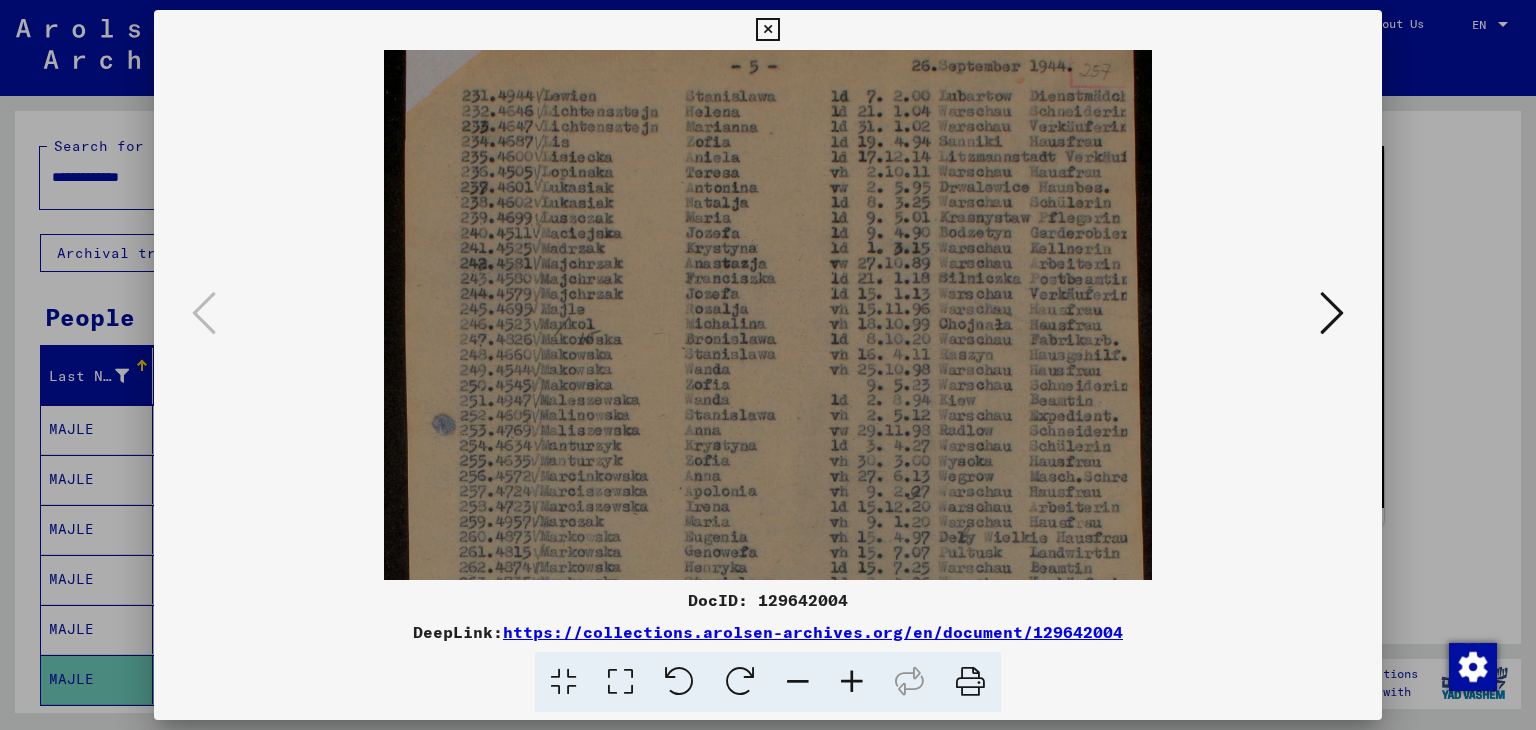 drag, startPoint x: 801, startPoint y: 344, endPoint x: 801, endPoint y: 317, distance: 27 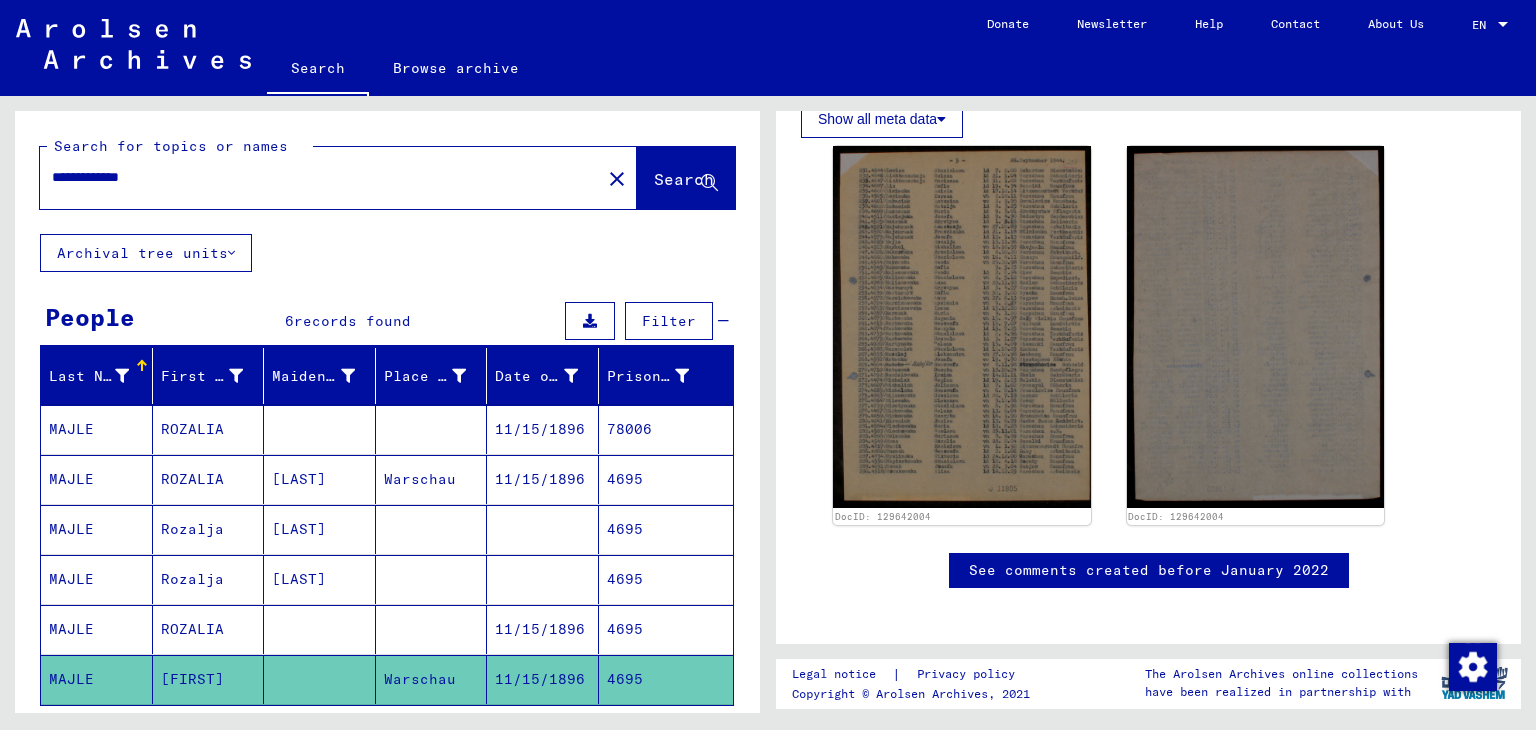 click on "4695" at bounding box center (666, 679) 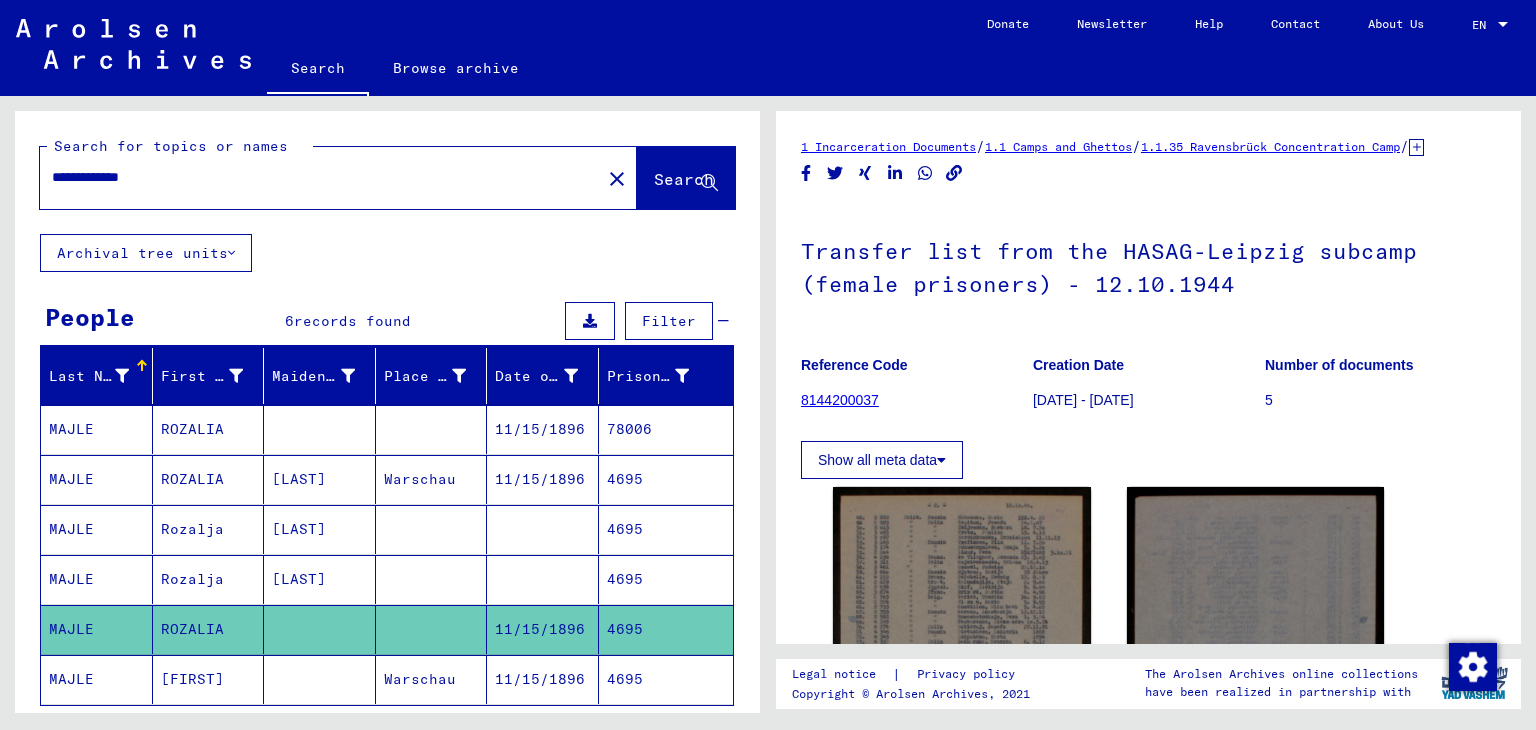 scroll, scrollTop: 0, scrollLeft: 0, axis: both 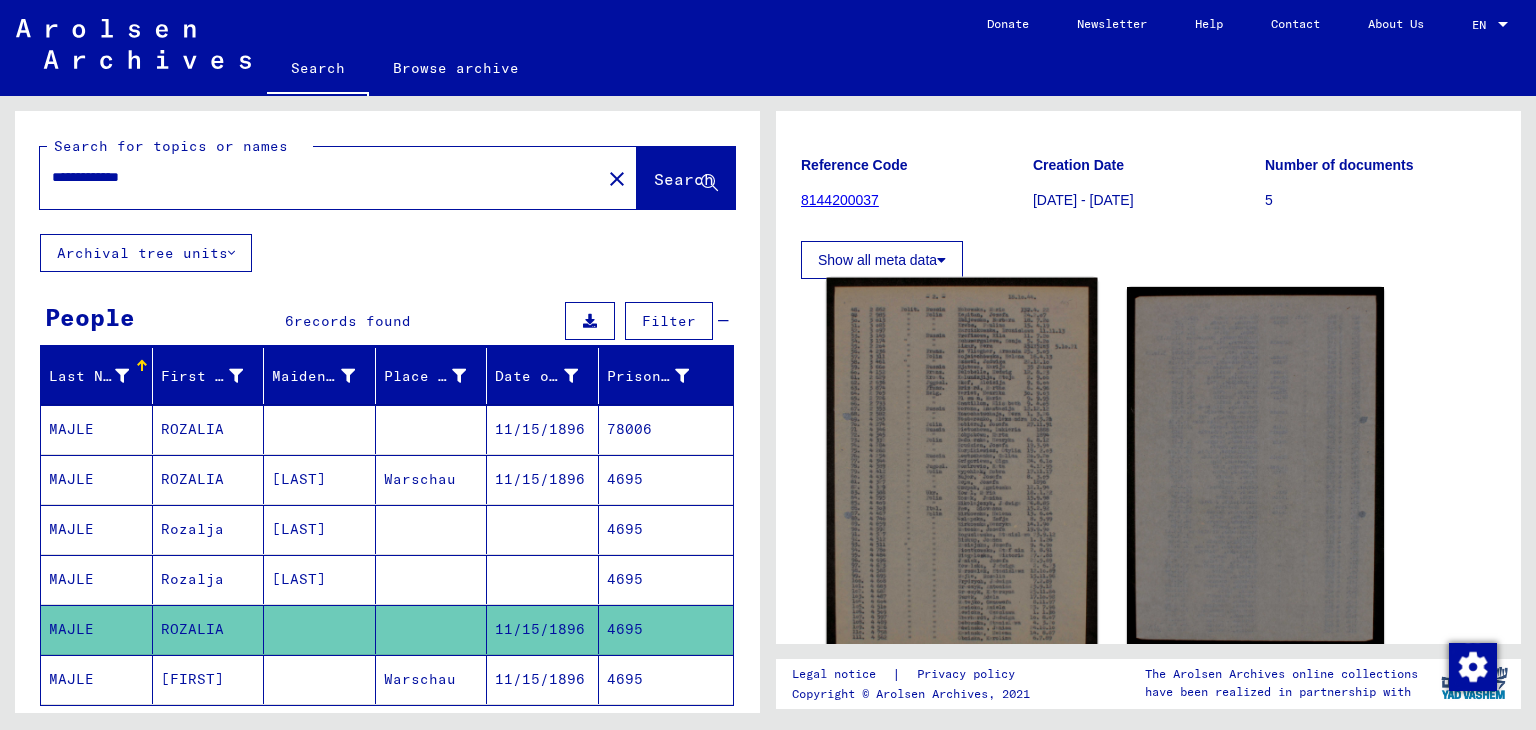 click 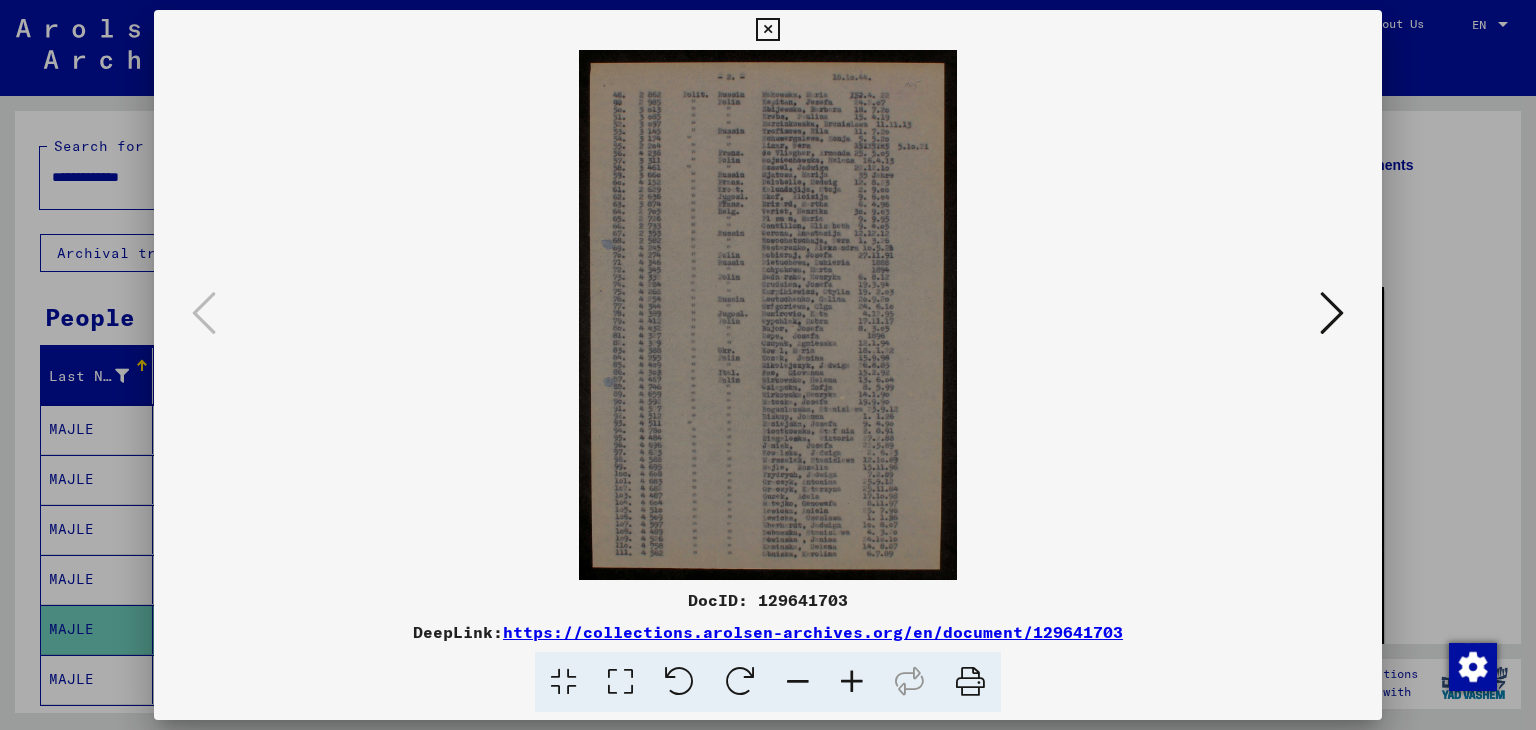 click at bounding box center (852, 682) 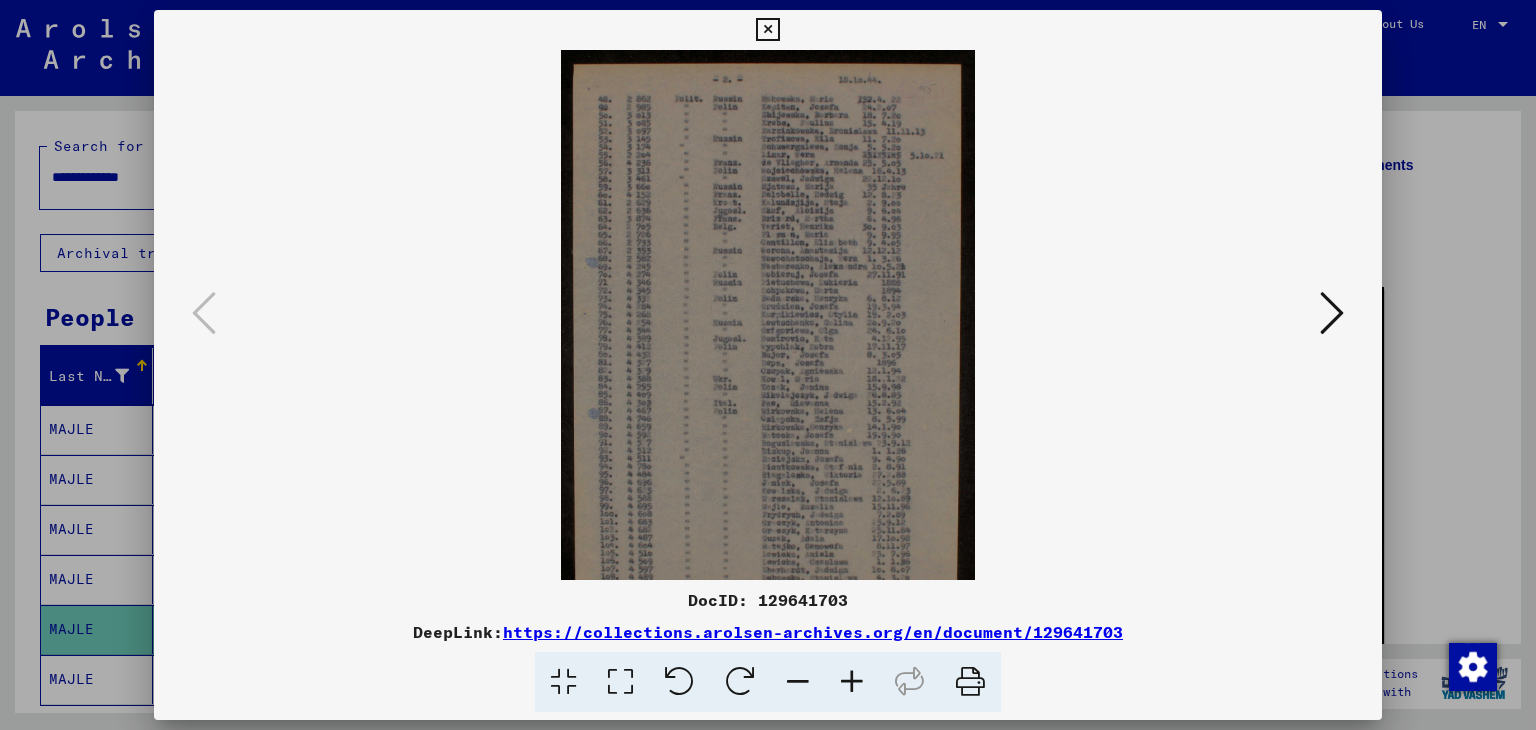 click at bounding box center (852, 682) 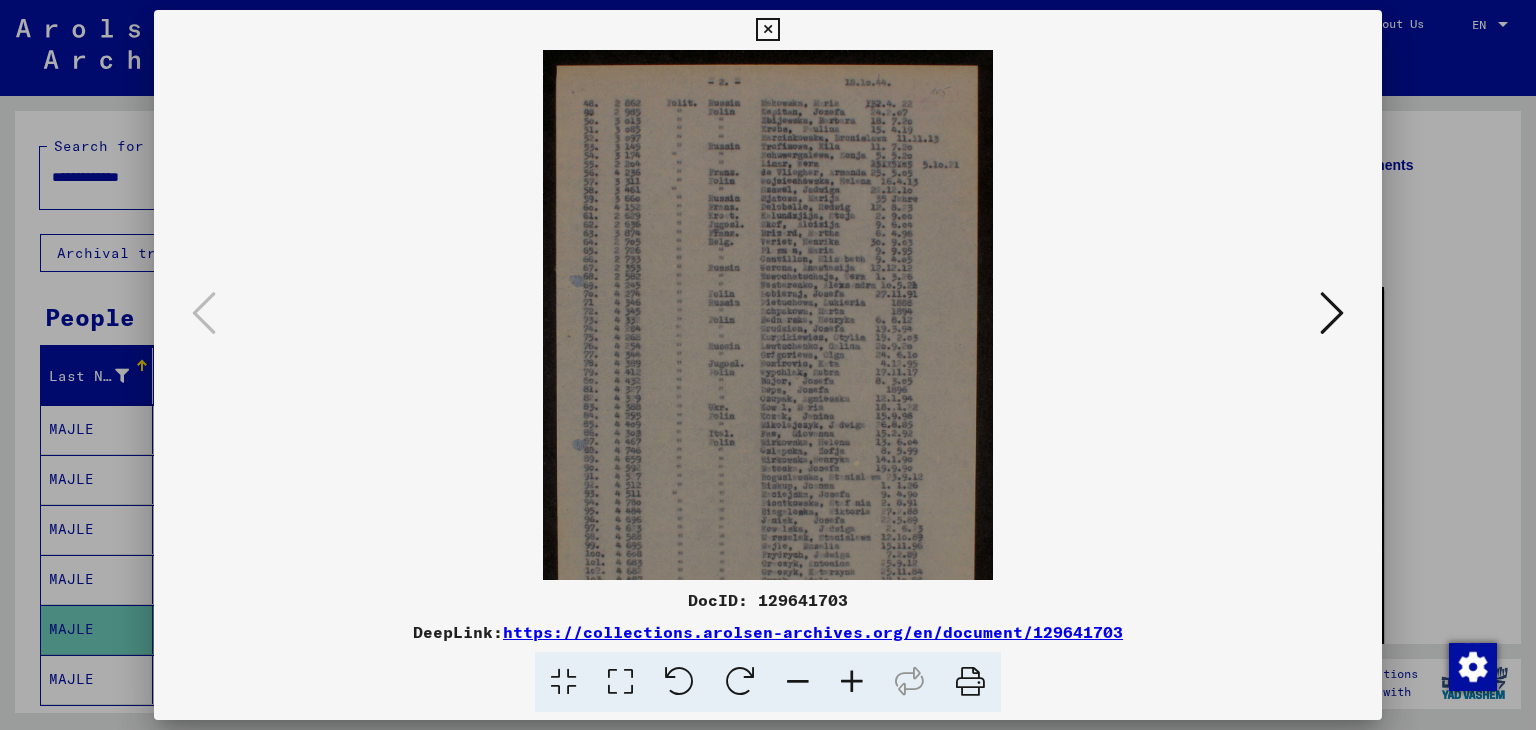 click at bounding box center [852, 682] 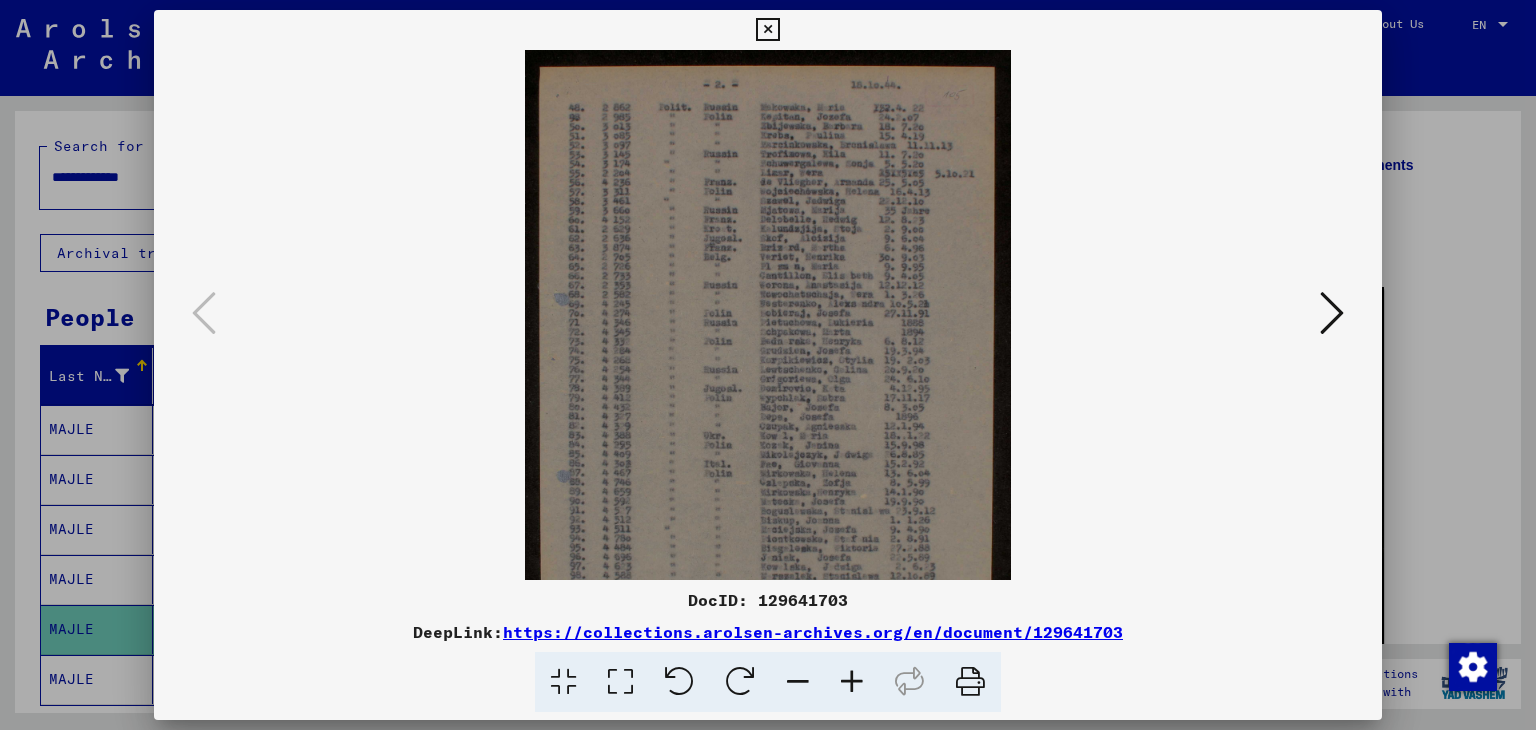 click at bounding box center [852, 682] 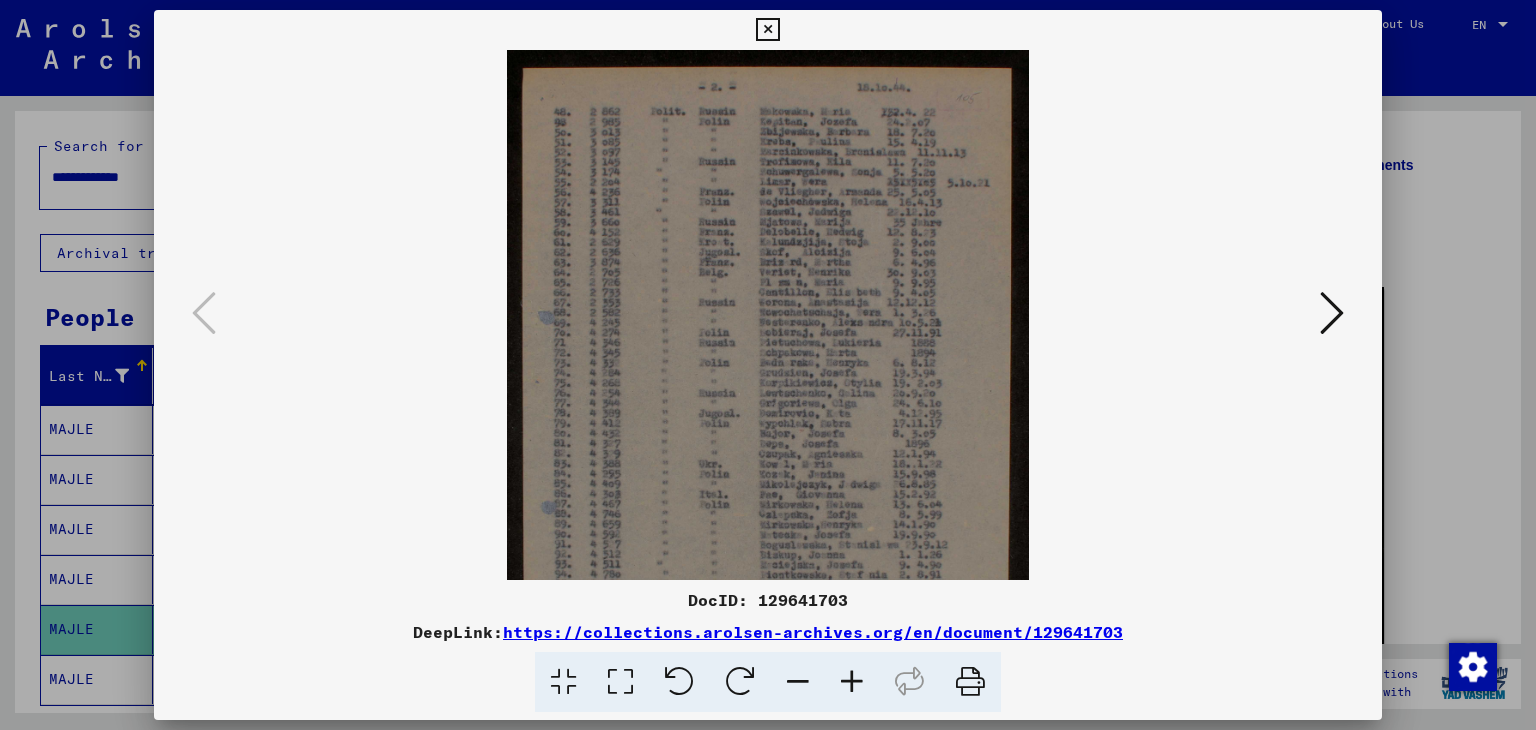 click at bounding box center (852, 682) 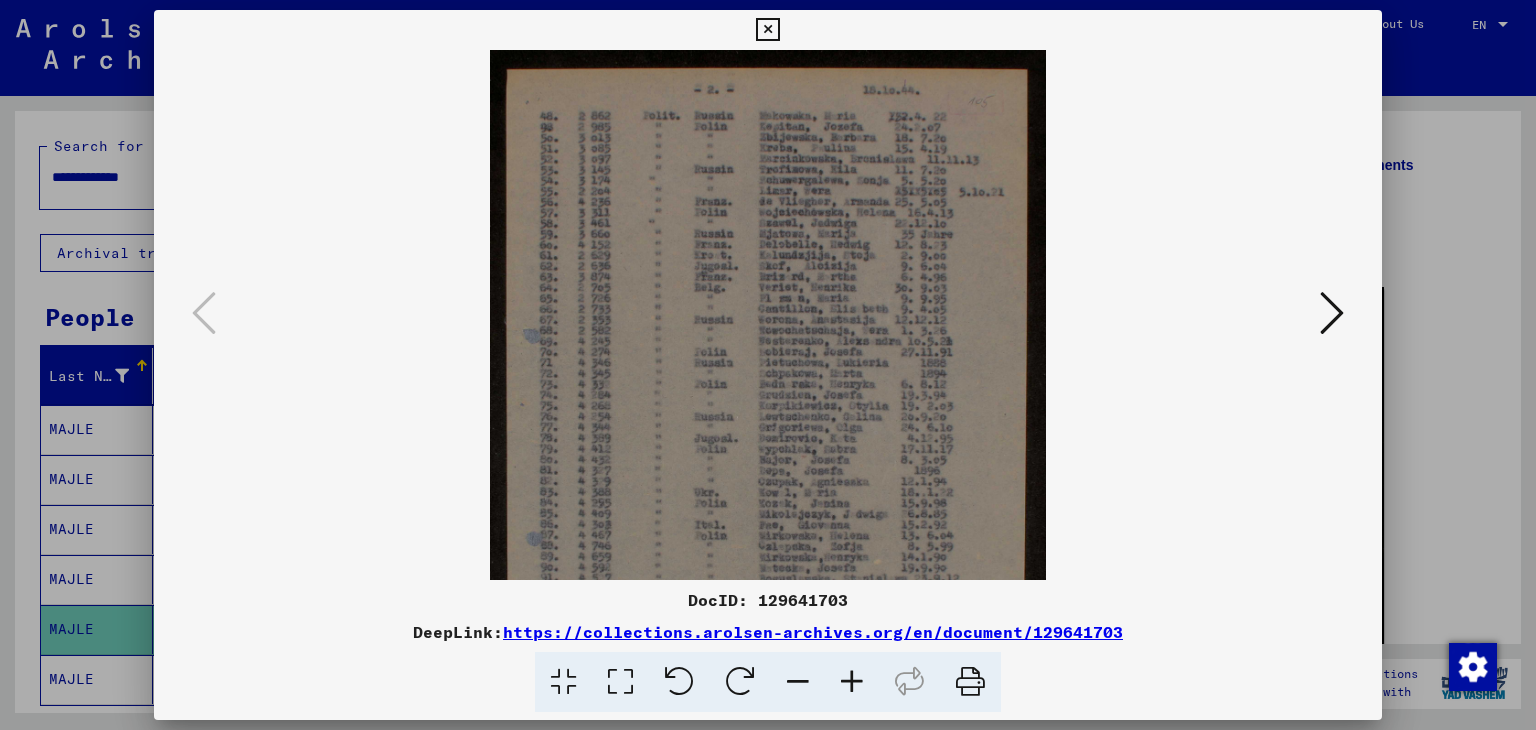 click at bounding box center [852, 682] 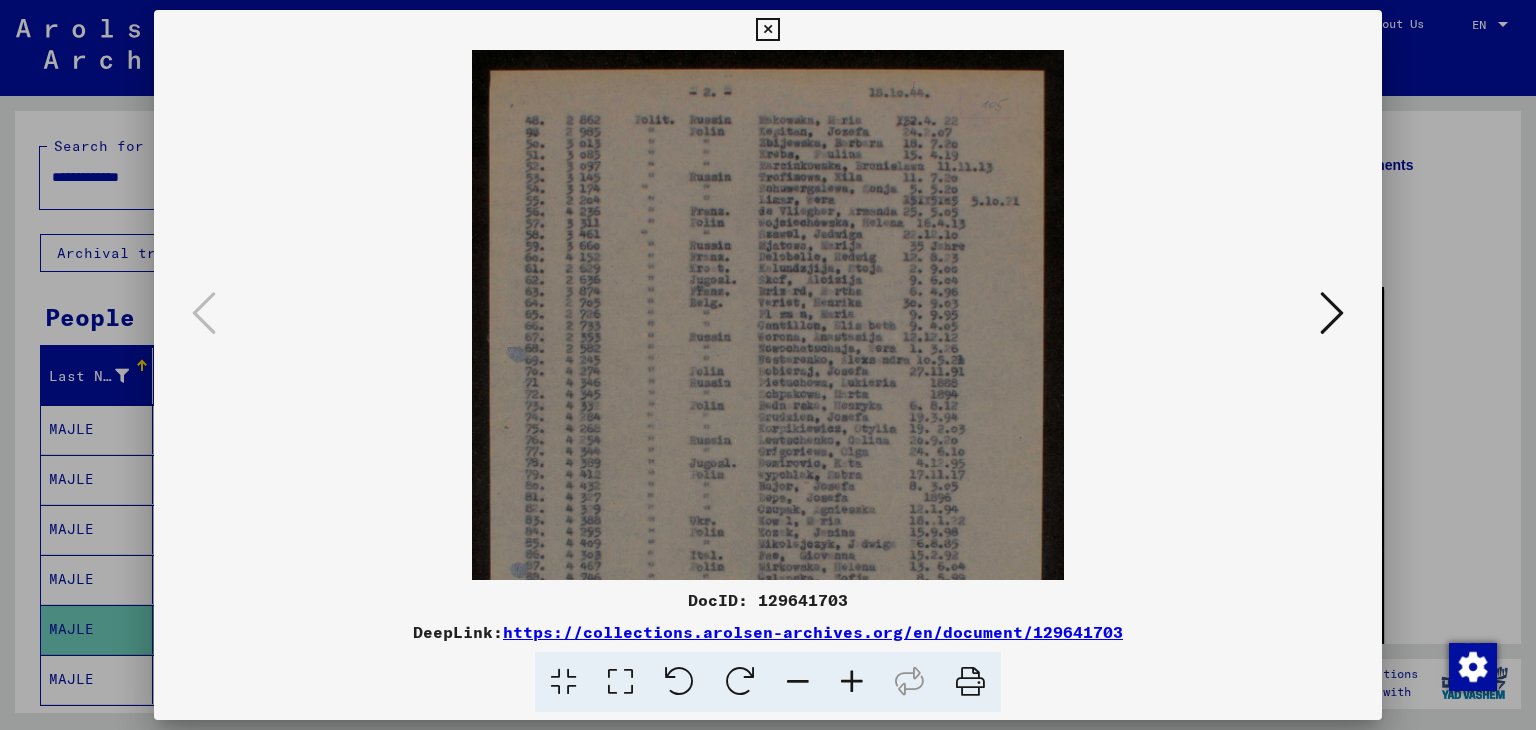 click at bounding box center [852, 682] 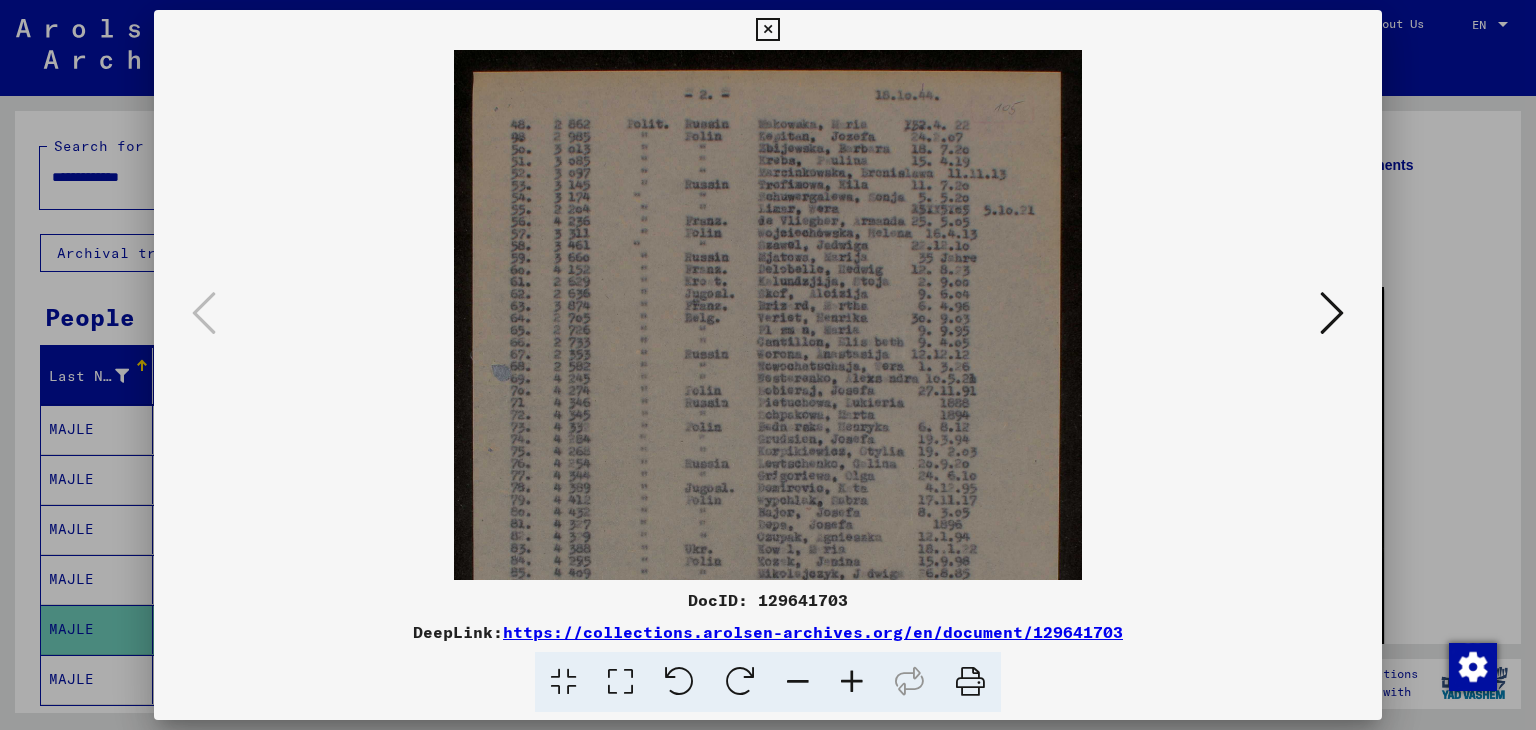 click at bounding box center (852, 682) 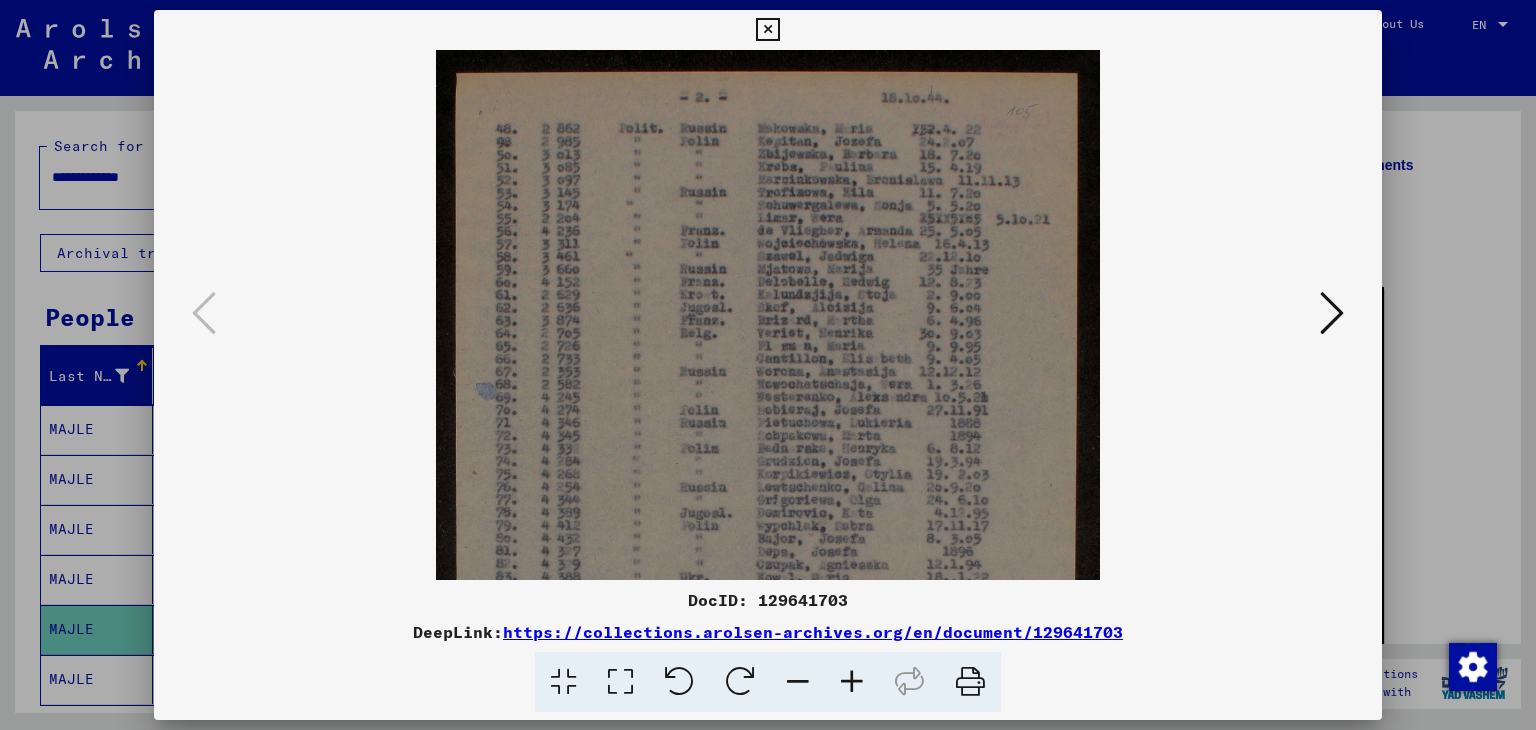 click at bounding box center (852, 682) 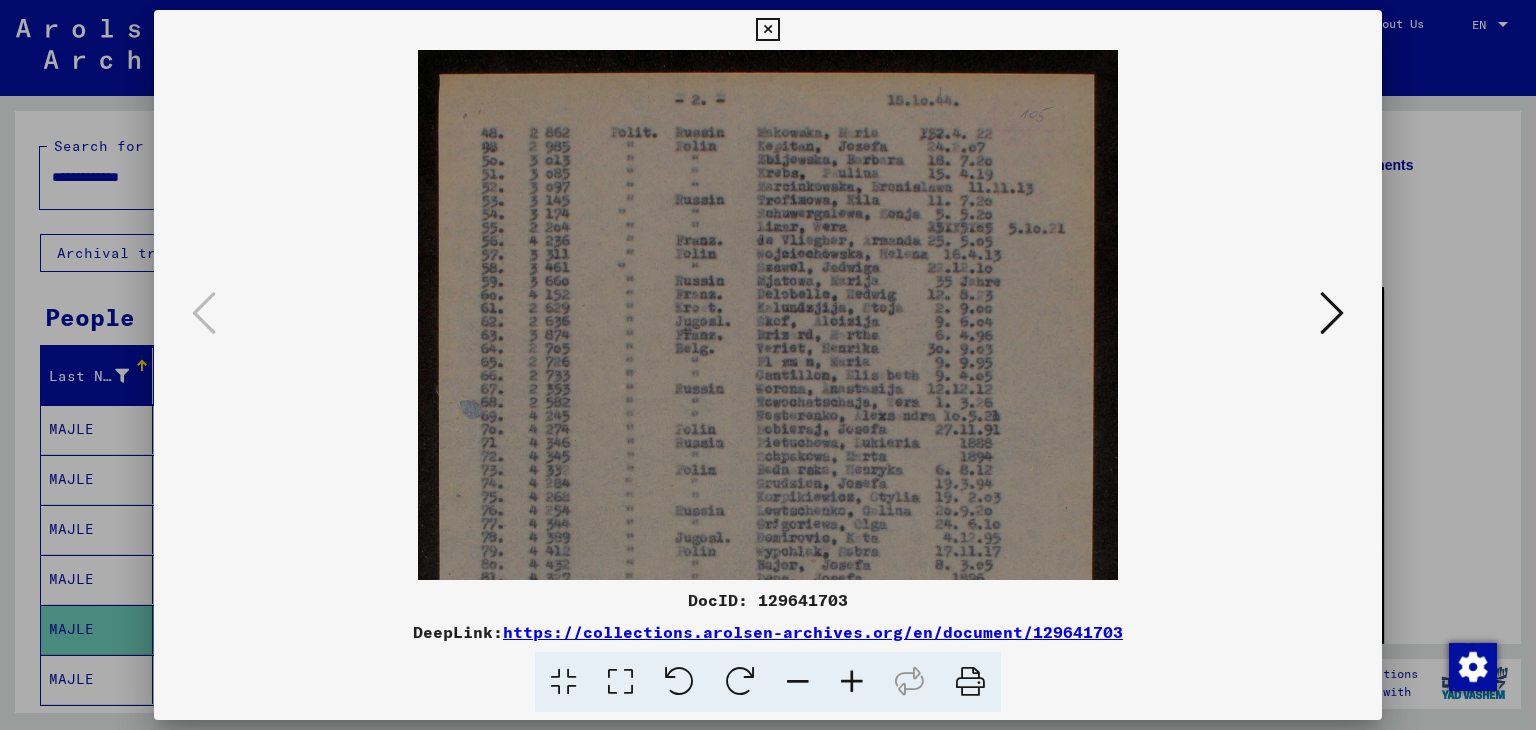 click at bounding box center (852, 682) 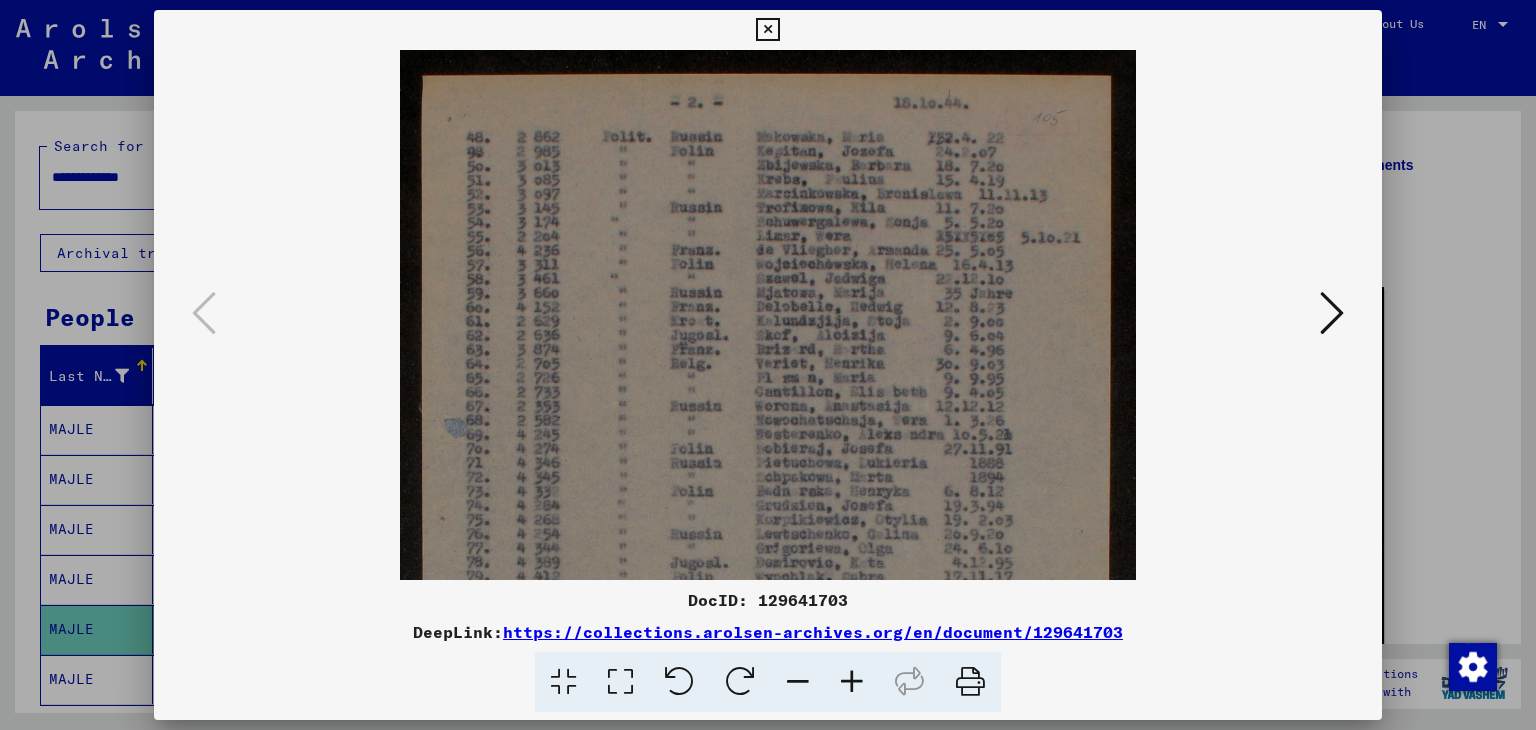 click at bounding box center (852, 682) 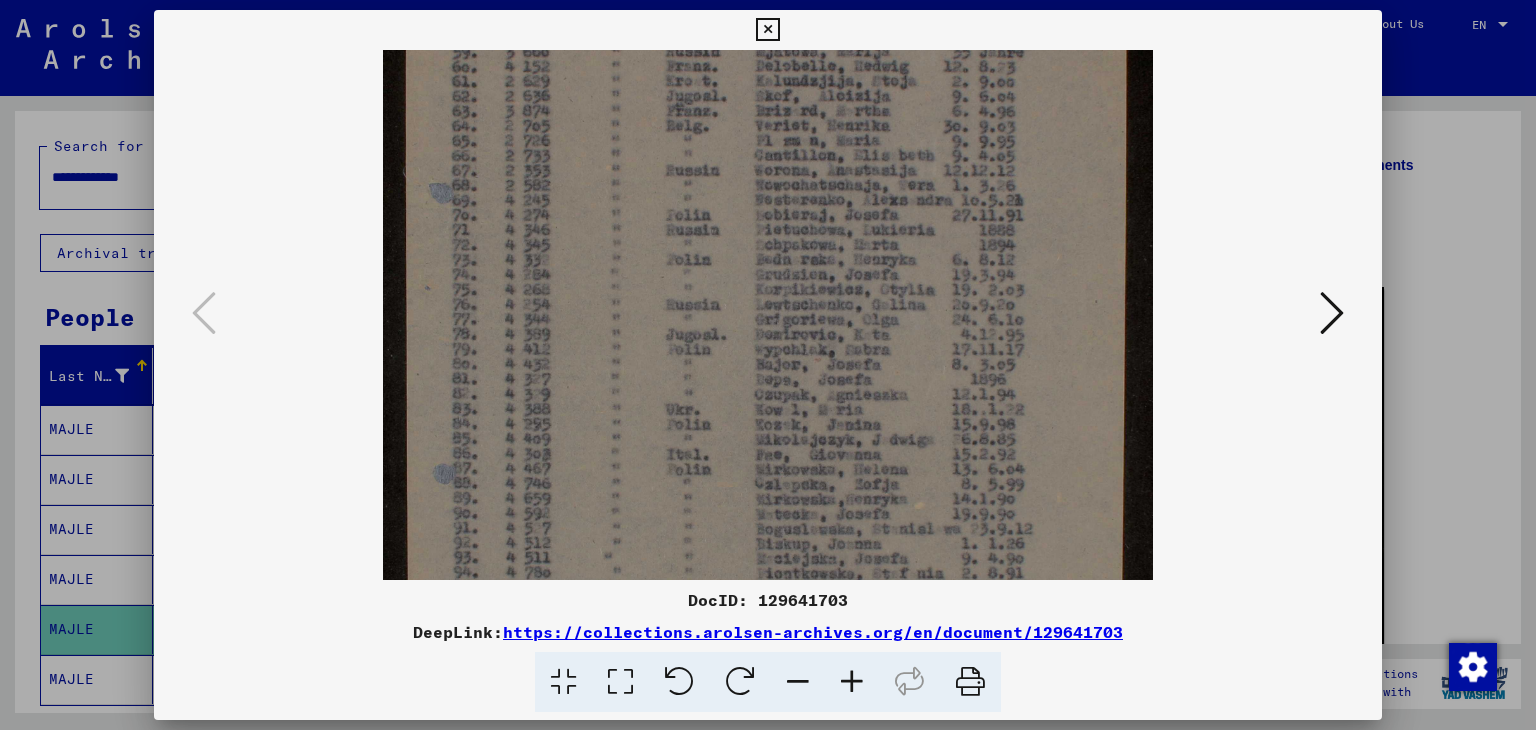 scroll, scrollTop: 256, scrollLeft: 0, axis: vertical 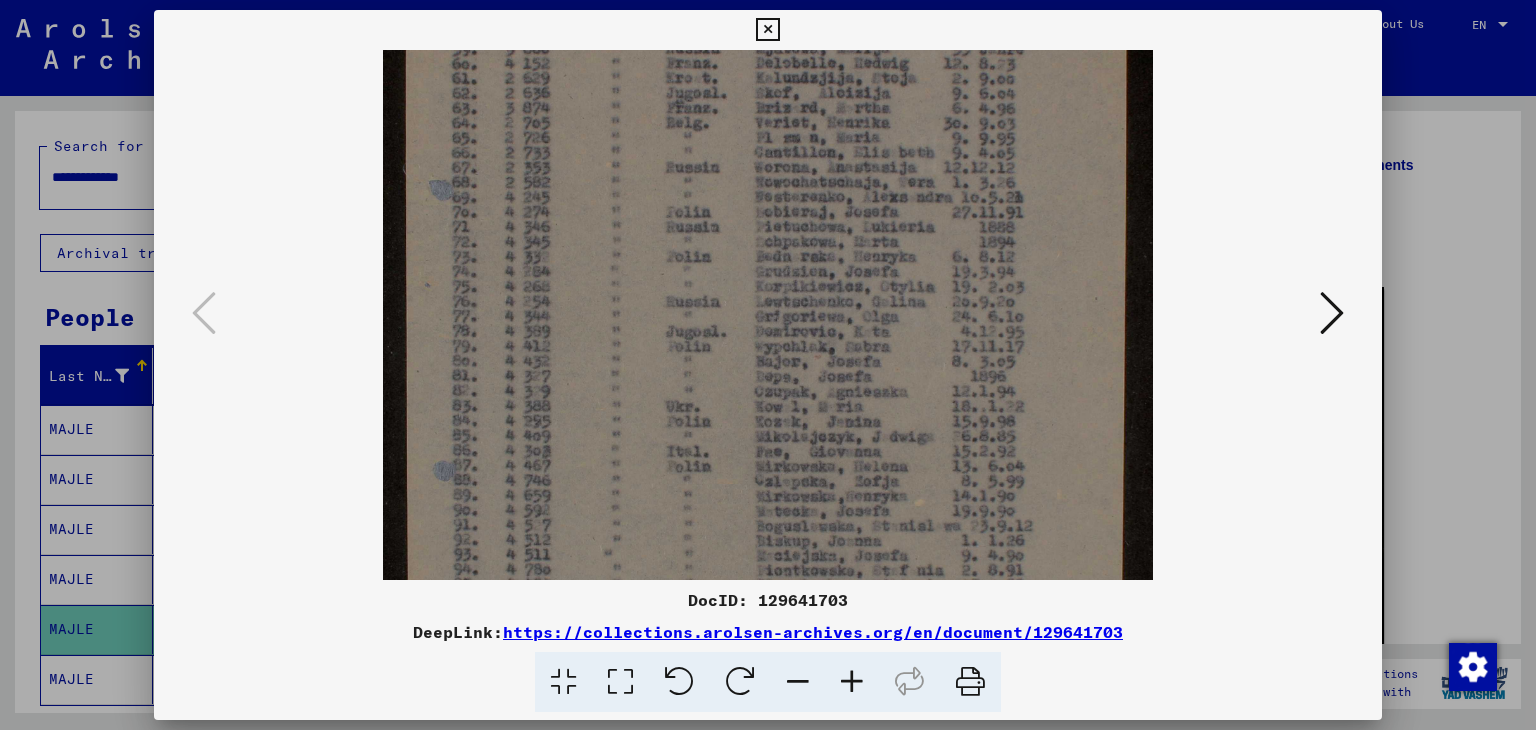 drag, startPoint x: 843, startPoint y: 481, endPoint x: 852, endPoint y: 229, distance: 252.16066 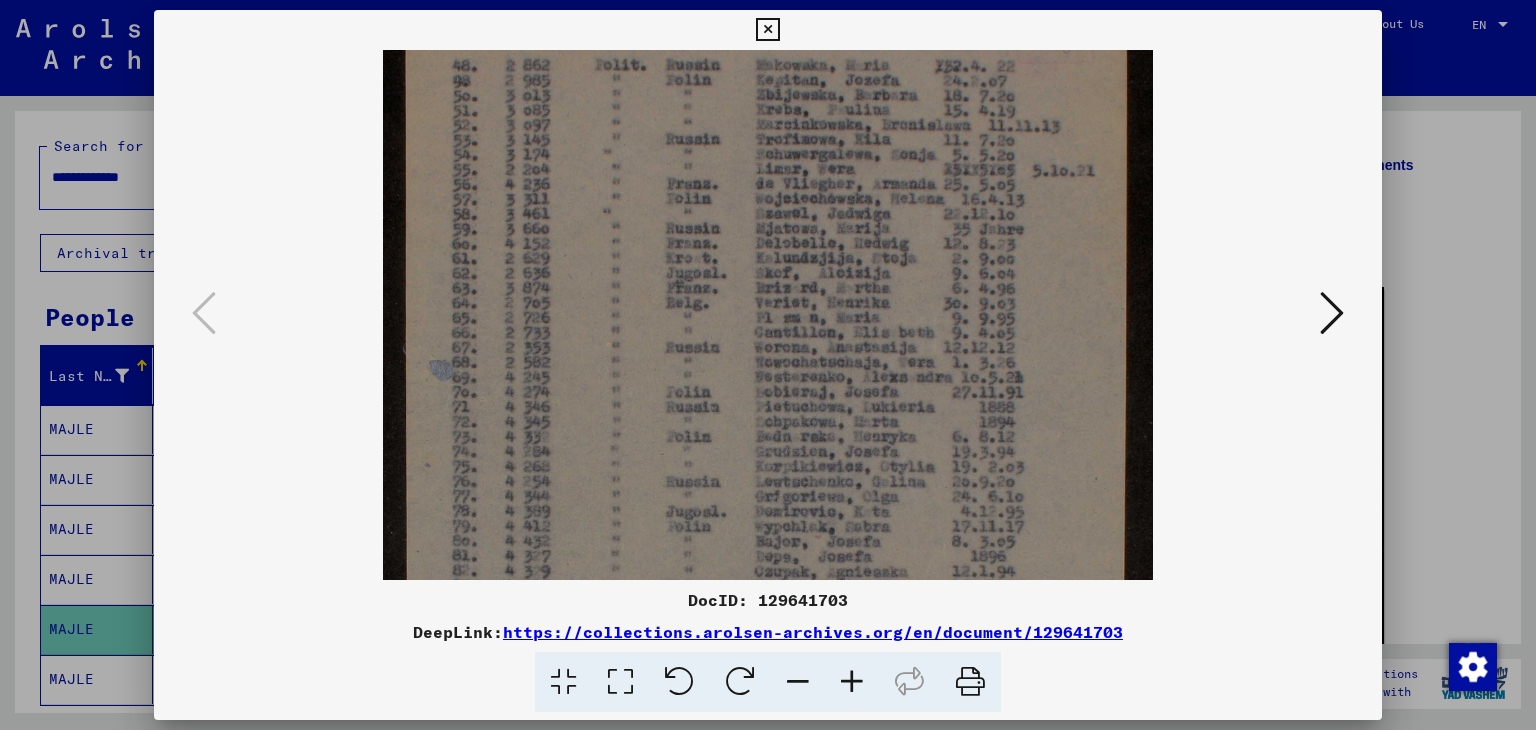 scroll, scrollTop: 71, scrollLeft: 0, axis: vertical 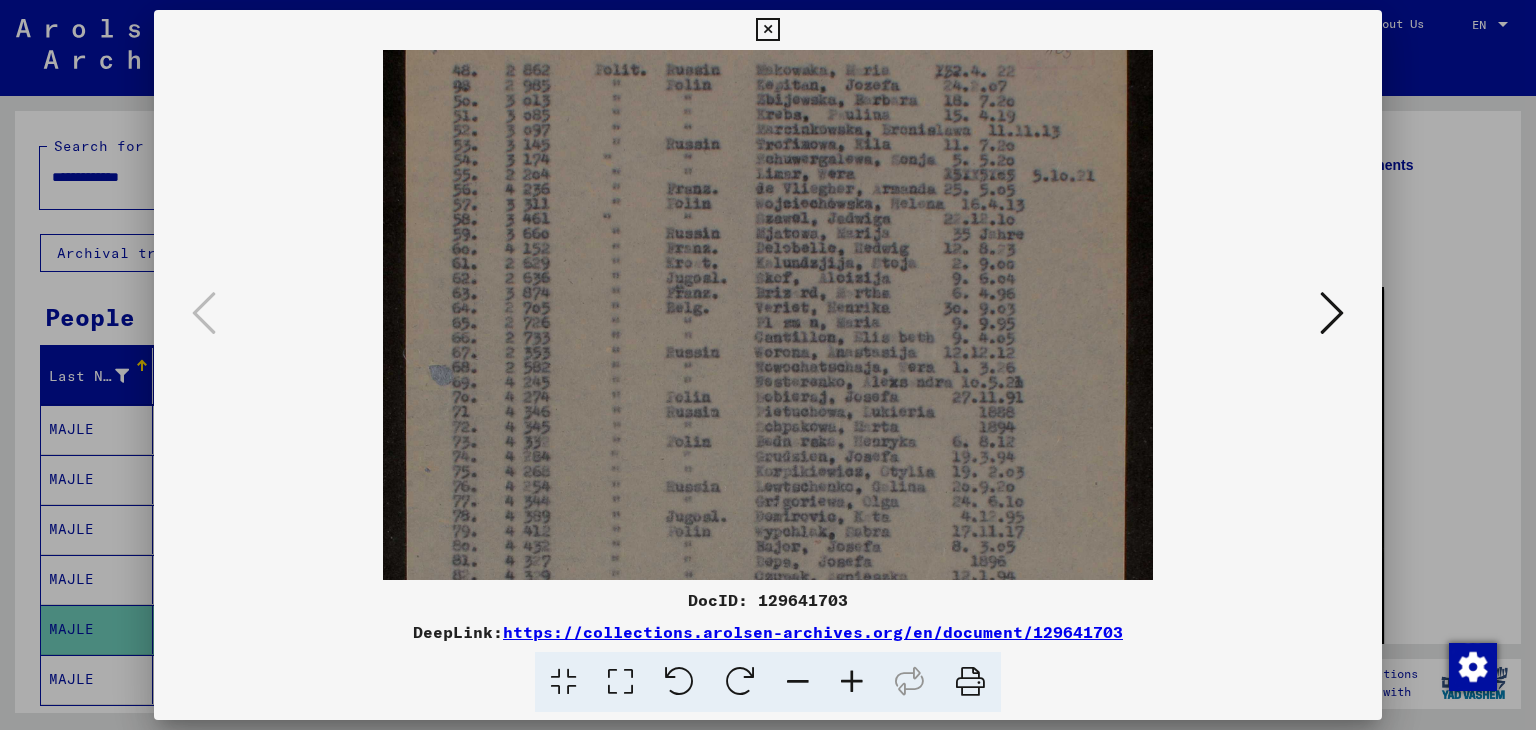 drag, startPoint x: 994, startPoint y: 387, endPoint x: 982, endPoint y: 575, distance: 188.38258 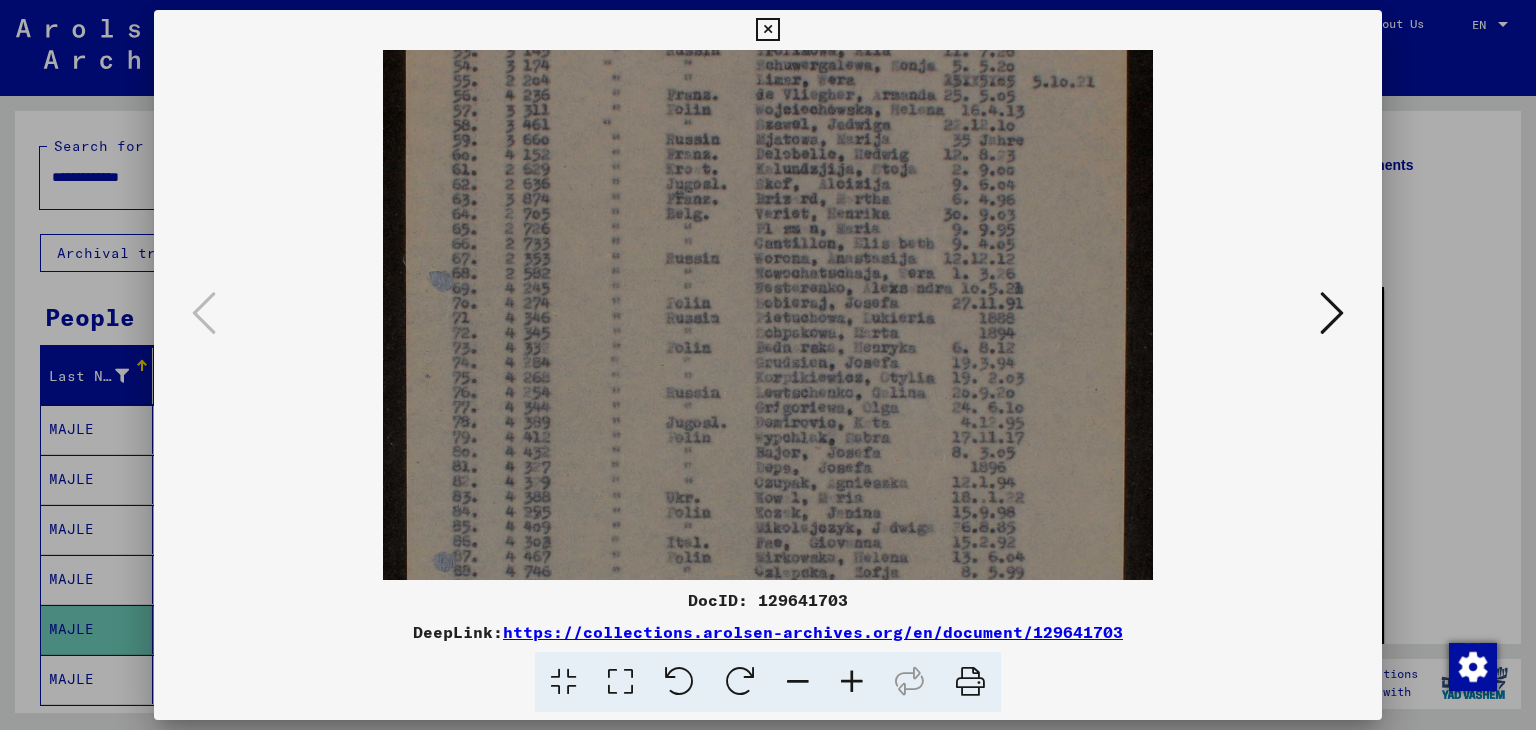 scroll, scrollTop: 167, scrollLeft: 0, axis: vertical 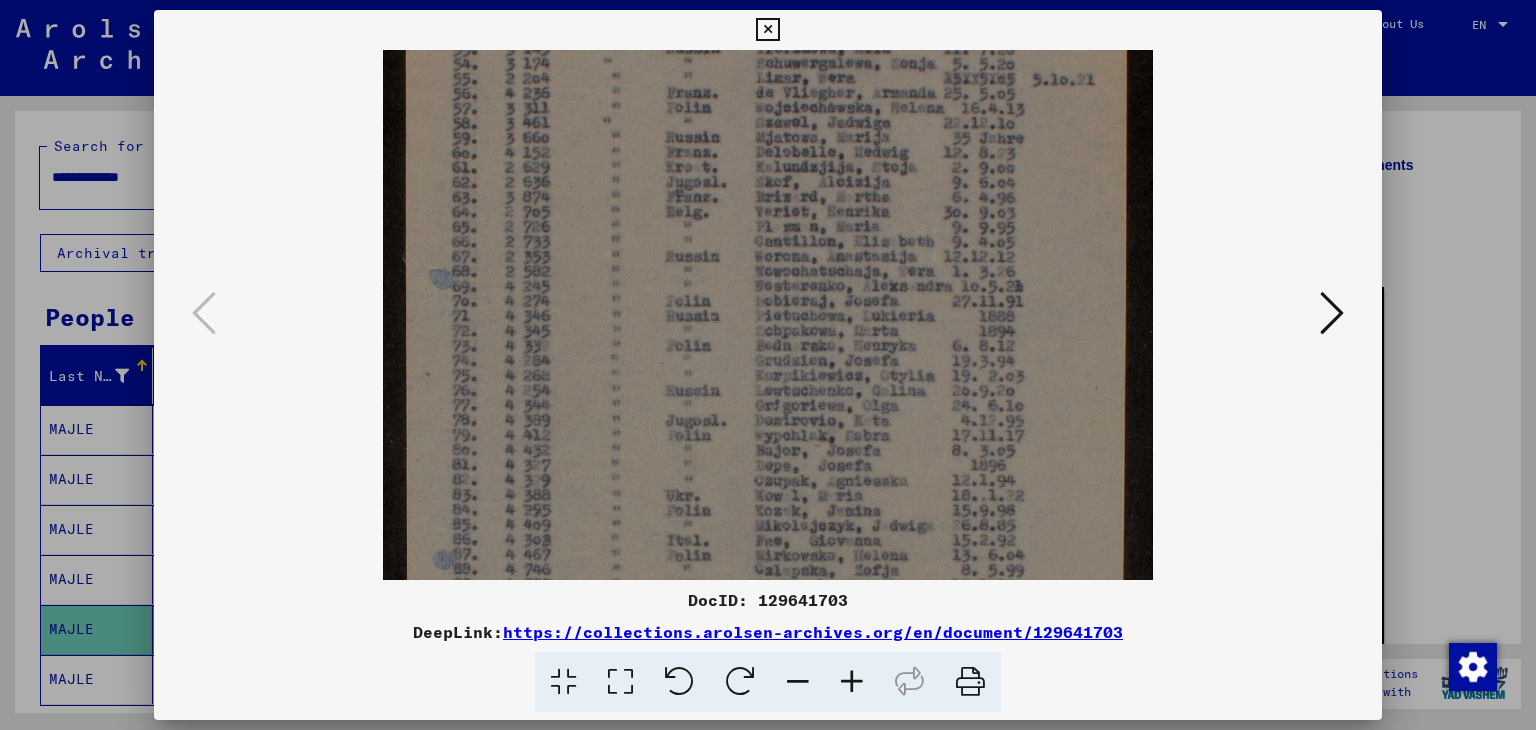 drag, startPoint x: 888, startPoint y: 304, endPoint x: 884, endPoint y: 212, distance: 92.086914 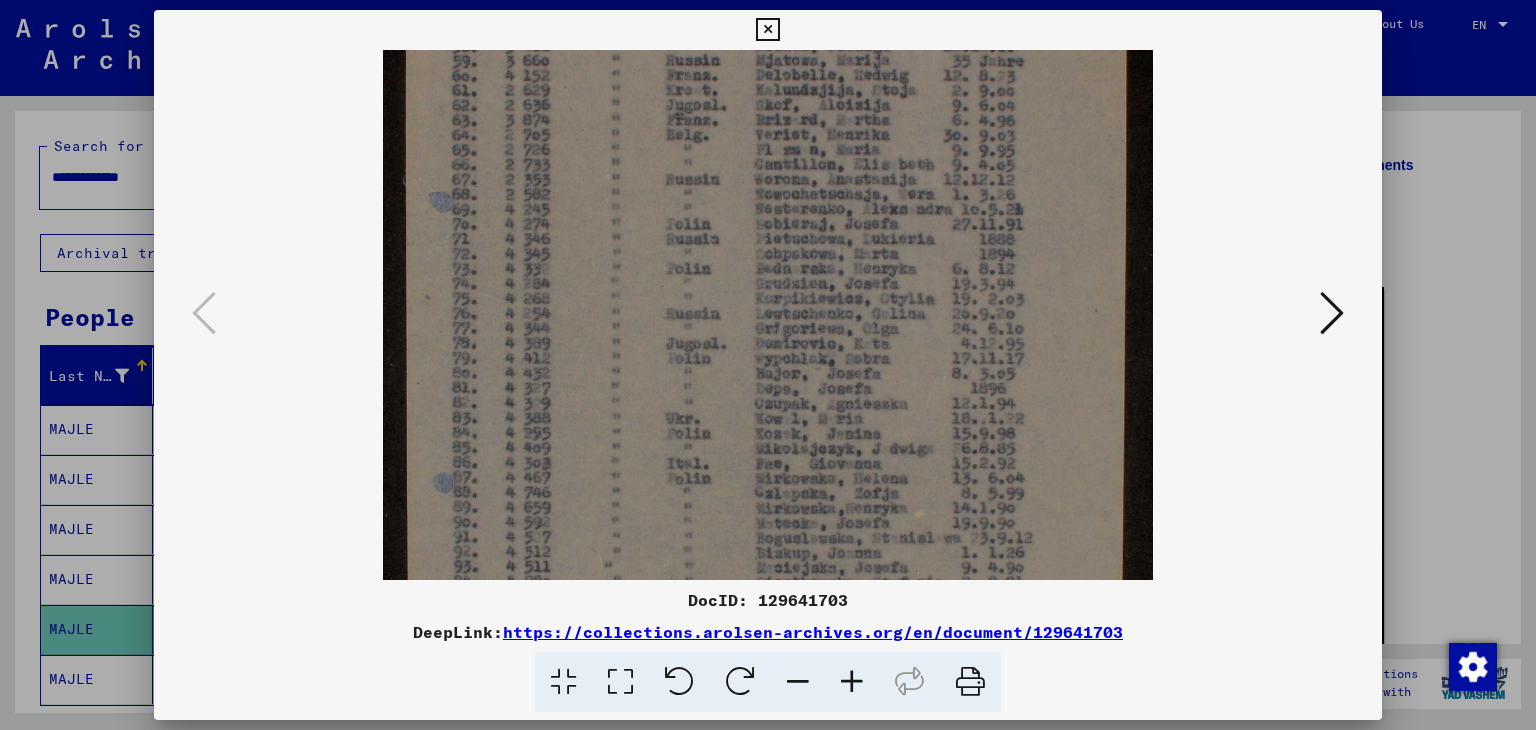 scroll, scrollTop: 258, scrollLeft: 0, axis: vertical 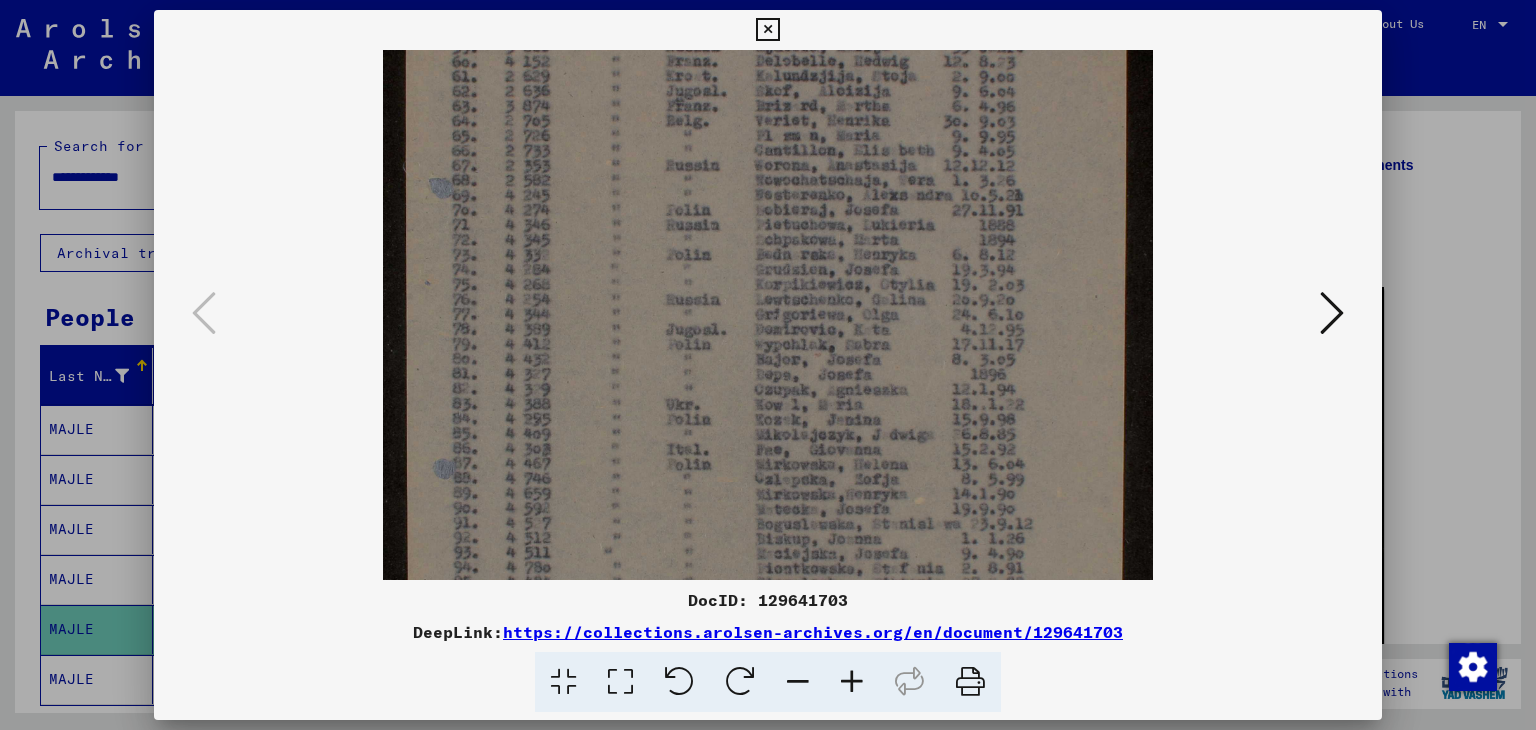 drag, startPoint x: 872, startPoint y: 428, endPoint x: 862, endPoint y: 339, distance: 89.560036 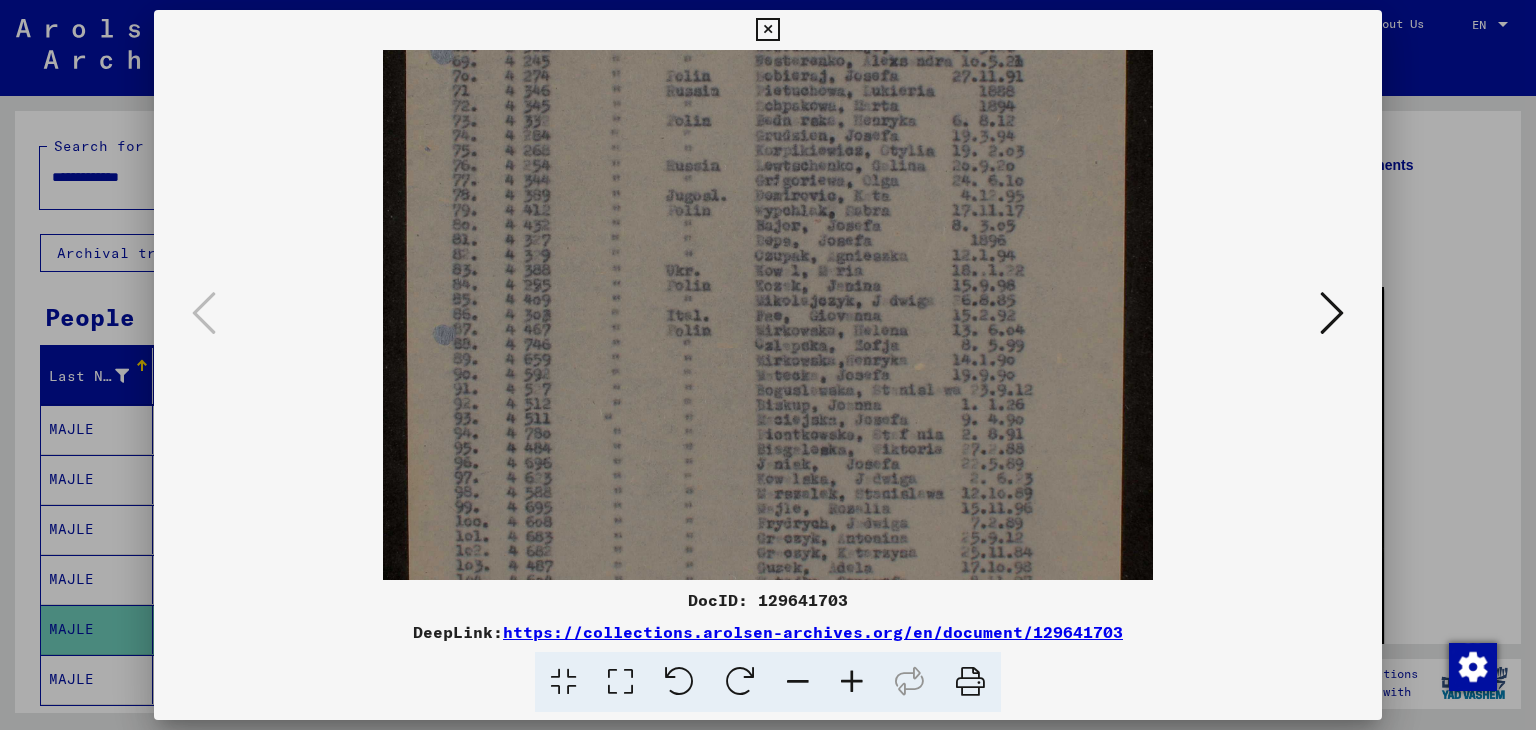 scroll, scrollTop: 402, scrollLeft: 0, axis: vertical 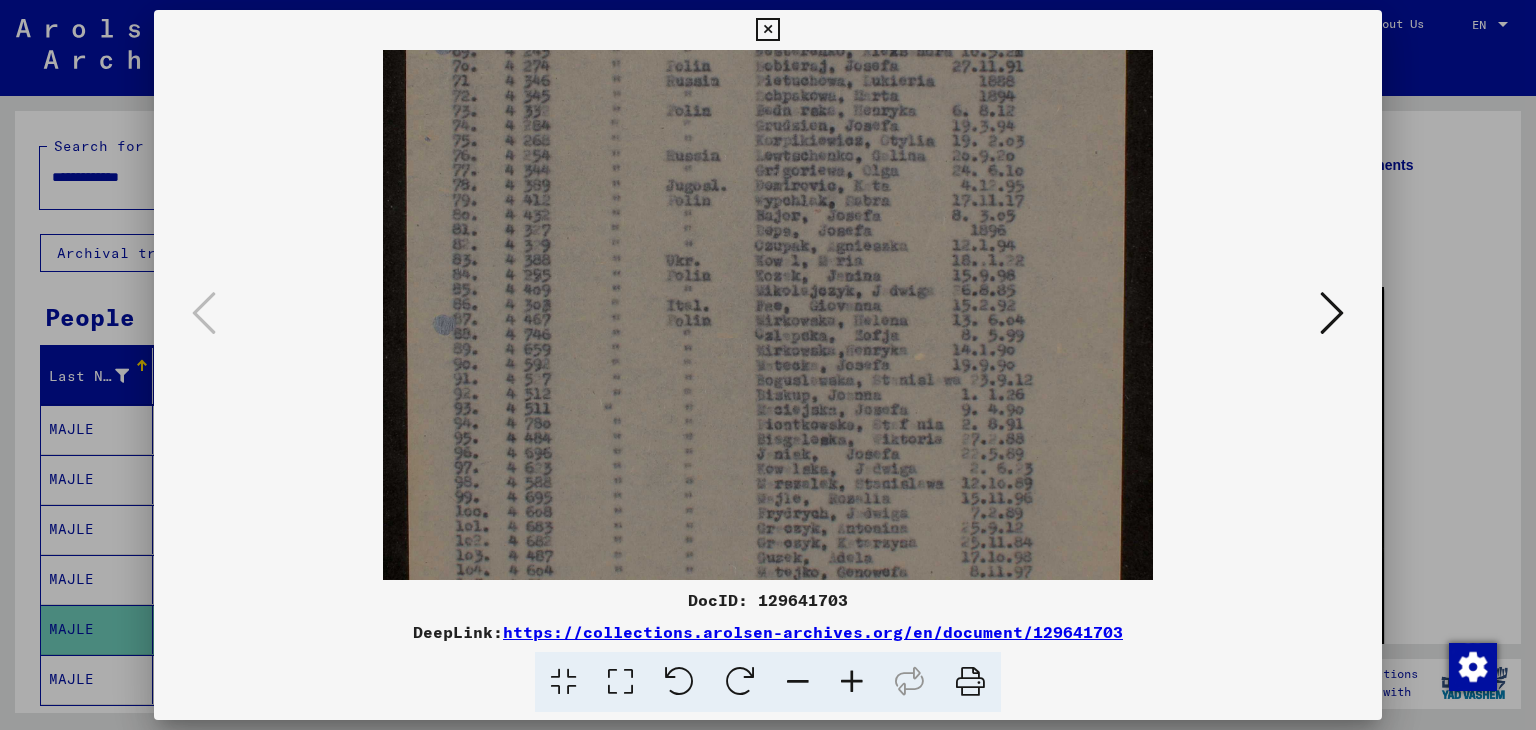 drag, startPoint x: 901, startPoint y: 501, endPoint x: 902, endPoint y: 358, distance: 143.0035 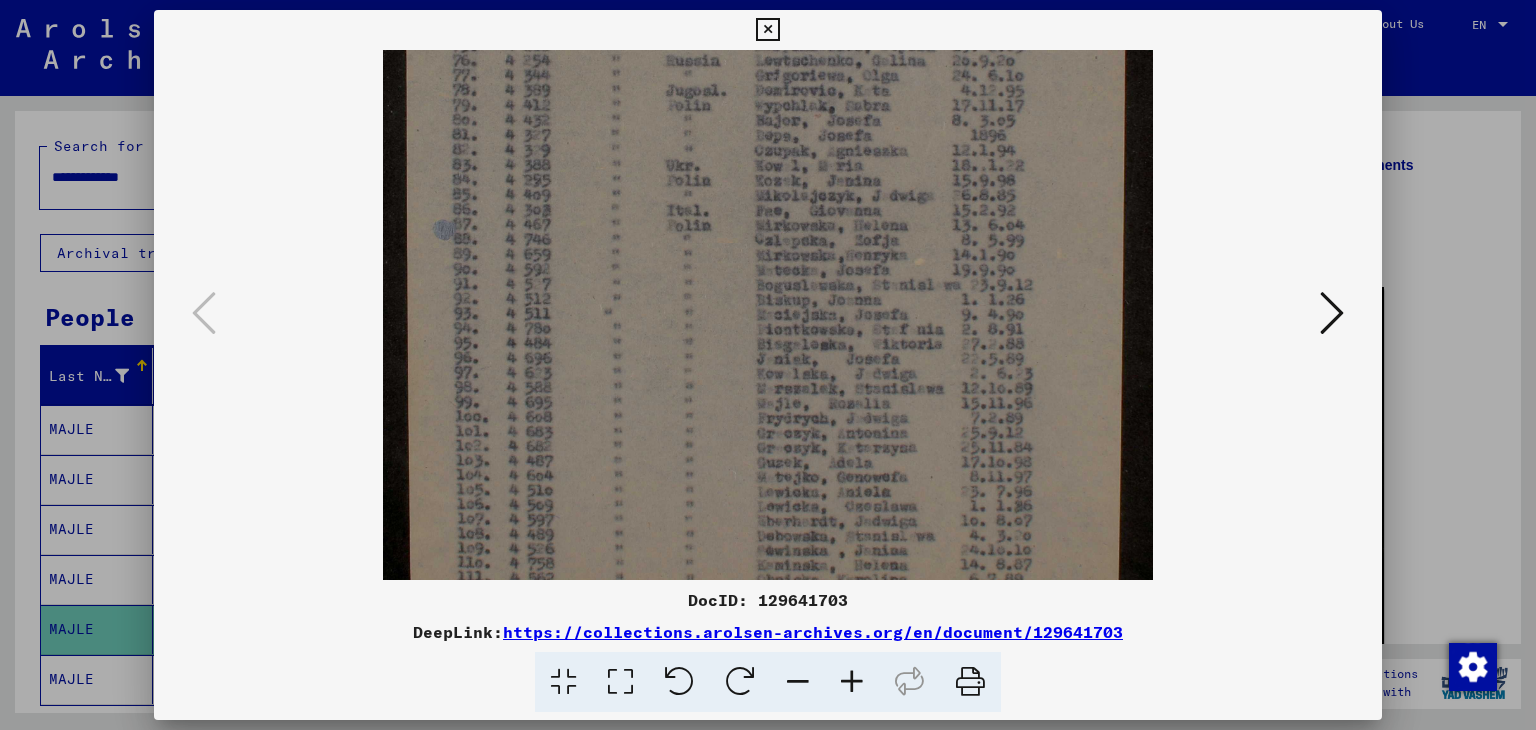 scroll, scrollTop: 533, scrollLeft: 0, axis: vertical 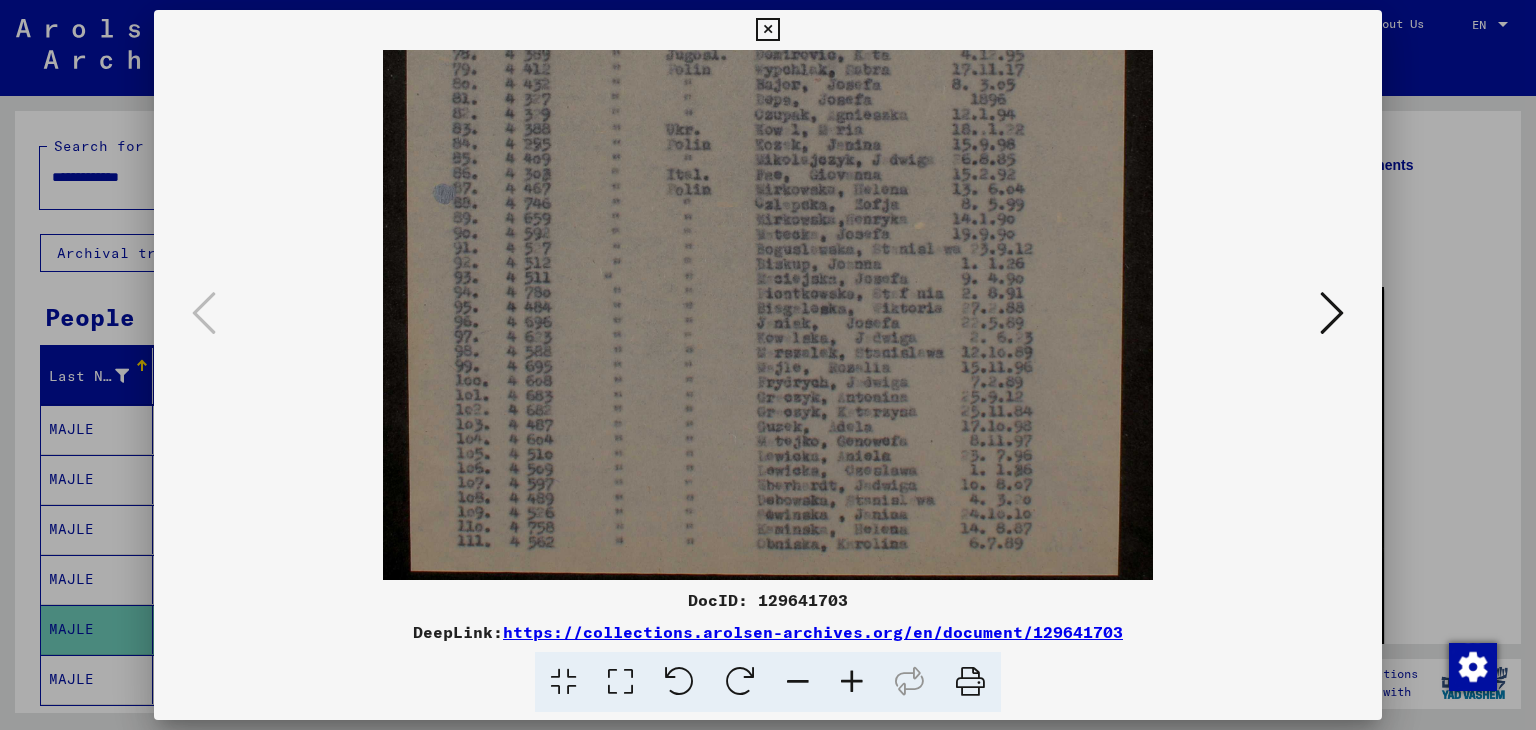 drag, startPoint x: 922, startPoint y: 469, endPoint x: 906, endPoint y: 341, distance: 128.99612 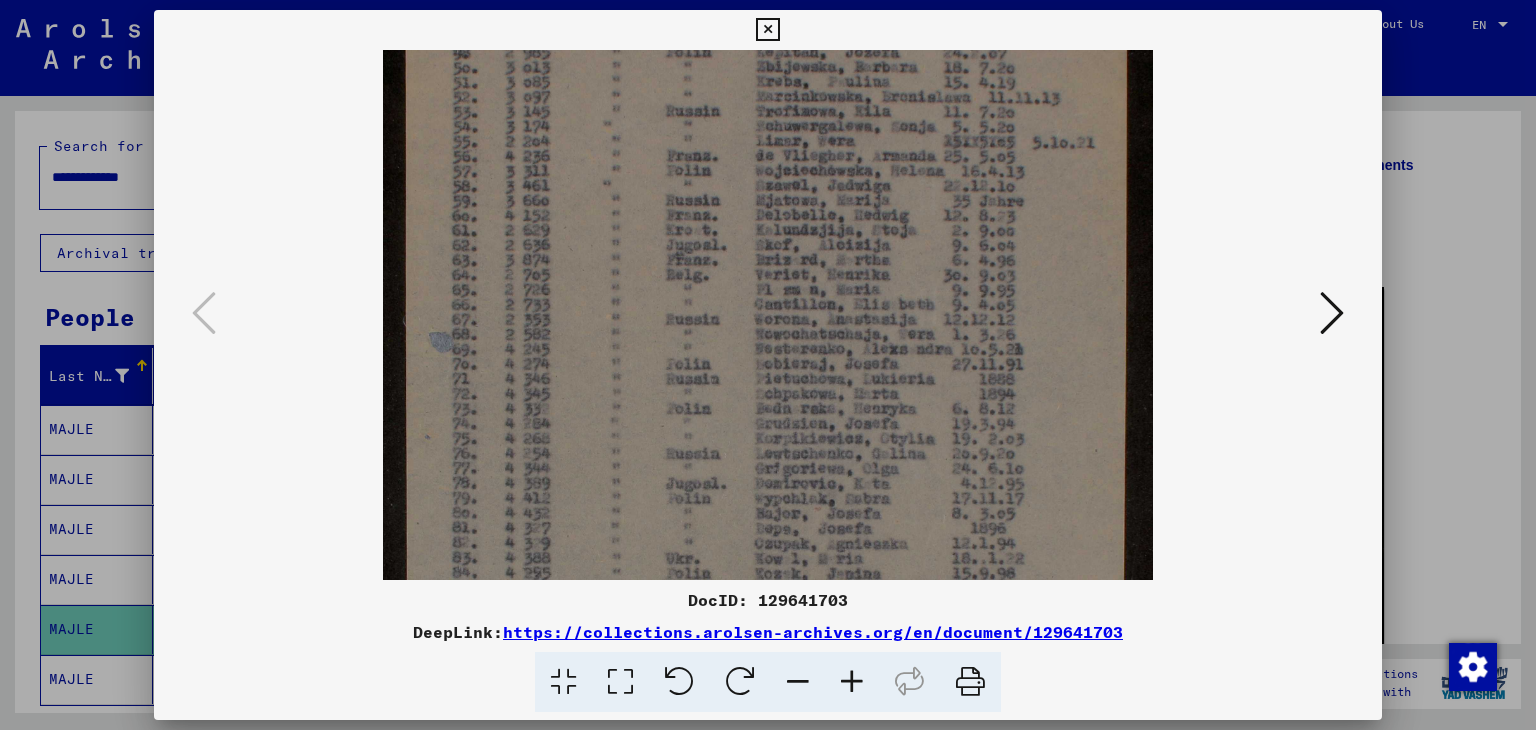 scroll, scrollTop: 100, scrollLeft: 0, axis: vertical 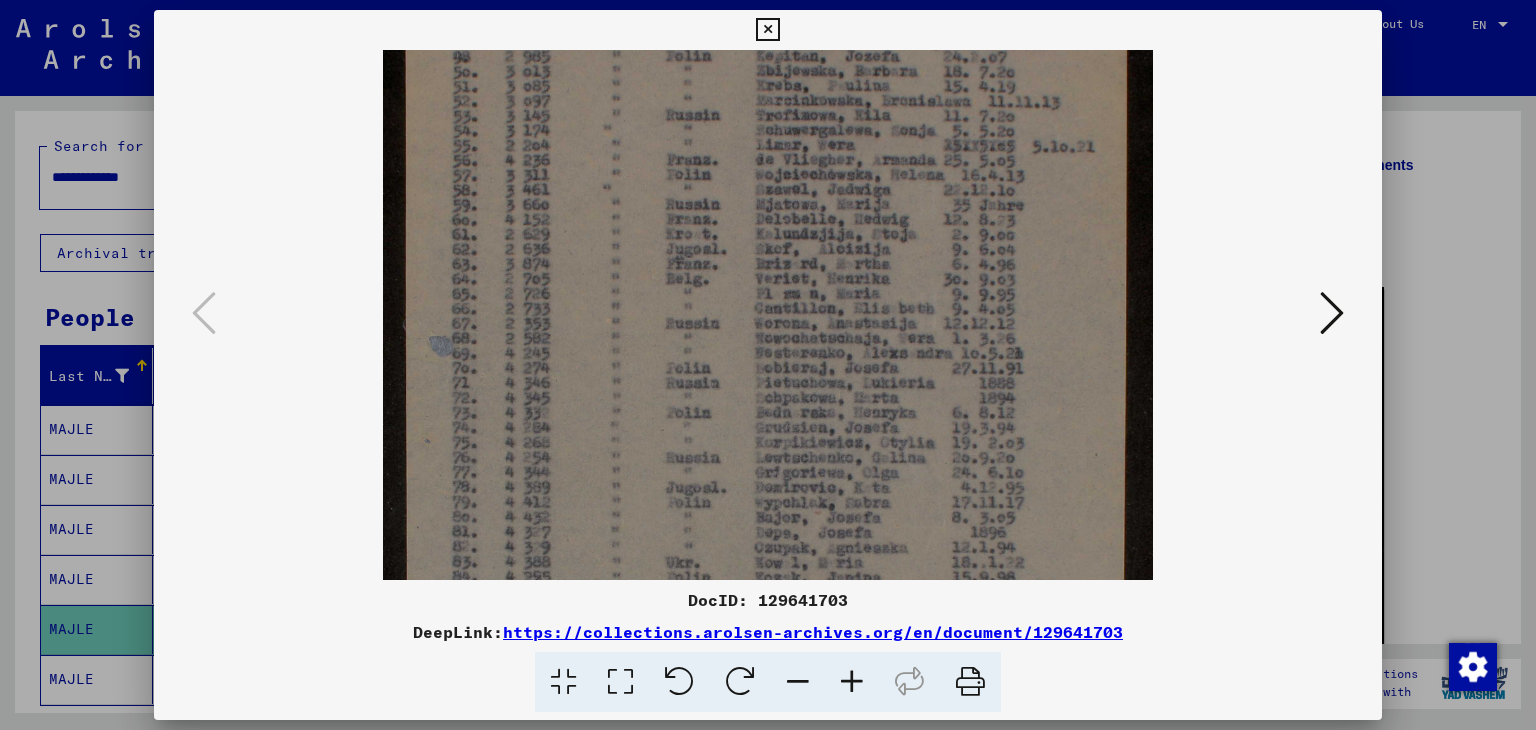 drag, startPoint x: 915, startPoint y: 286, endPoint x: 914, endPoint y: 721, distance: 435.00116 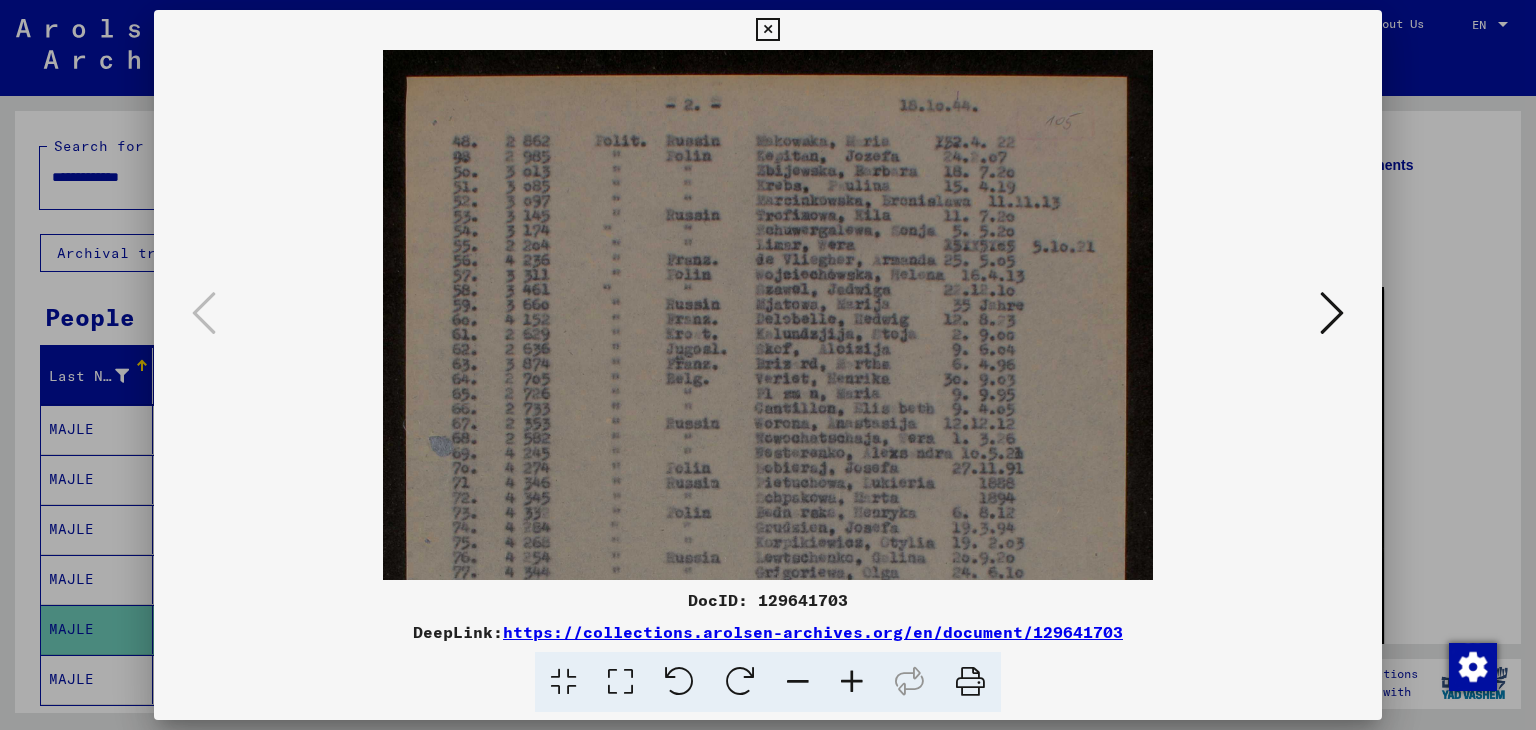 drag, startPoint x: 908, startPoint y: 457, endPoint x: 909, endPoint y: 641, distance: 184.00272 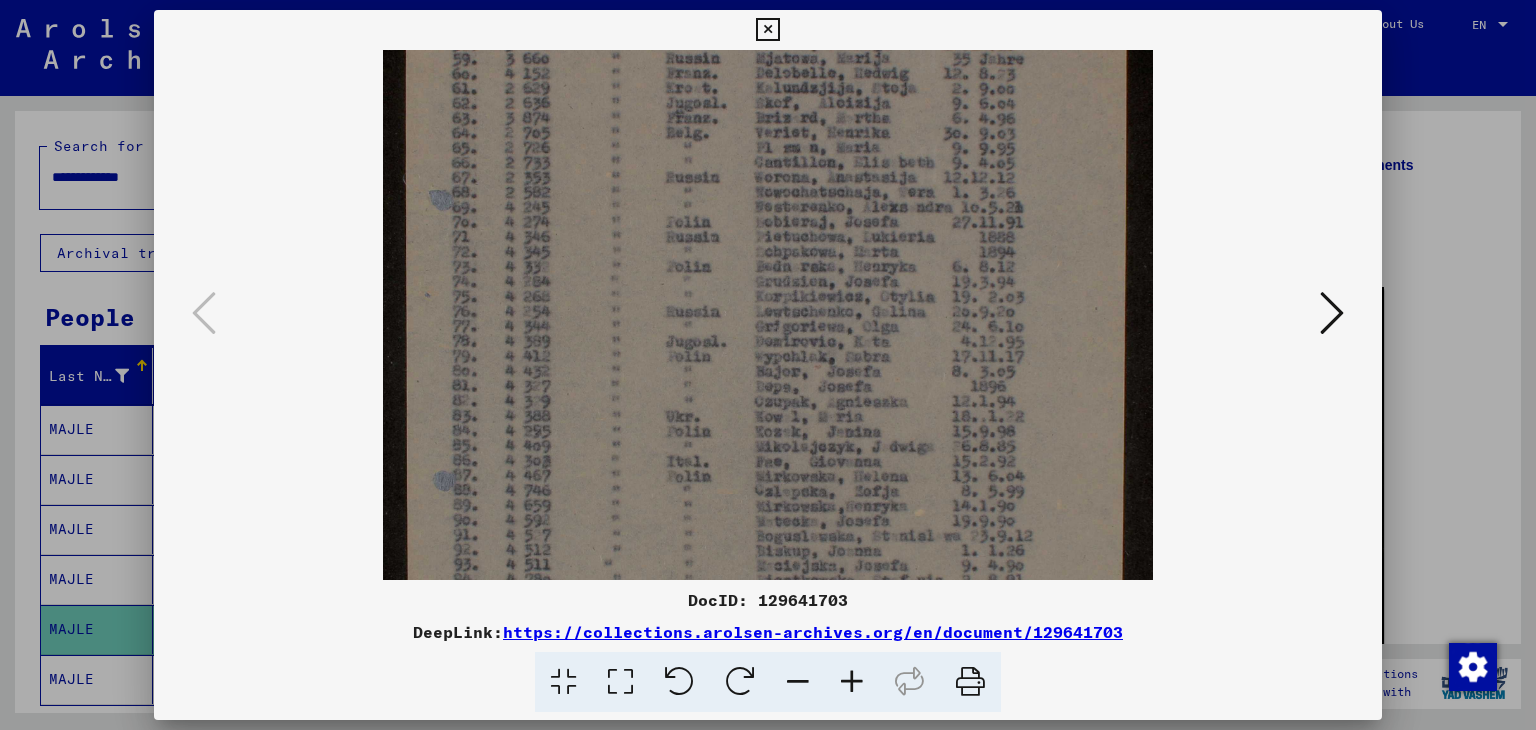 scroll, scrollTop: 268, scrollLeft: 0, axis: vertical 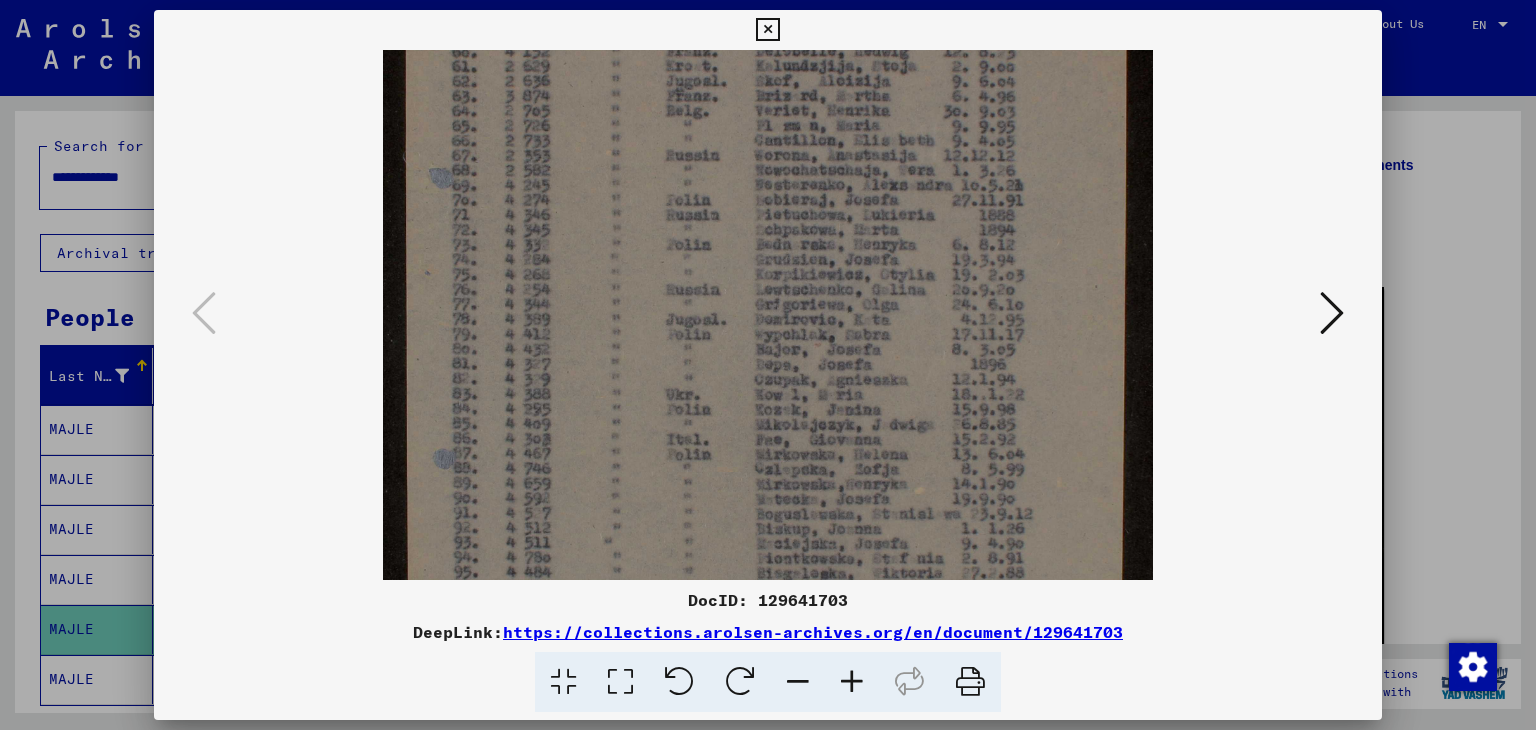 drag, startPoint x: 870, startPoint y: 407, endPoint x: 892, endPoint y: 145, distance: 262.92203 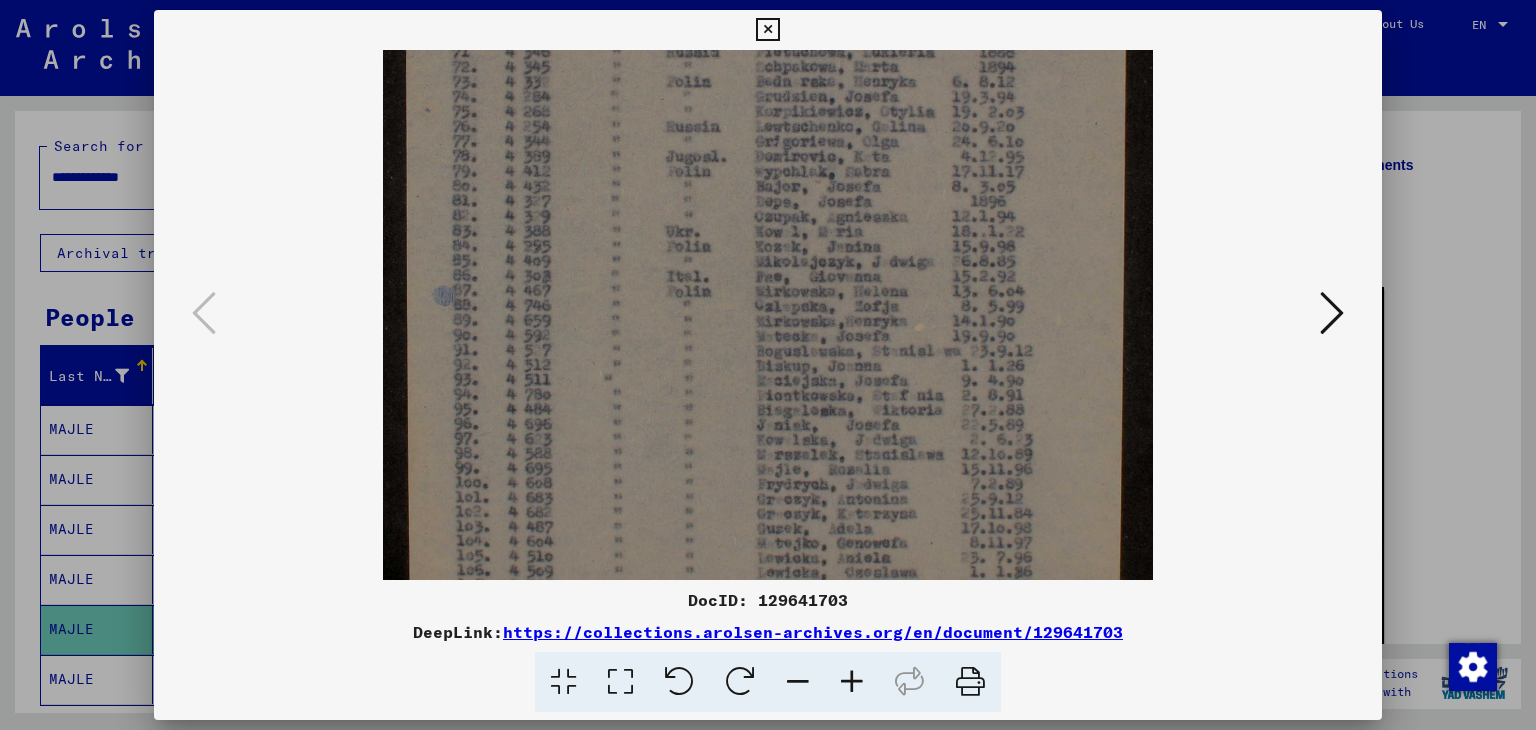 scroll, scrollTop: 438, scrollLeft: 0, axis: vertical 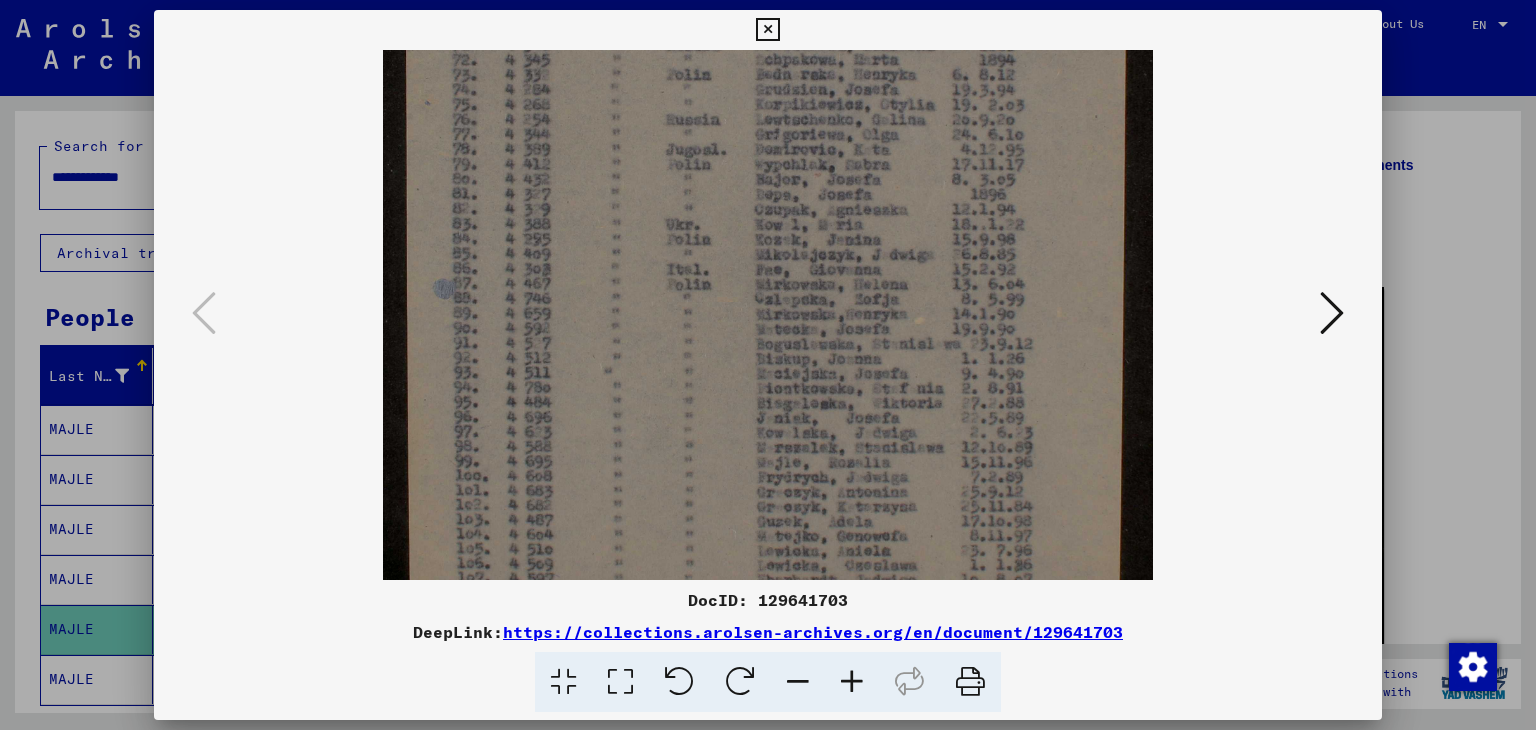 drag, startPoint x: 892, startPoint y: 410, endPoint x: 895, endPoint y: 245, distance: 165.02727 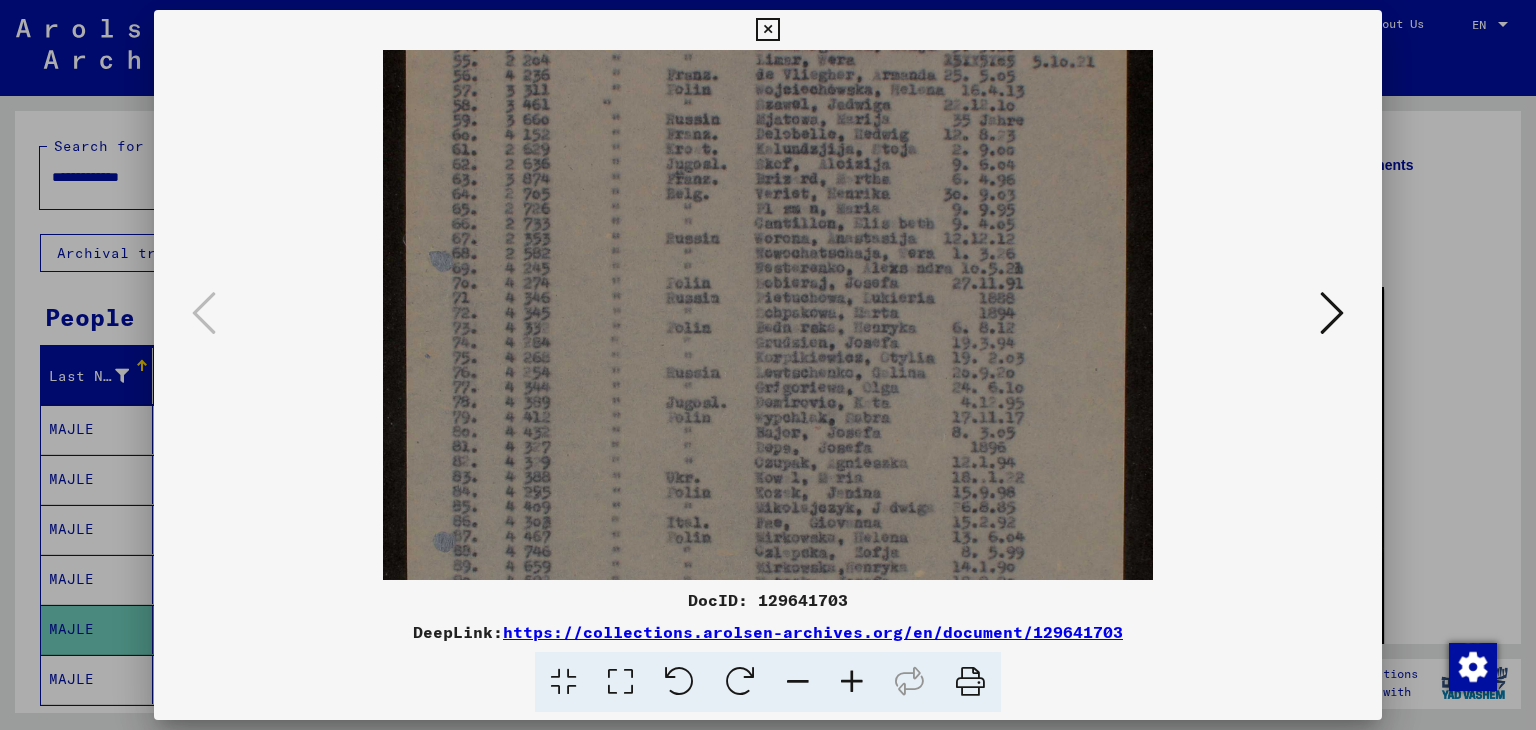 drag, startPoint x: 888, startPoint y: 416, endPoint x: 876, endPoint y: 677, distance: 261.27573 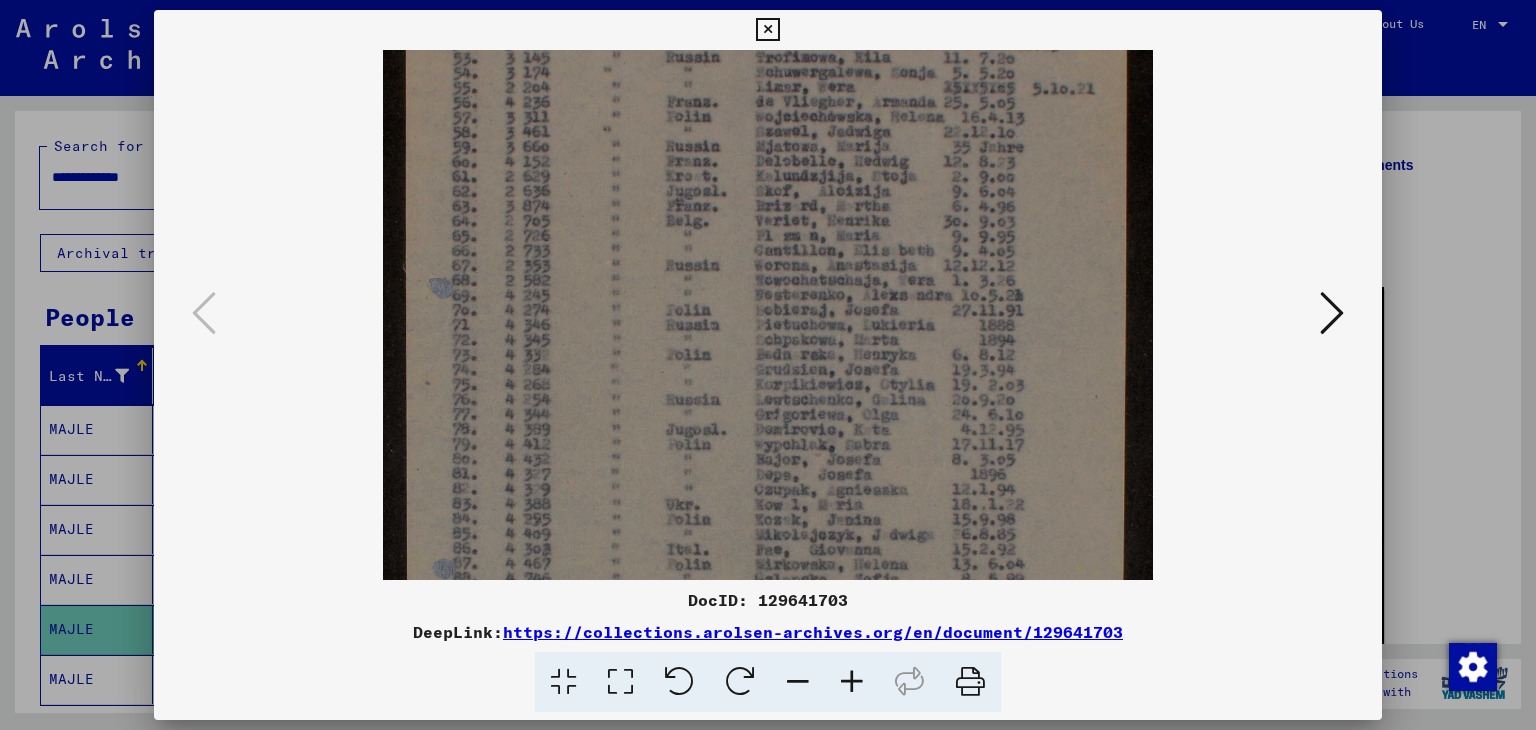 scroll, scrollTop: 0, scrollLeft: 0, axis: both 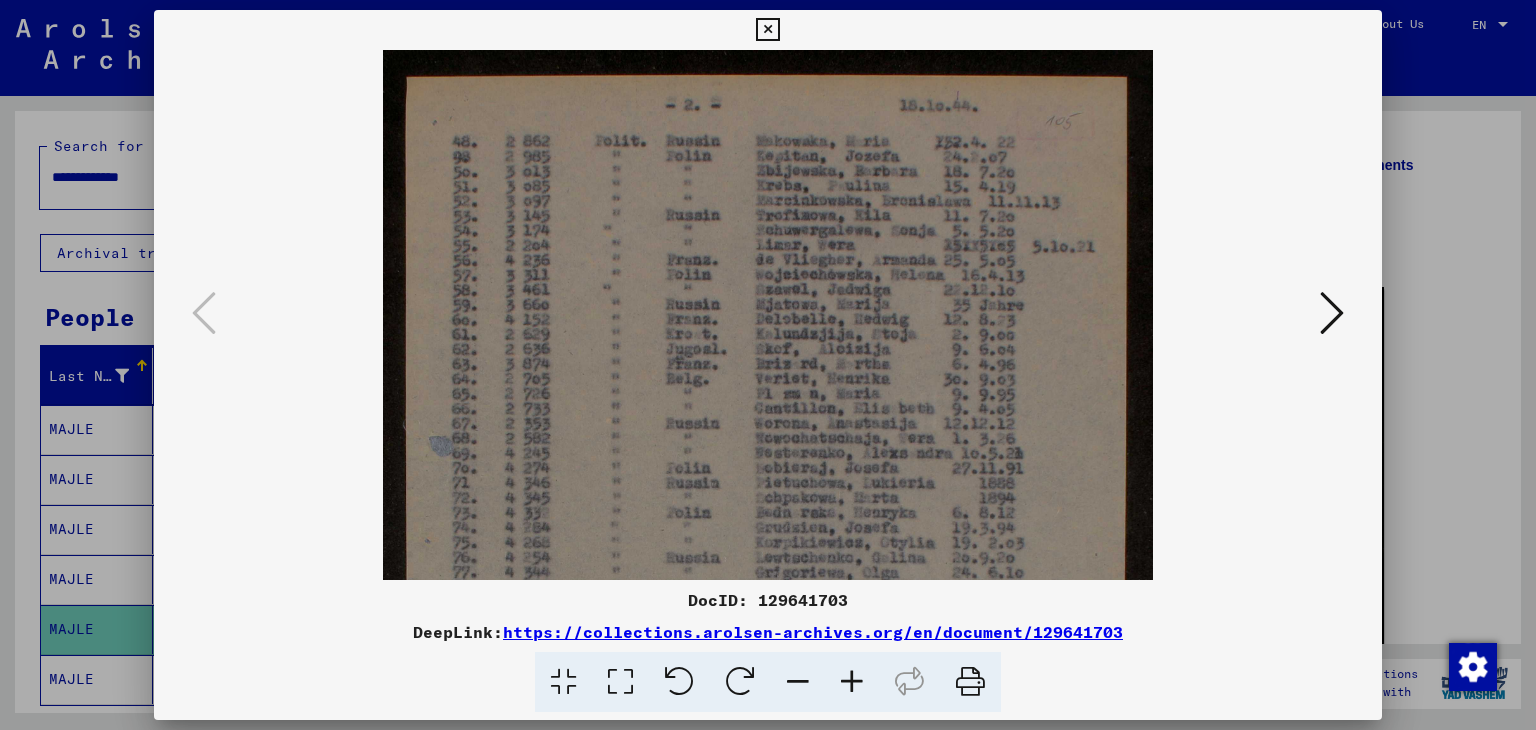 drag, startPoint x: 891, startPoint y: 325, endPoint x: 832, endPoint y: 579, distance: 260.76233 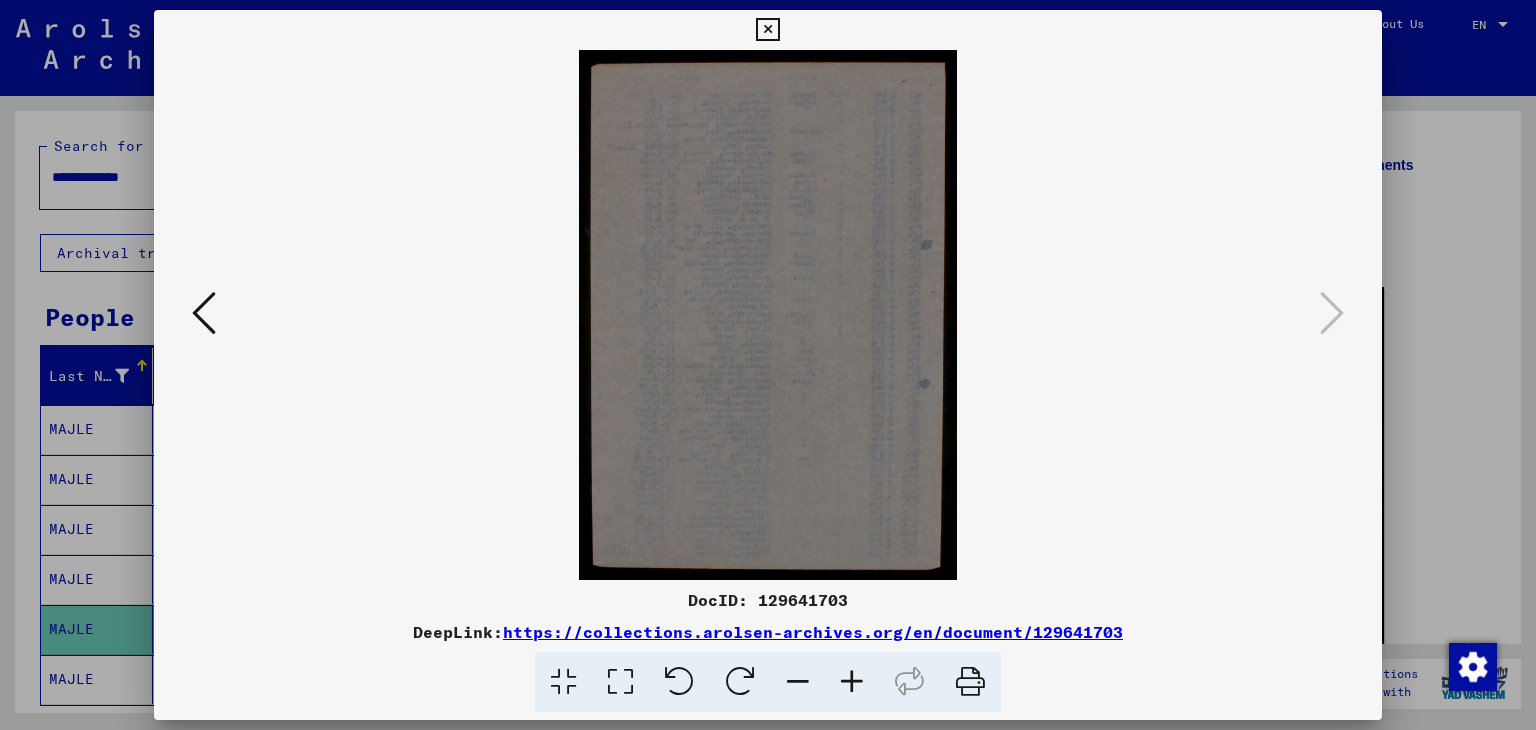 click at bounding box center [204, 313] 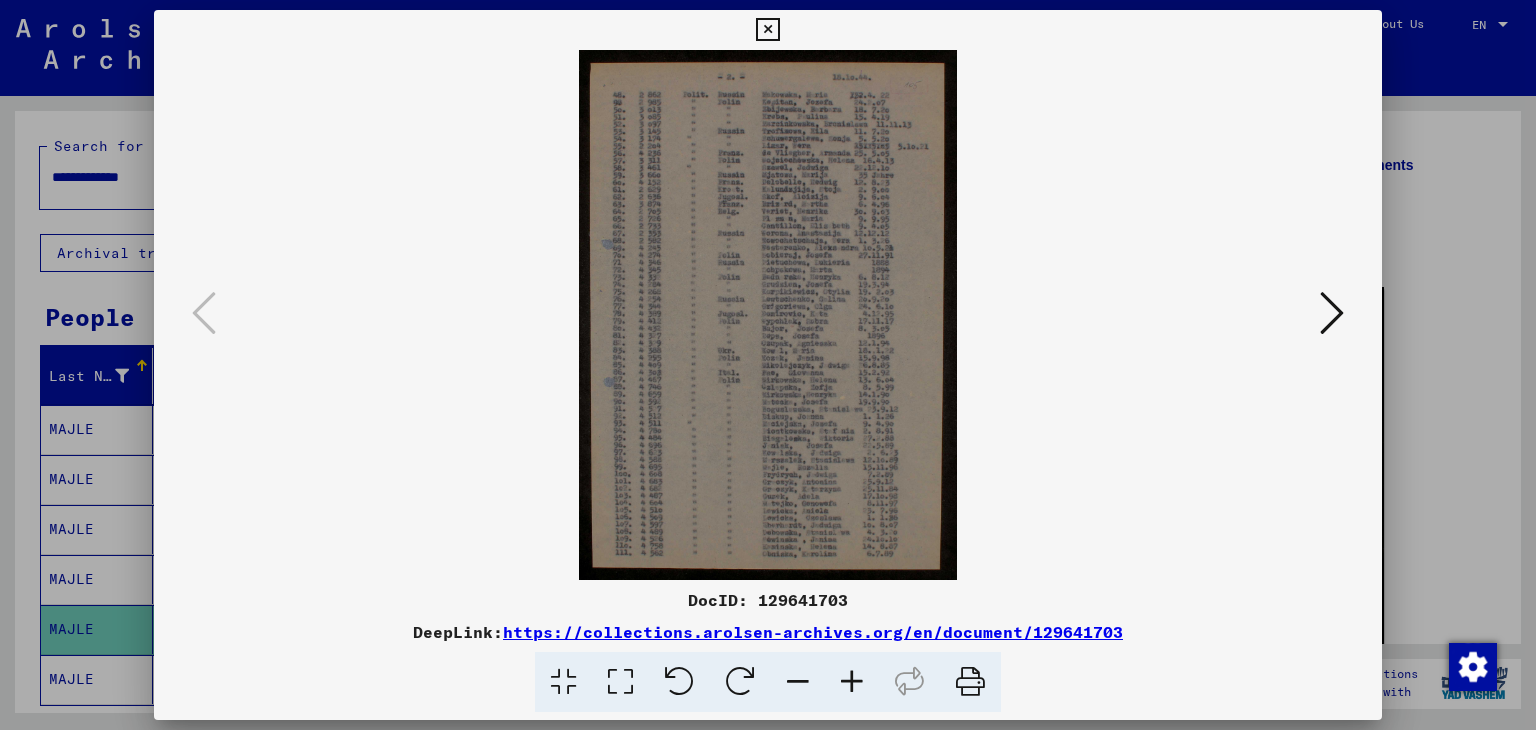 click at bounding box center (852, 682) 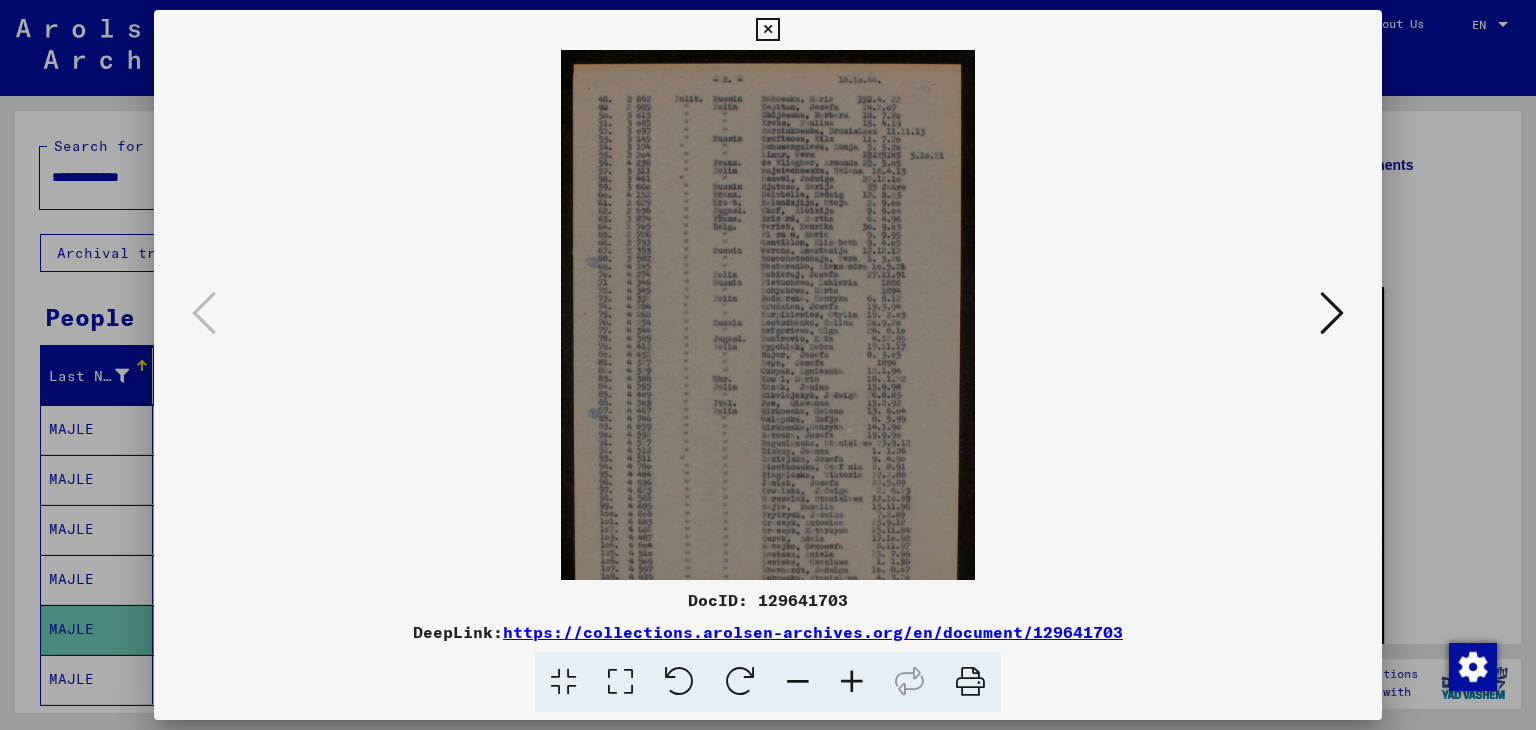 click at bounding box center [852, 682] 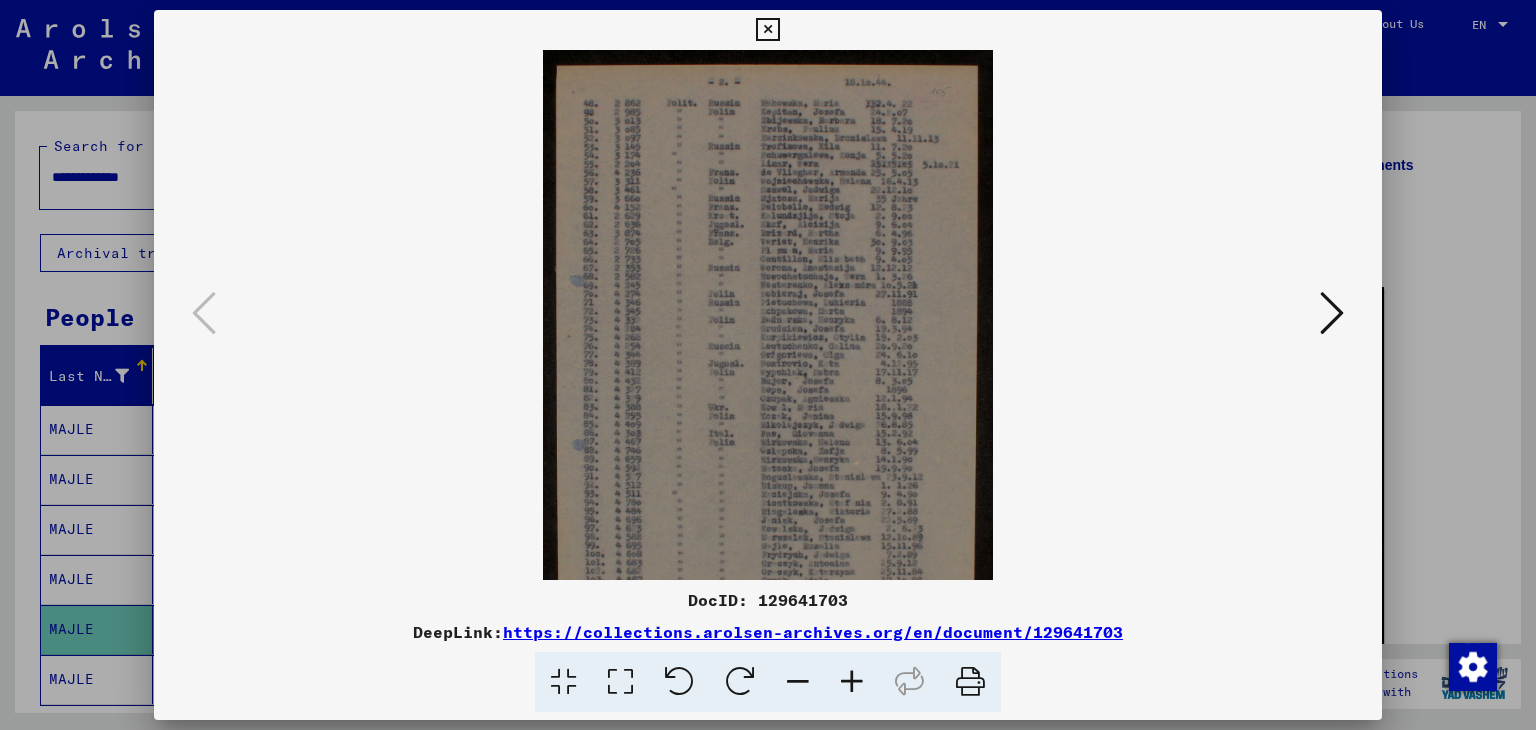 click at bounding box center (852, 682) 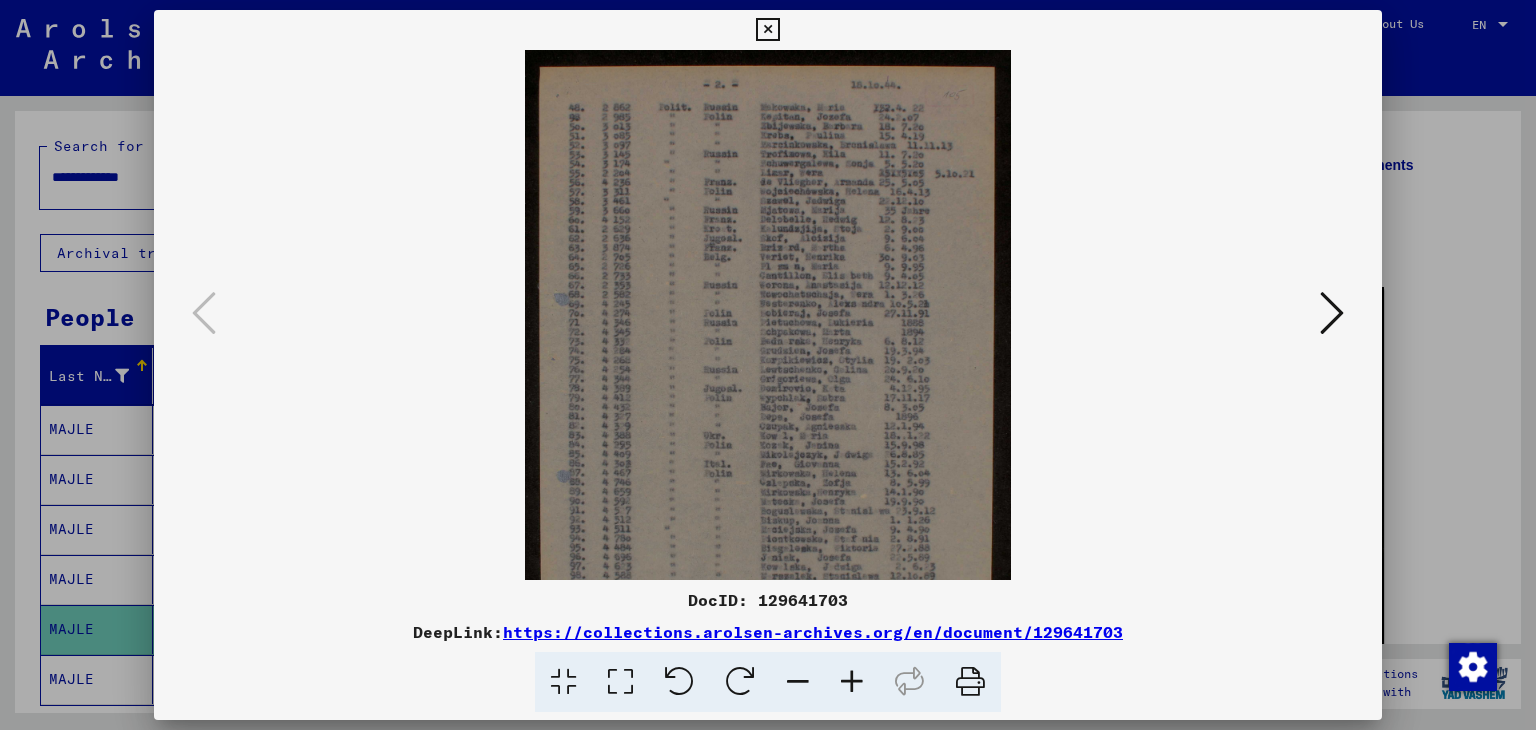 click at bounding box center (852, 682) 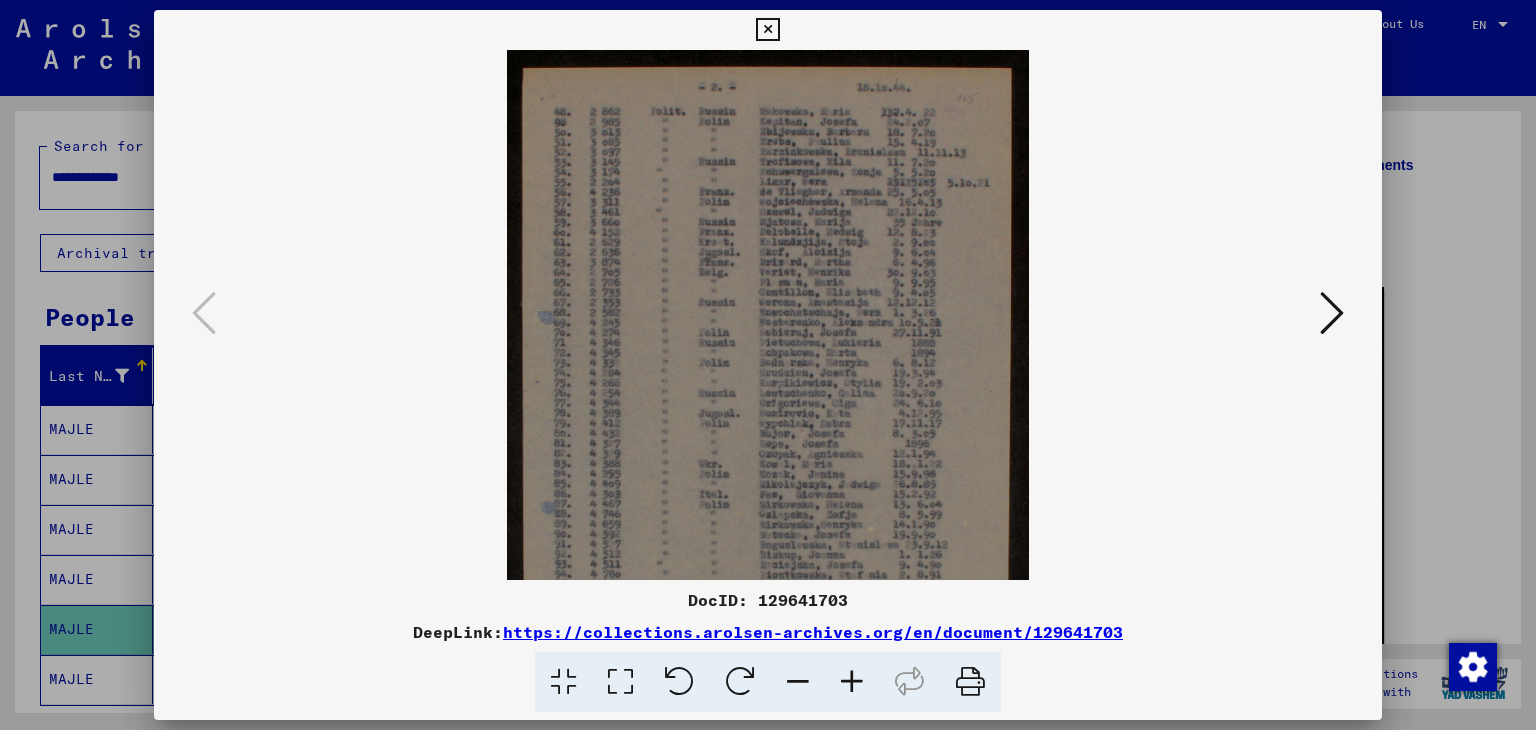 click at bounding box center (852, 682) 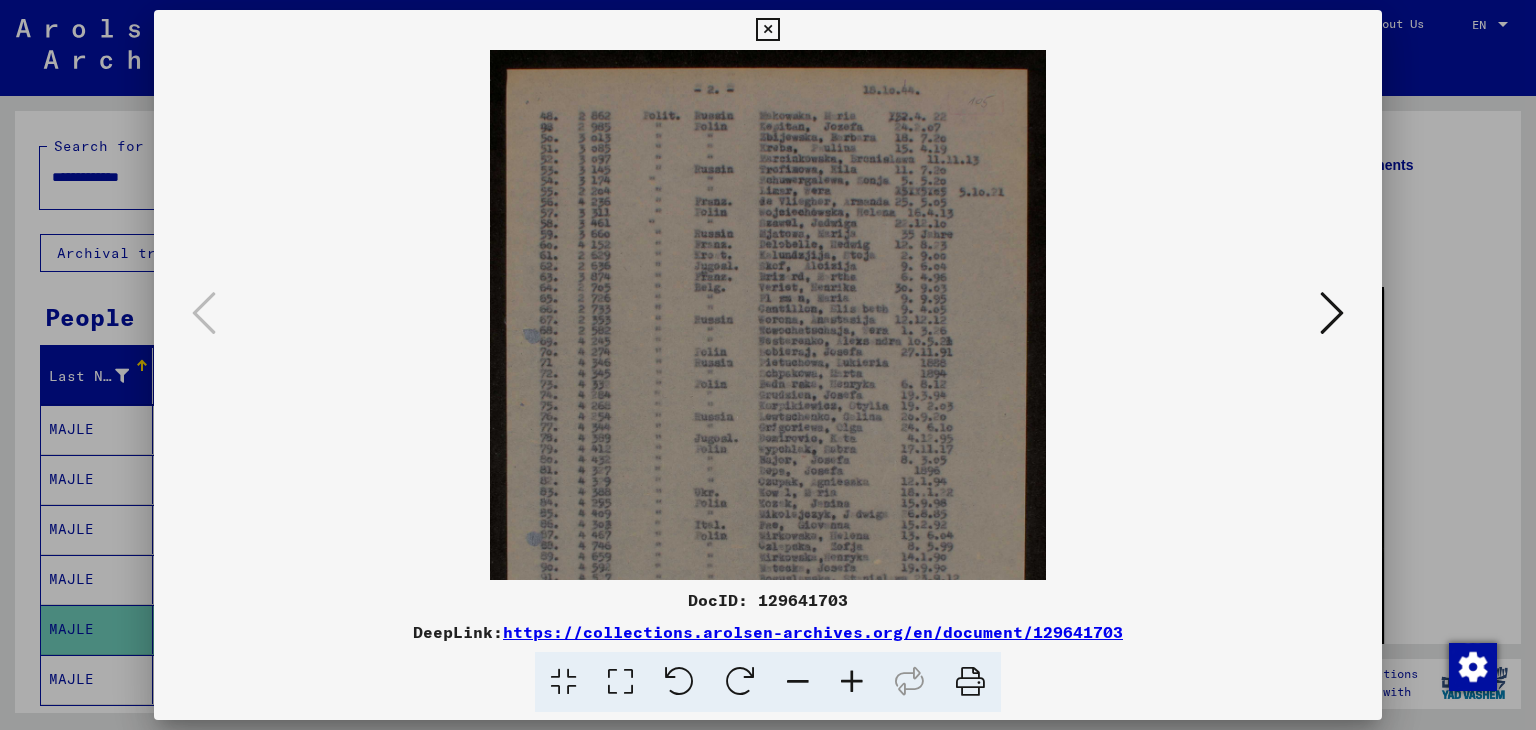 click at bounding box center [852, 682] 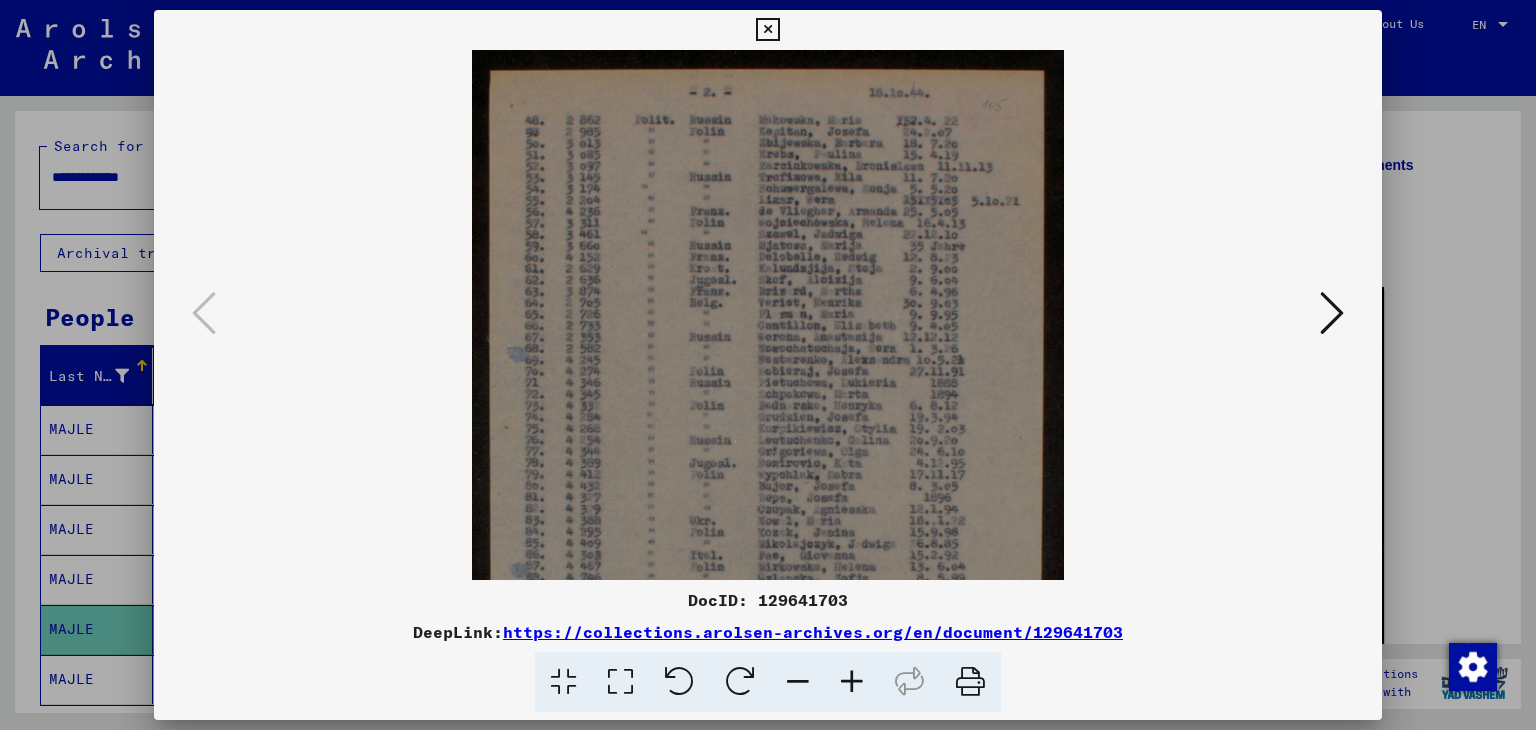 click at bounding box center (852, 682) 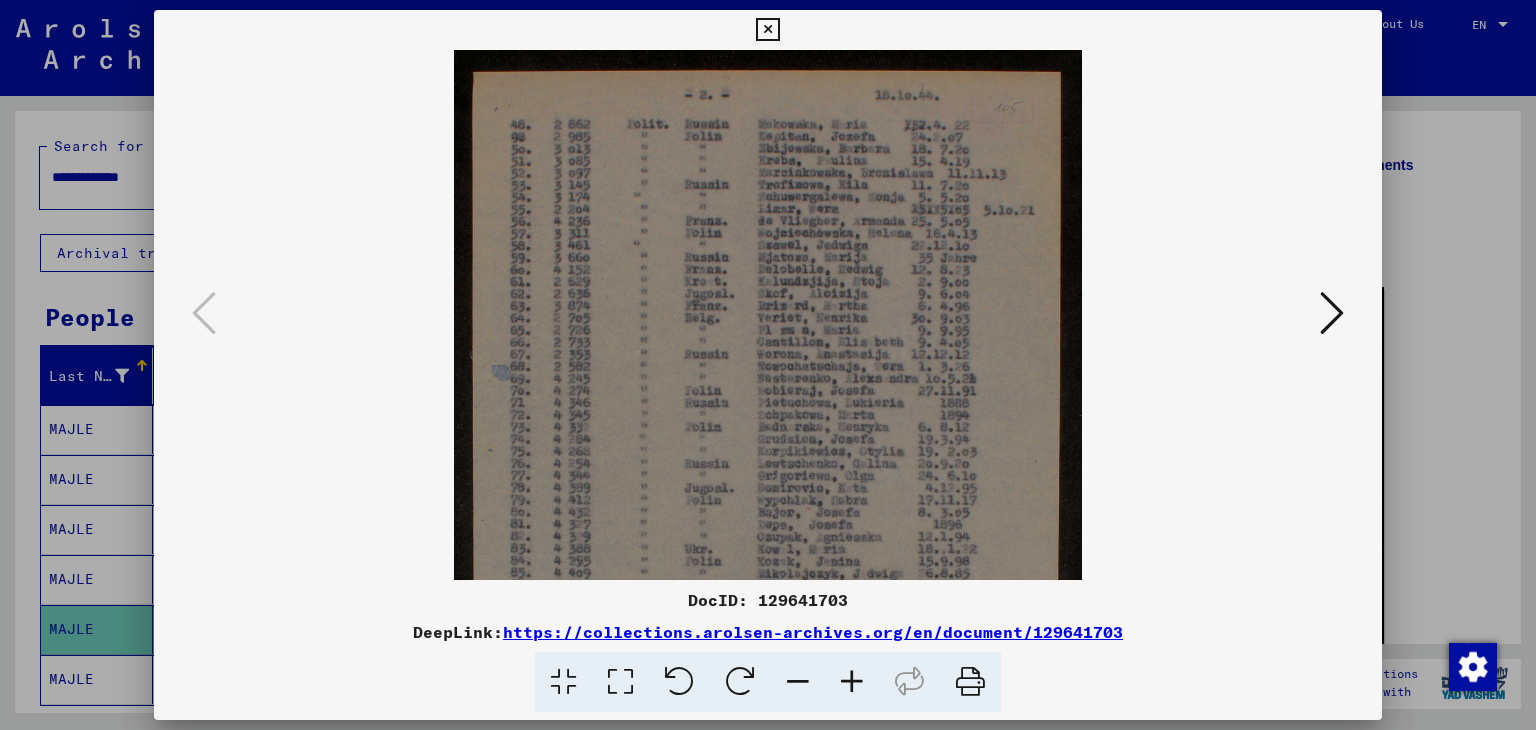 click at bounding box center (852, 682) 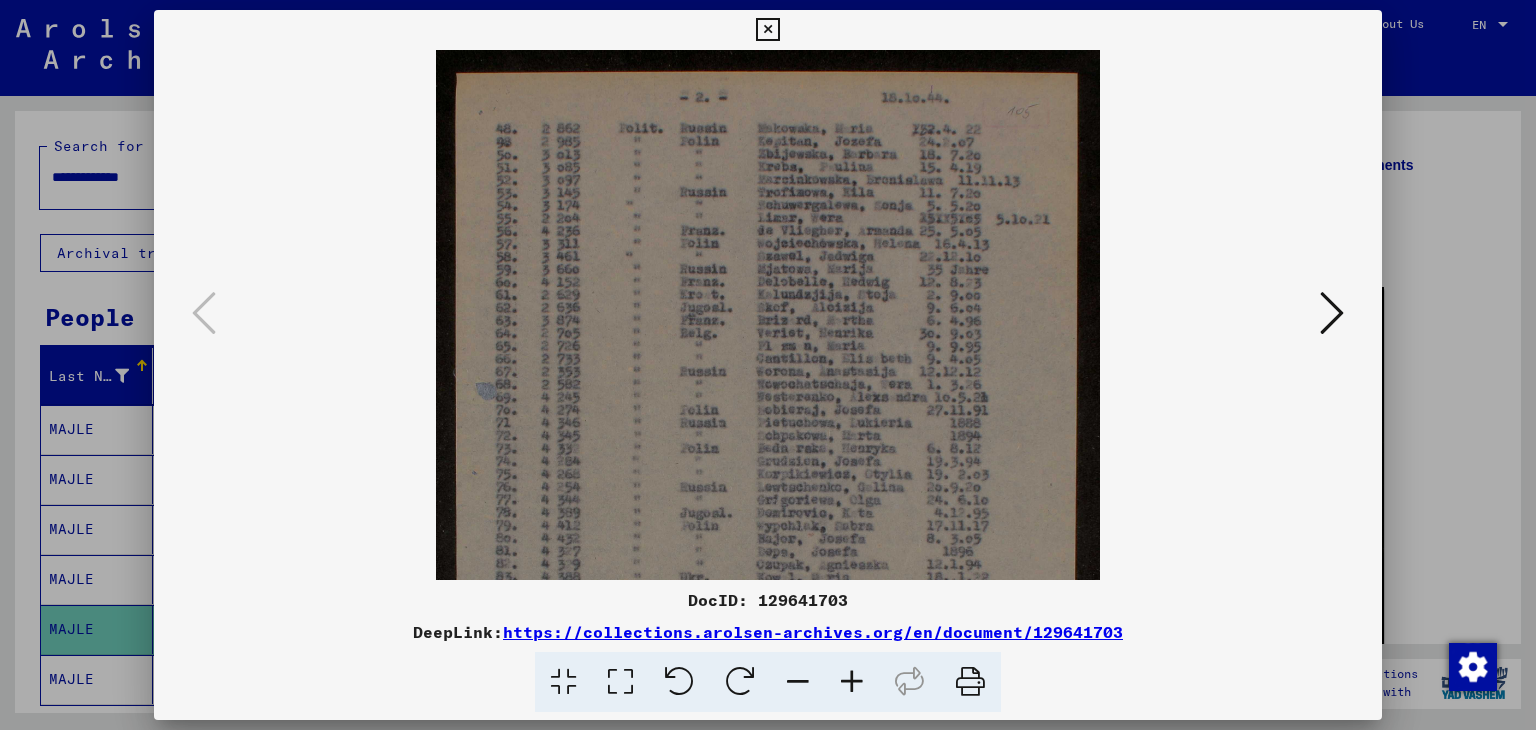click at bounding box center (852, 682) 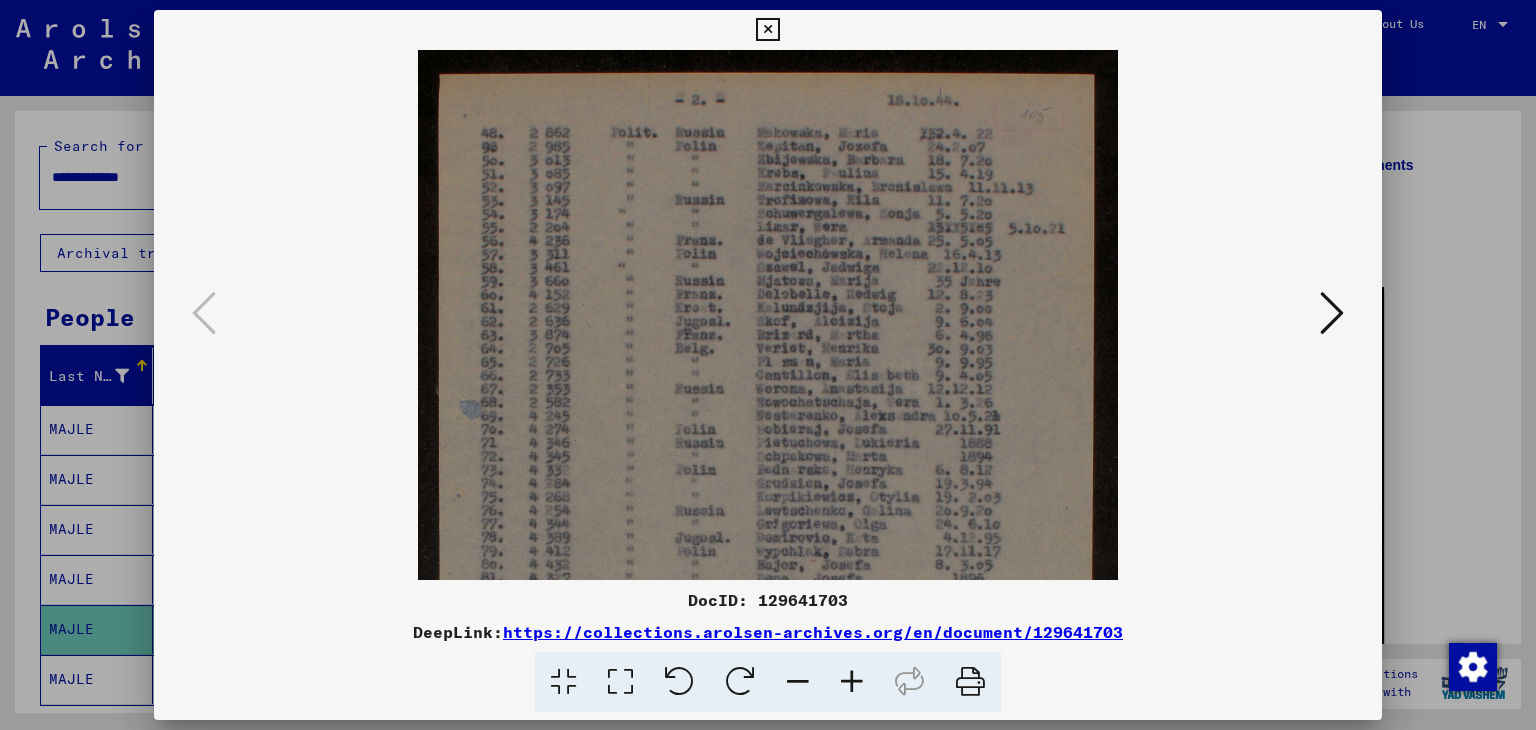click at bounding box center [852, 682] 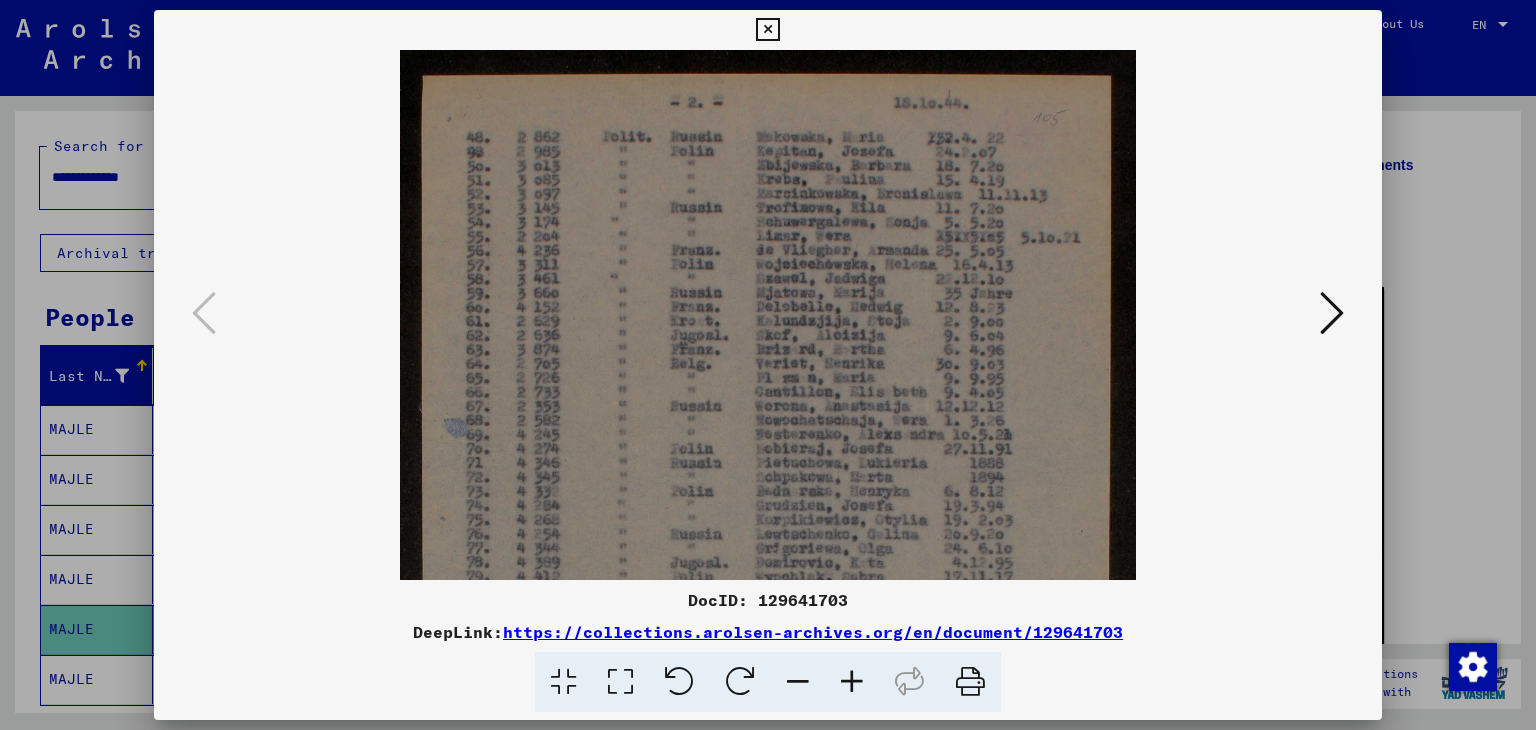 click at bounding box center [852, 682] 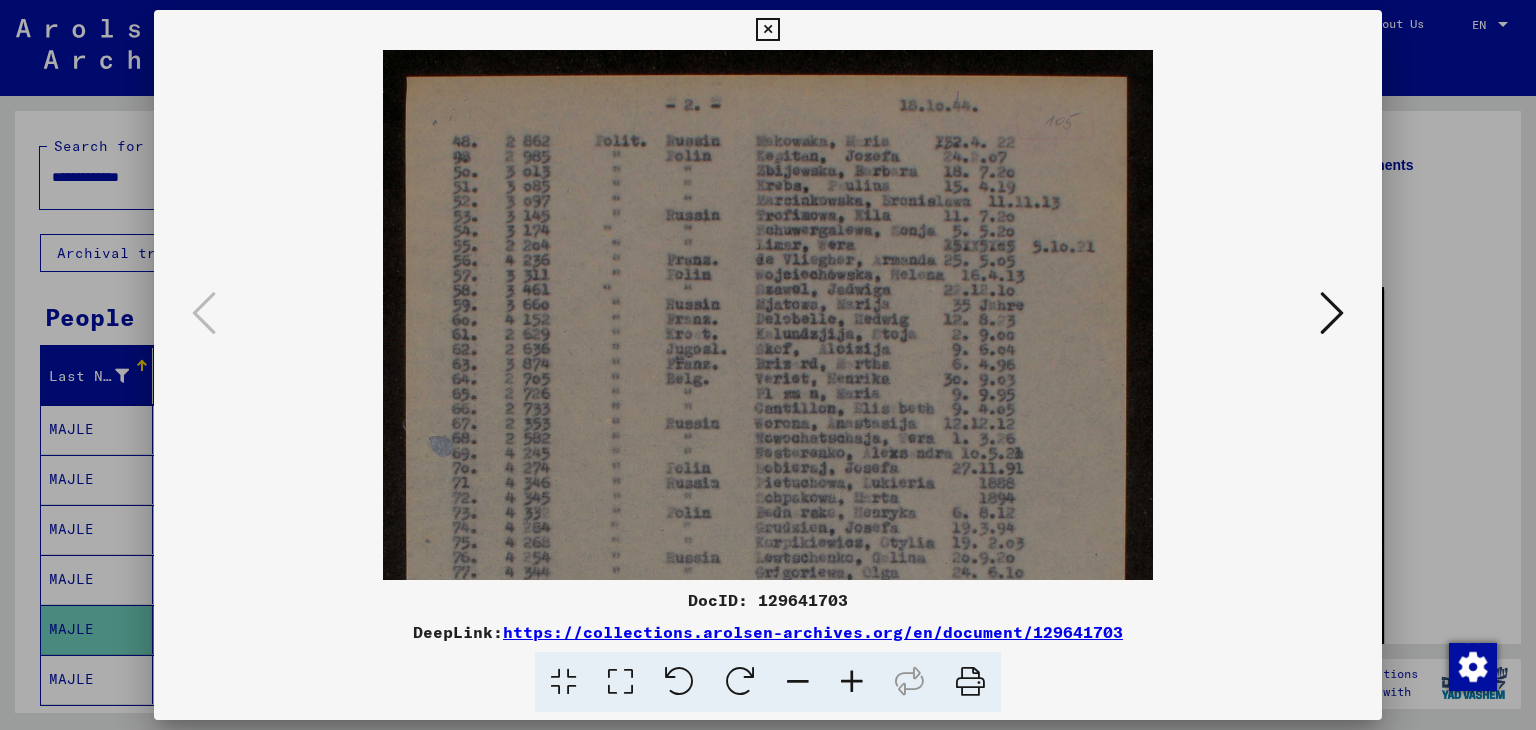 click at bounding box center (852, 682) 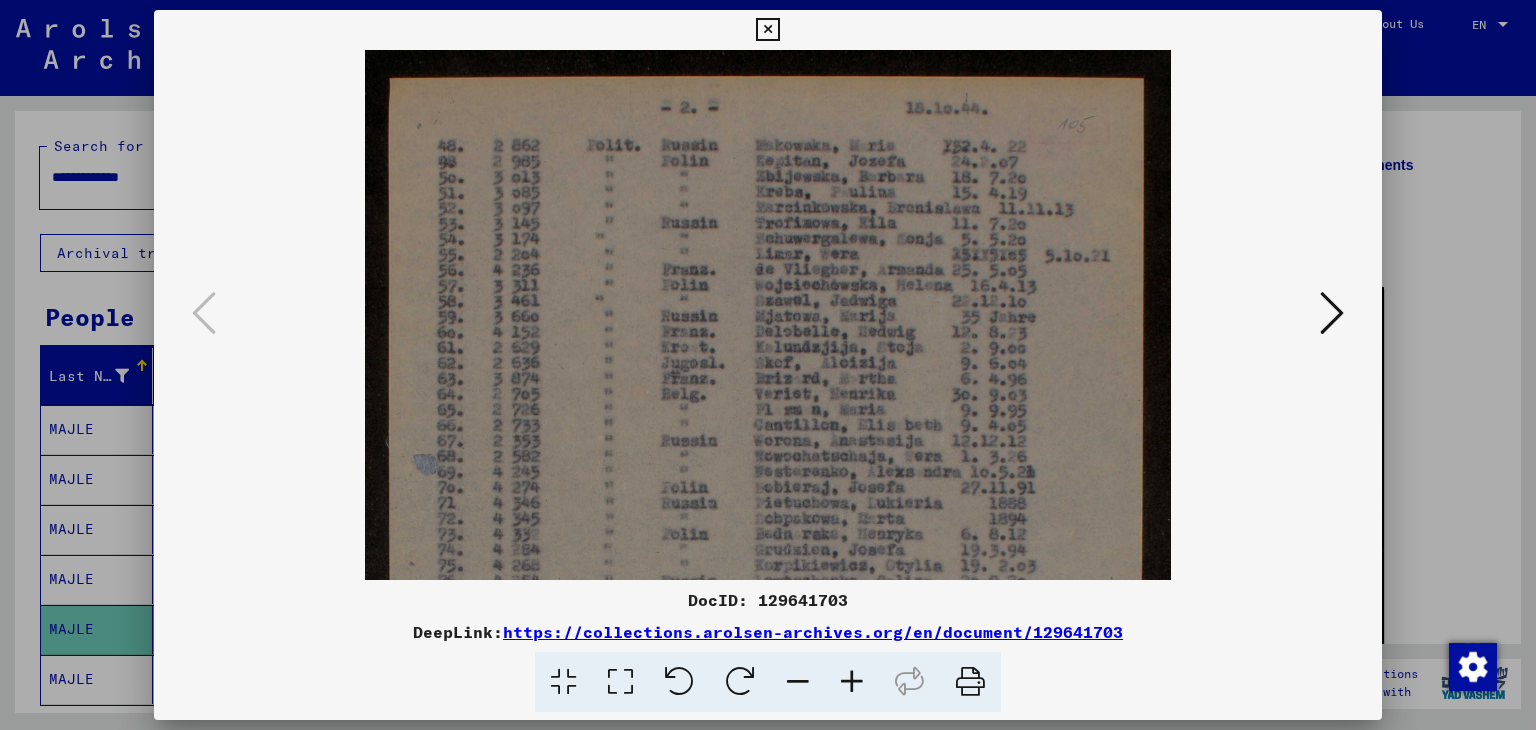 click at bounding box center [852, 682] 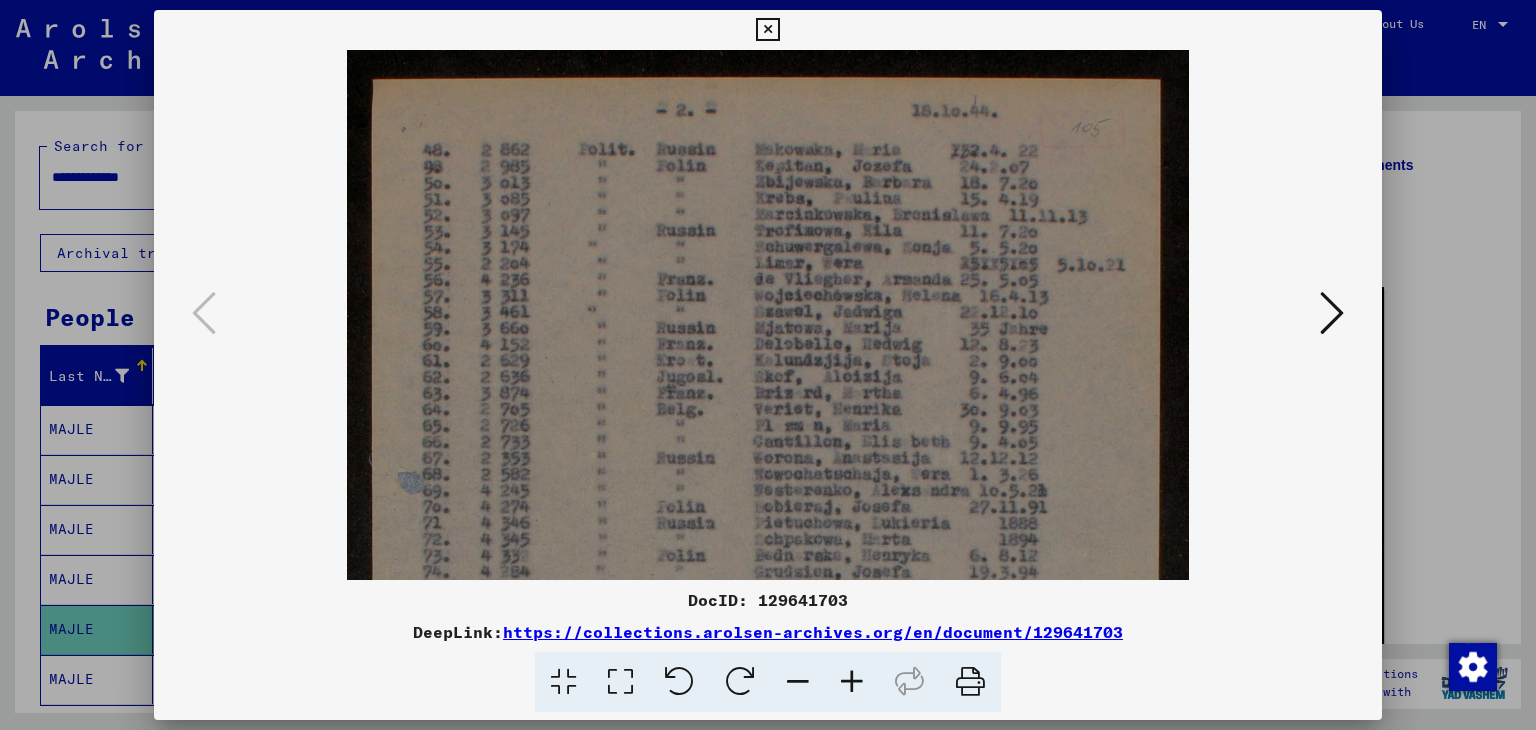 click at bounding box center (852, 682) 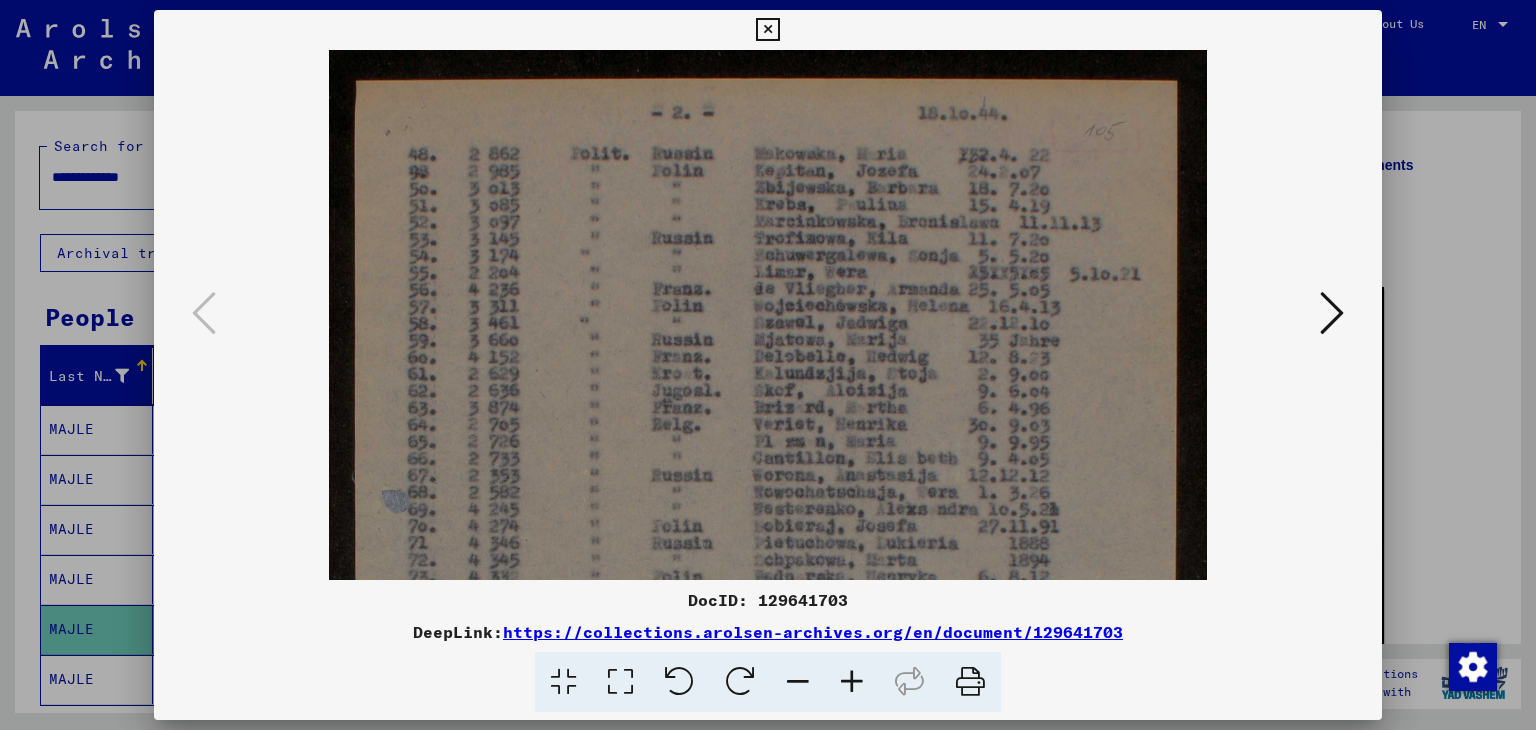 click at bounding box center (852, 682) 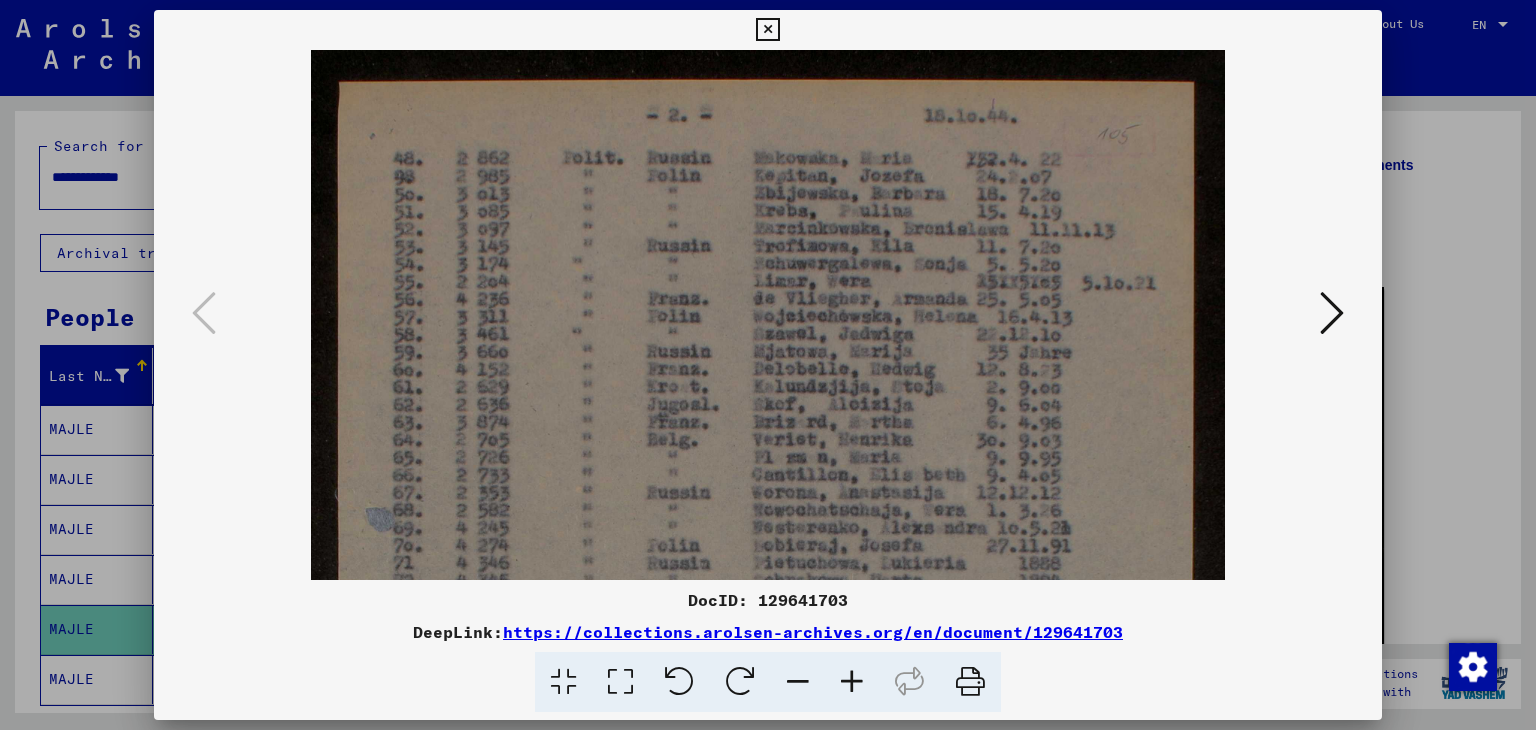 click at bounding box center [852, 682] 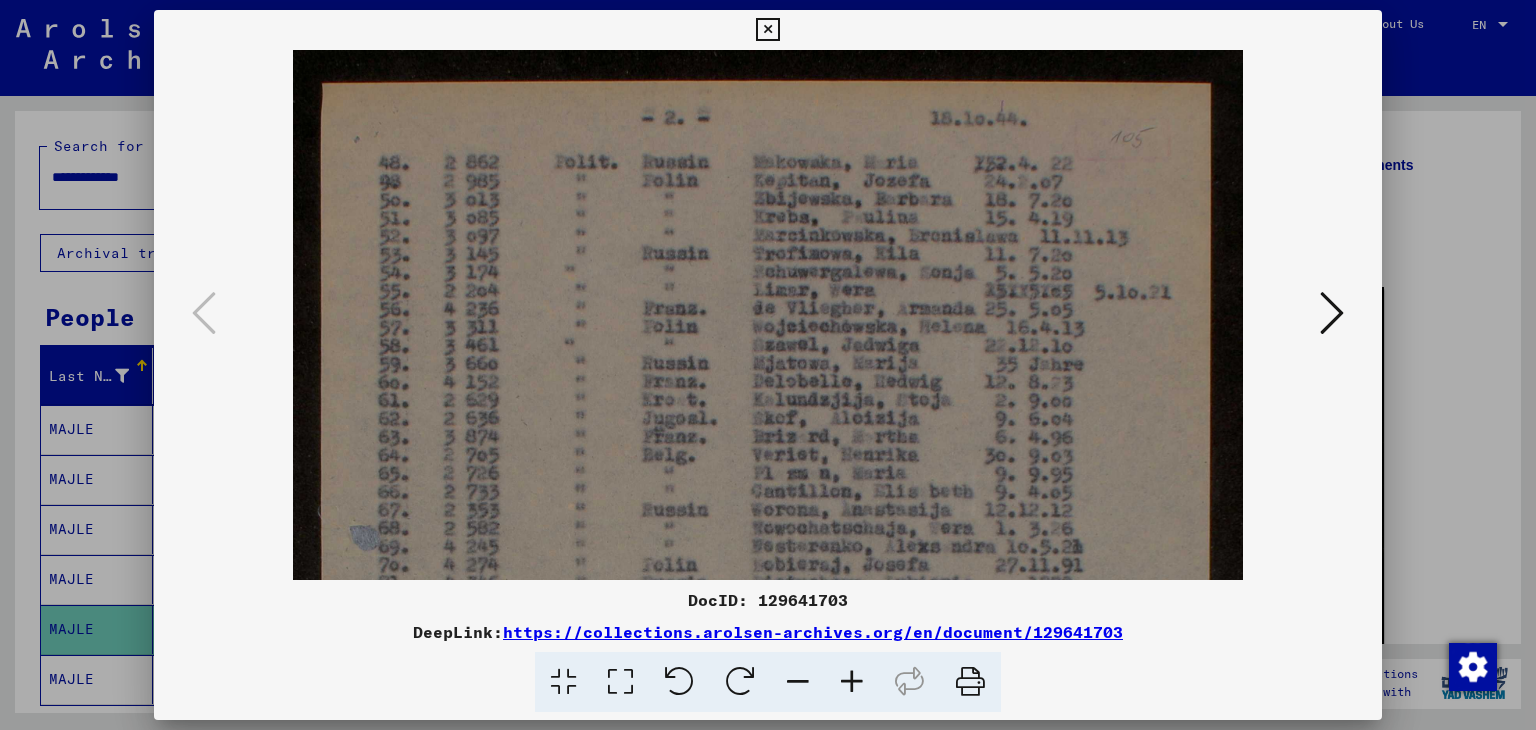 click at bounding box center [852, 682] 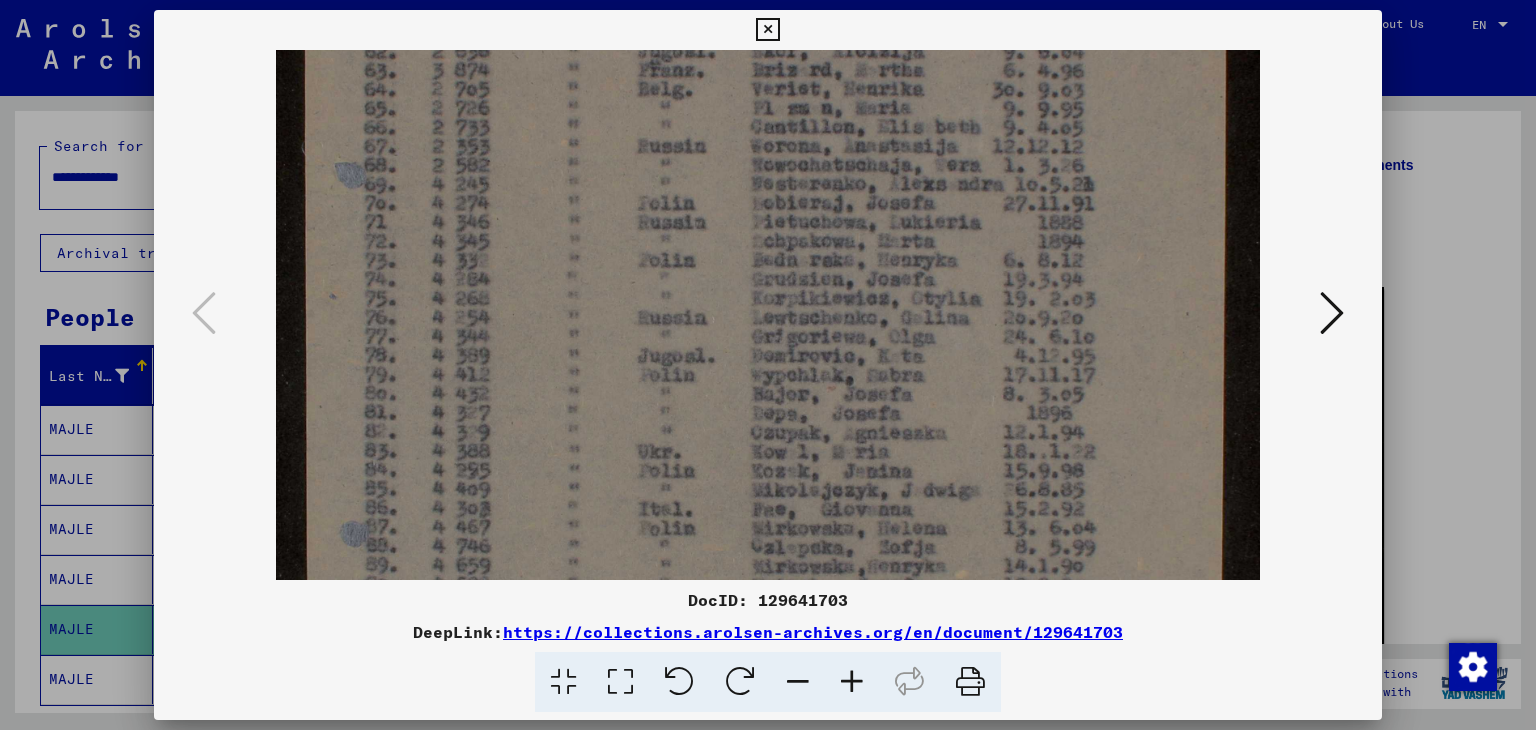 scroll, scrollTop: 390, scrollLeft: 0, axis: vertical 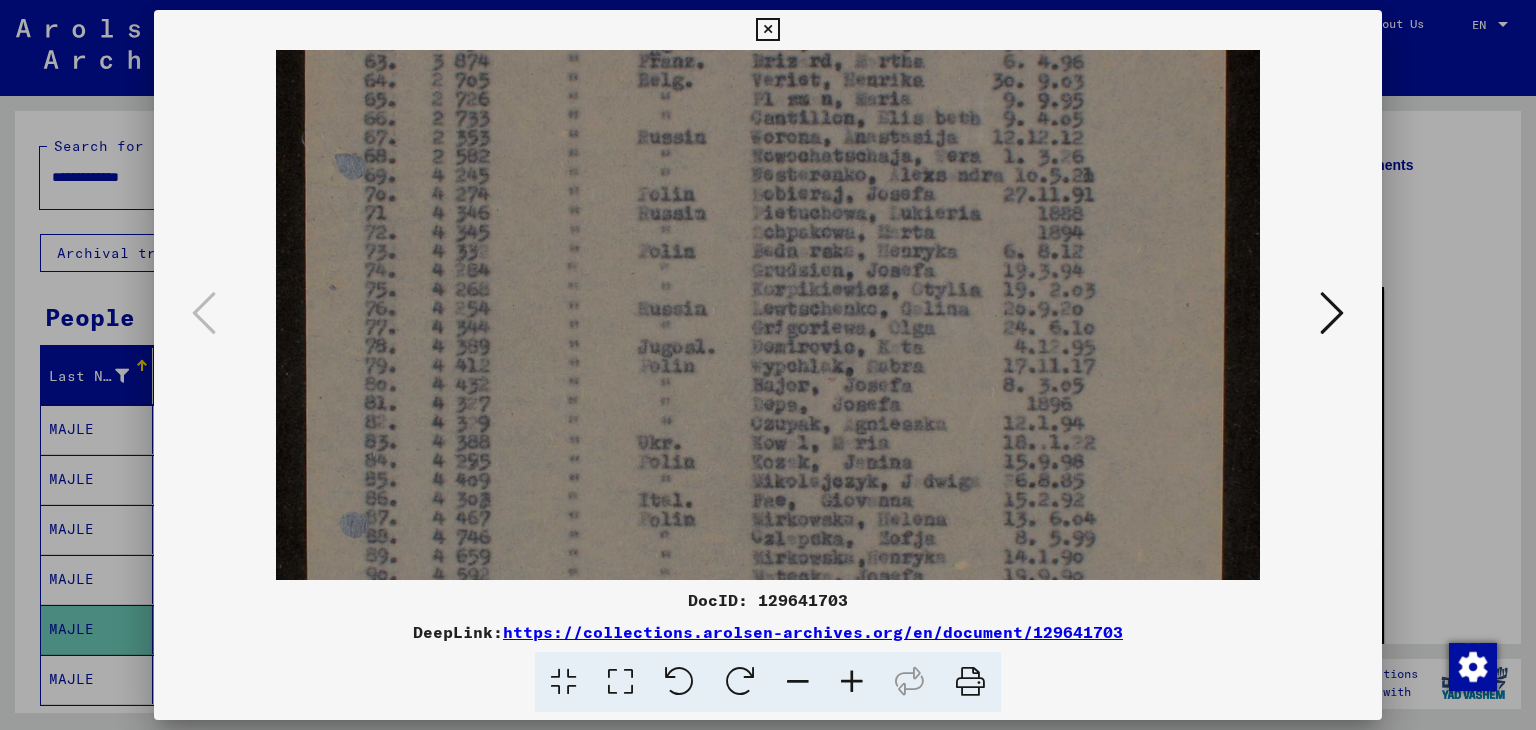 drag, startPoint x: 972, startPoint y: 433, endPoint x: 1037, endPoint y: 47, distance: 391.43454 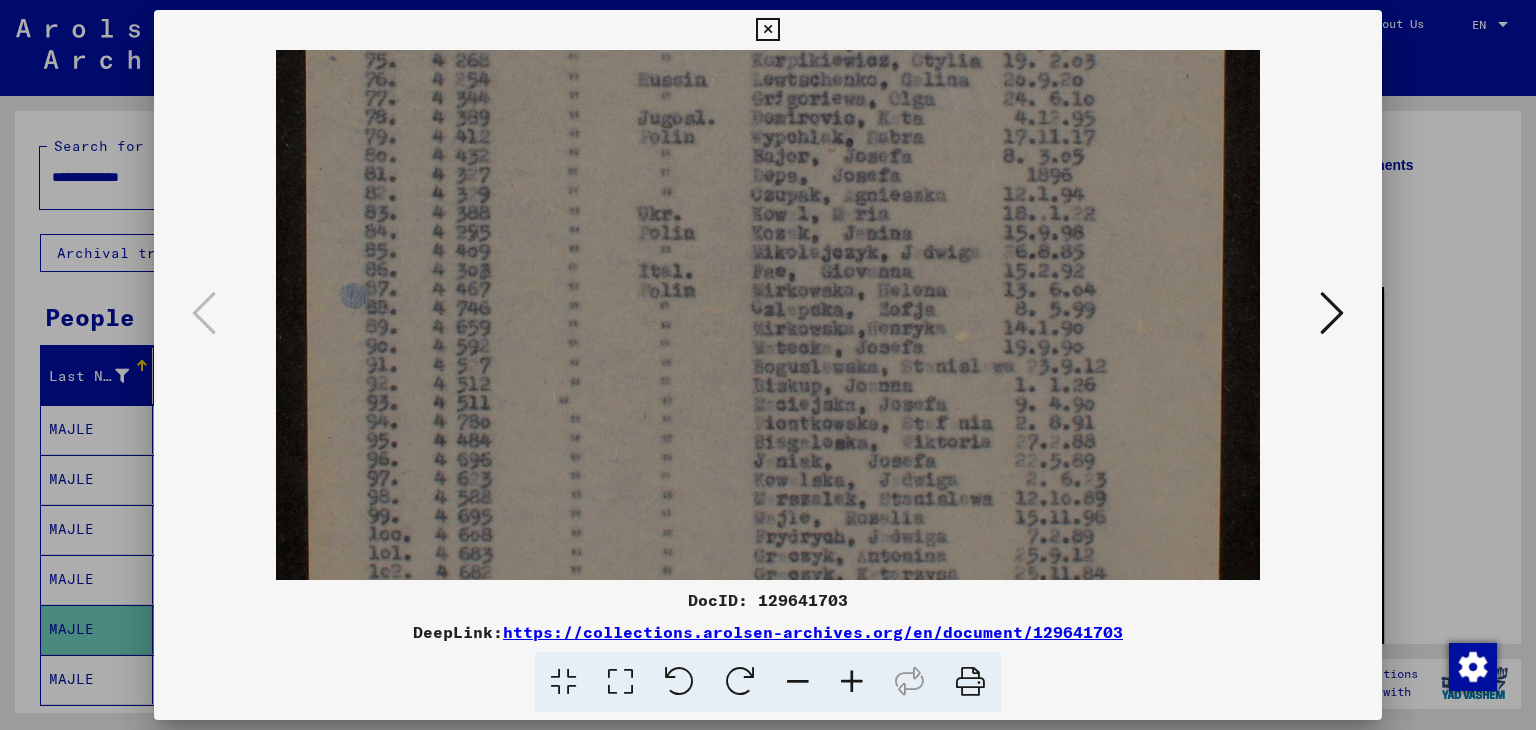 scroll, scrollTop: 634, scrollLeft: 0, axis: vertical 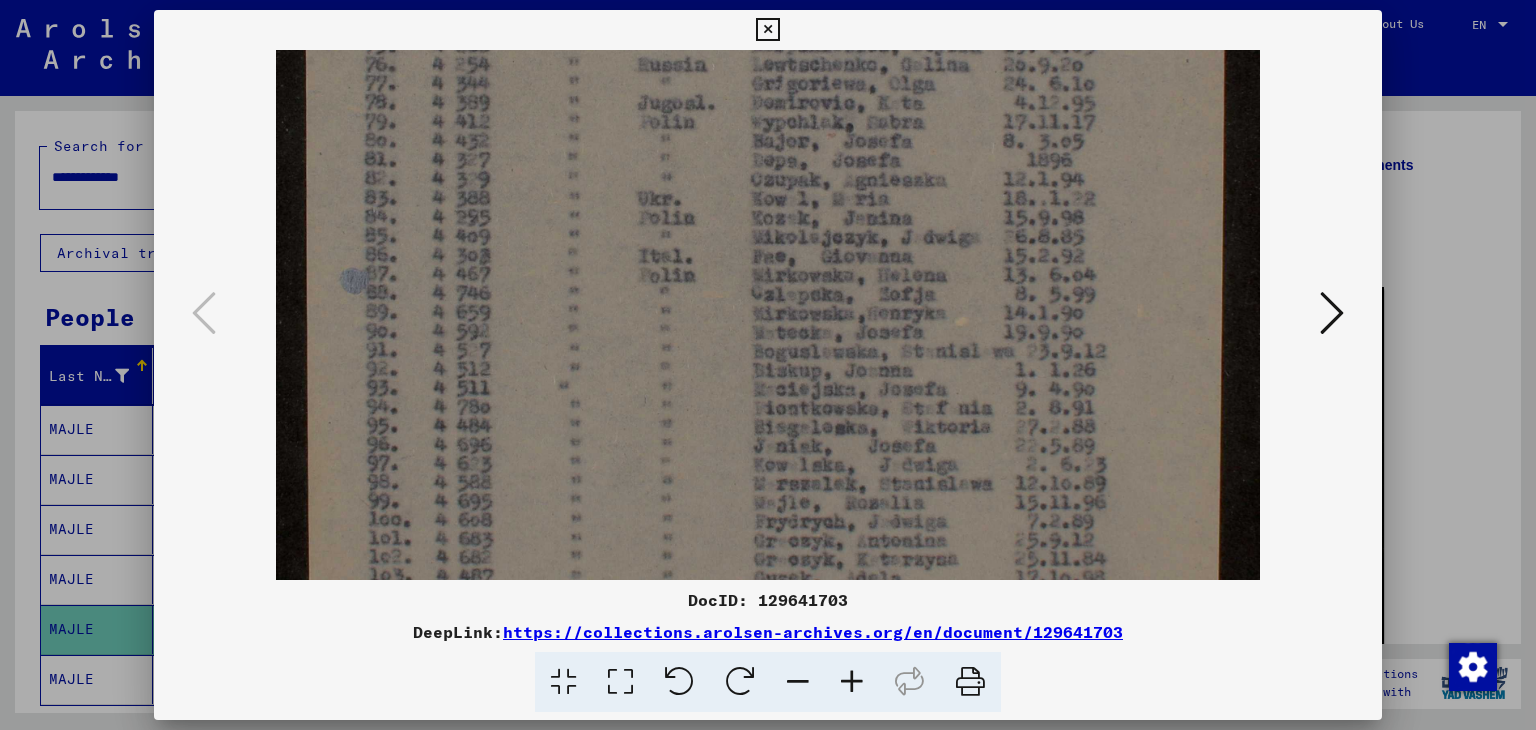 drag, startPoint x: 1070, startPoint y: 492, endPoint x: 1074, endPoint y: 255, distance: 237.03375 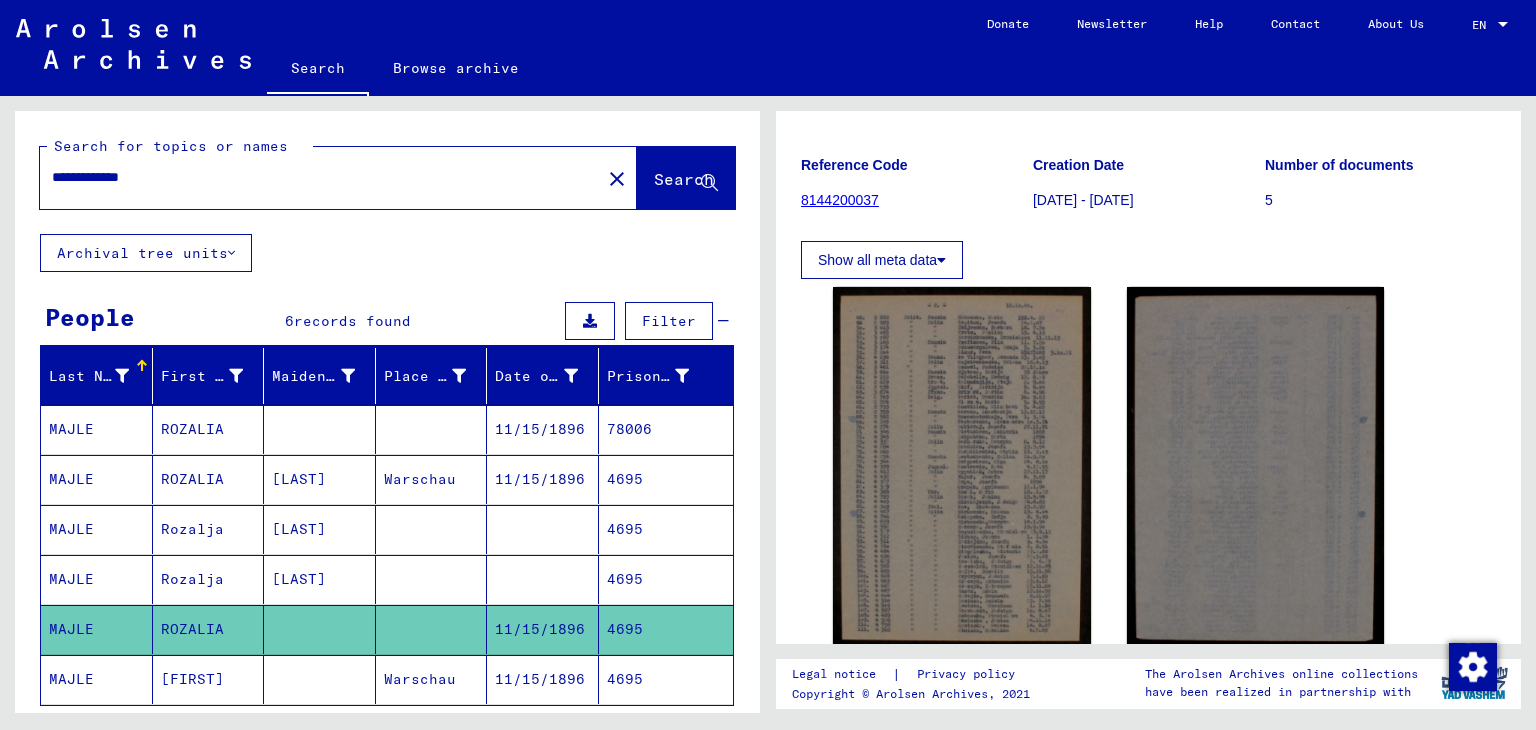 click on "4695" at bounding box center [666, 629] 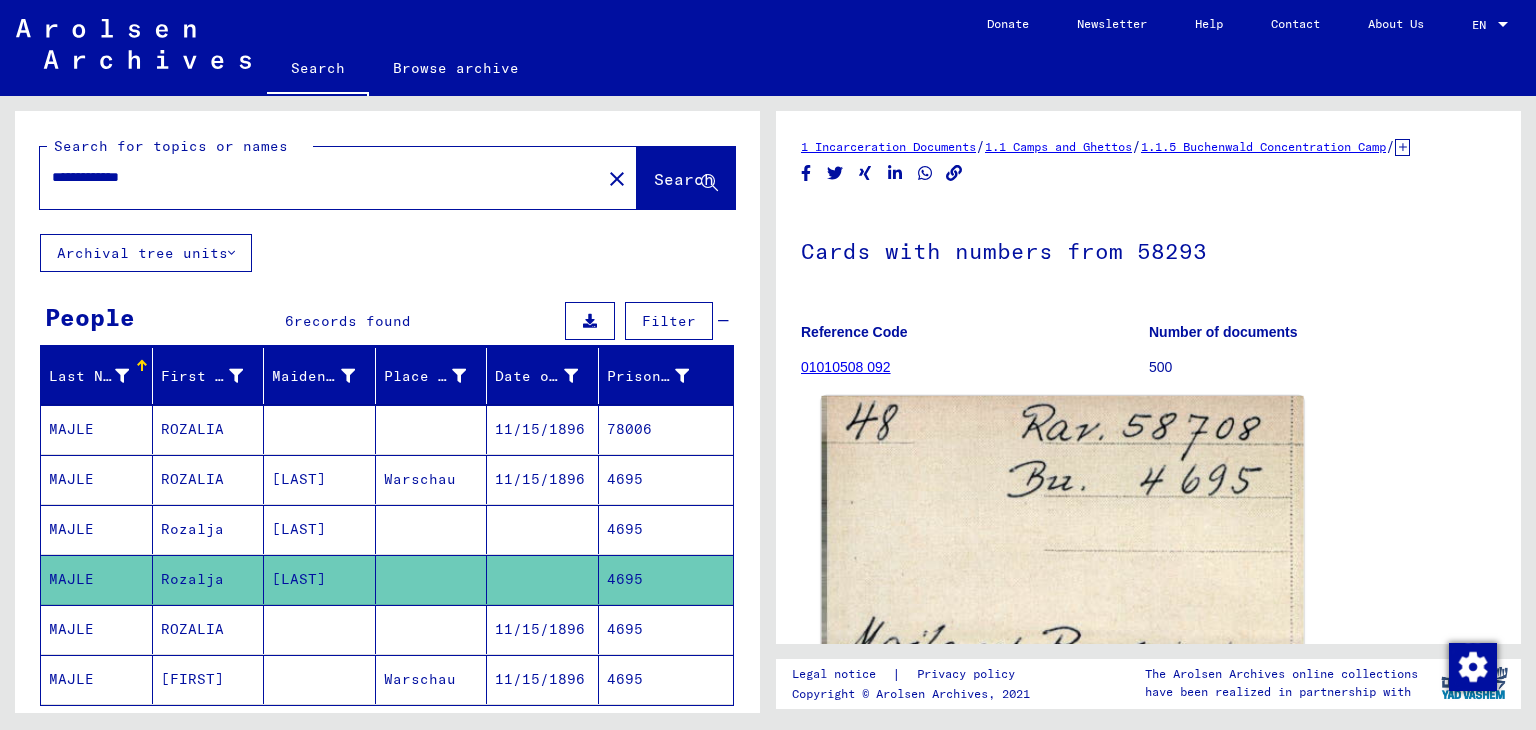 scroll, scrollTop: 0, scrollLeft: 0, axis: both 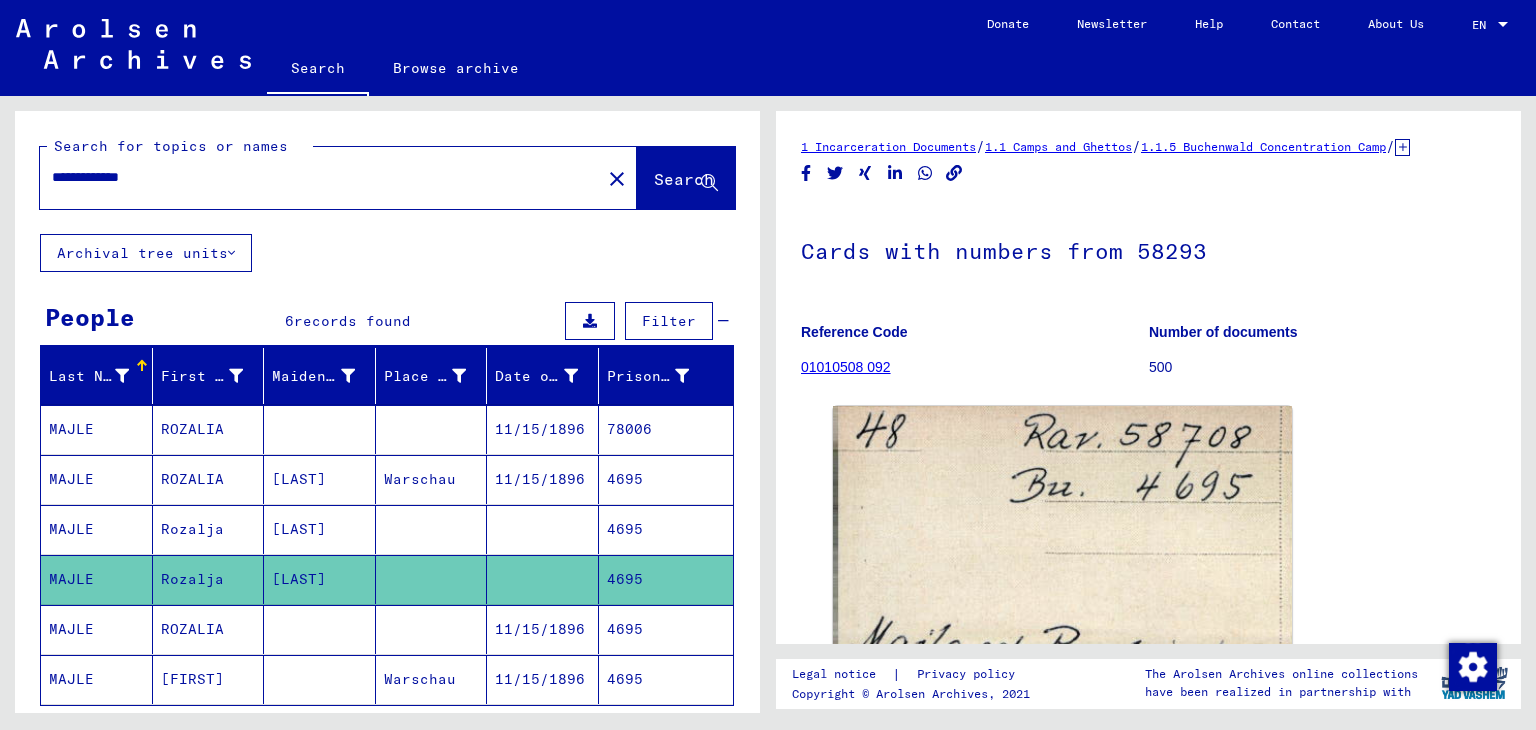 click on "4695" at bounding box center (666, 579) 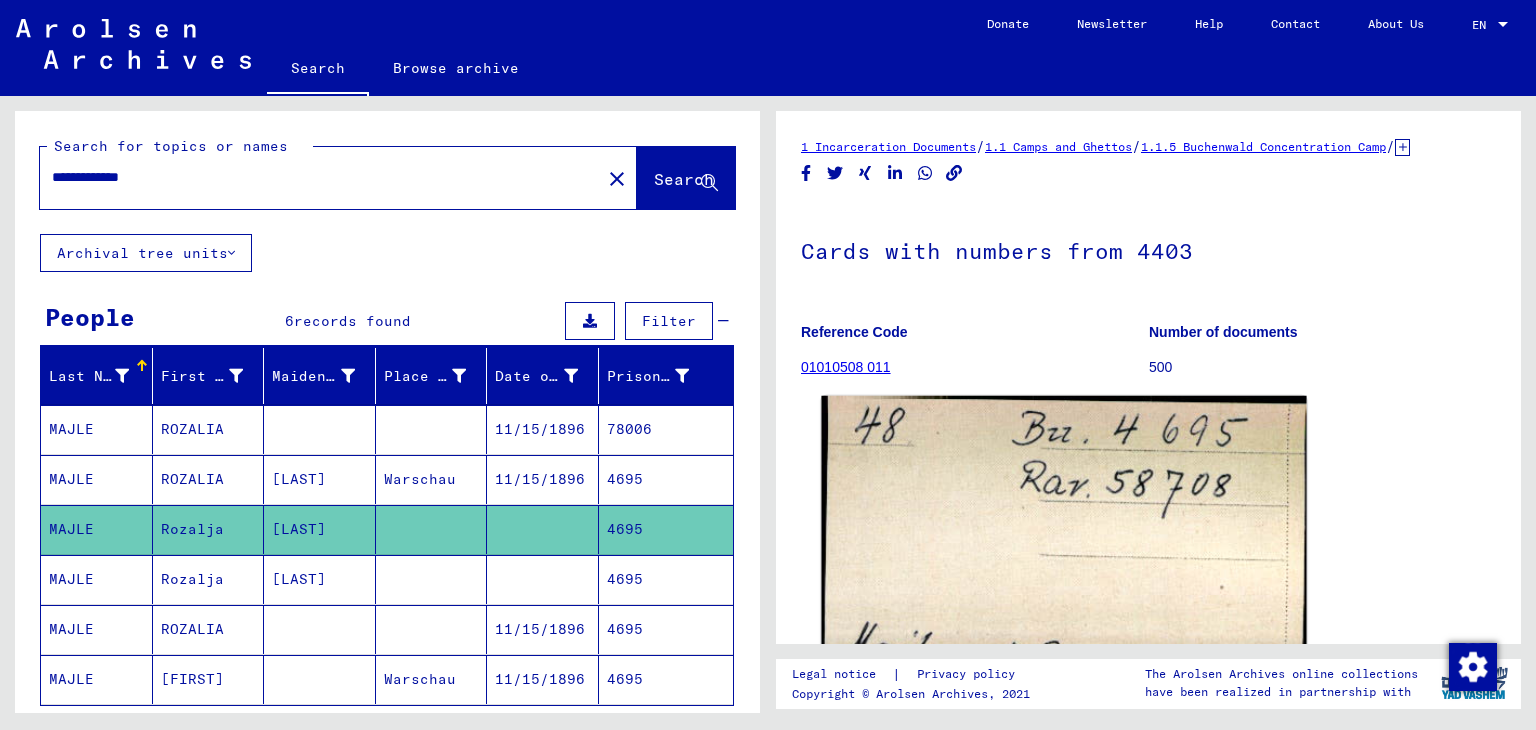 scroll, scrollTop: 0, scrollLeft: 0, axis: both 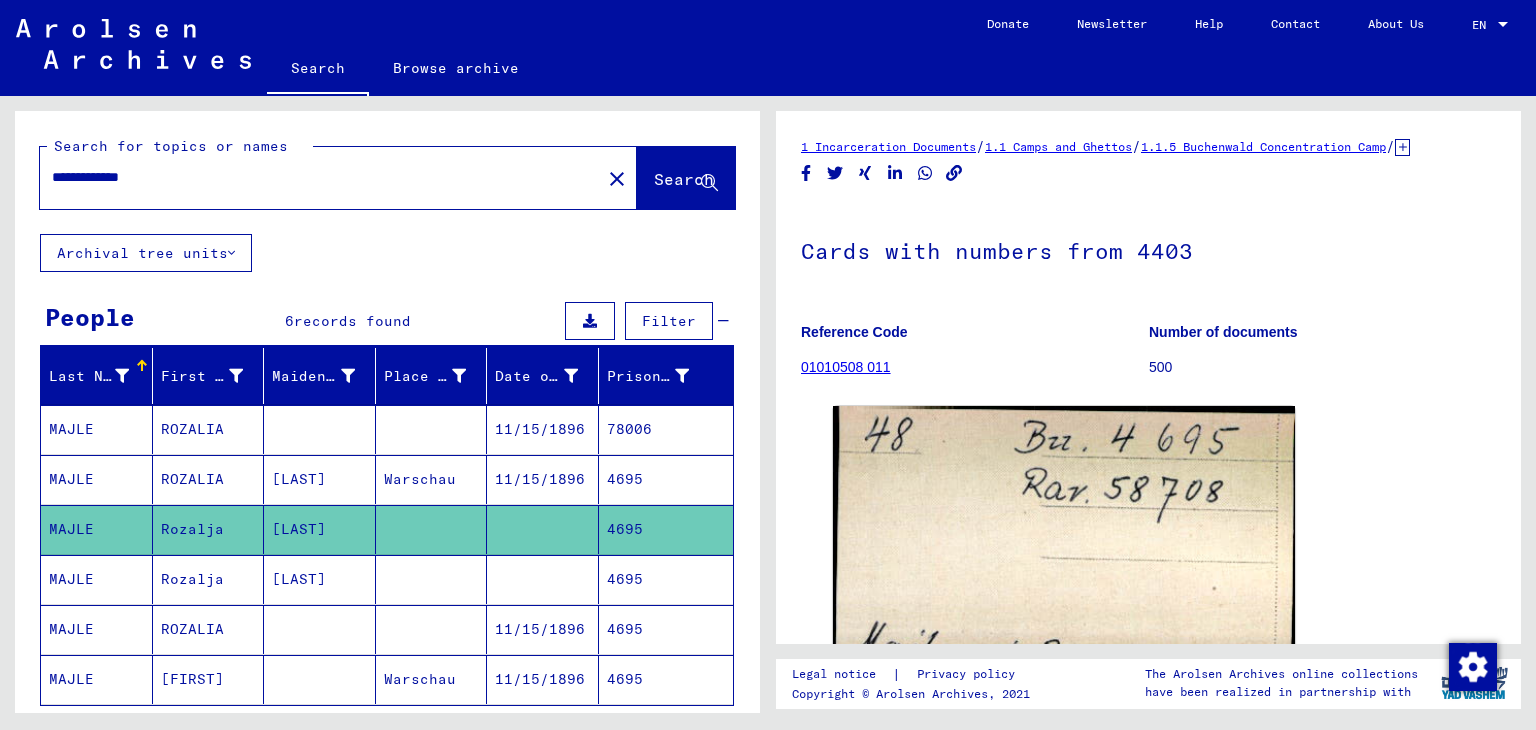click on "4695" at bounding box center [666, 529] 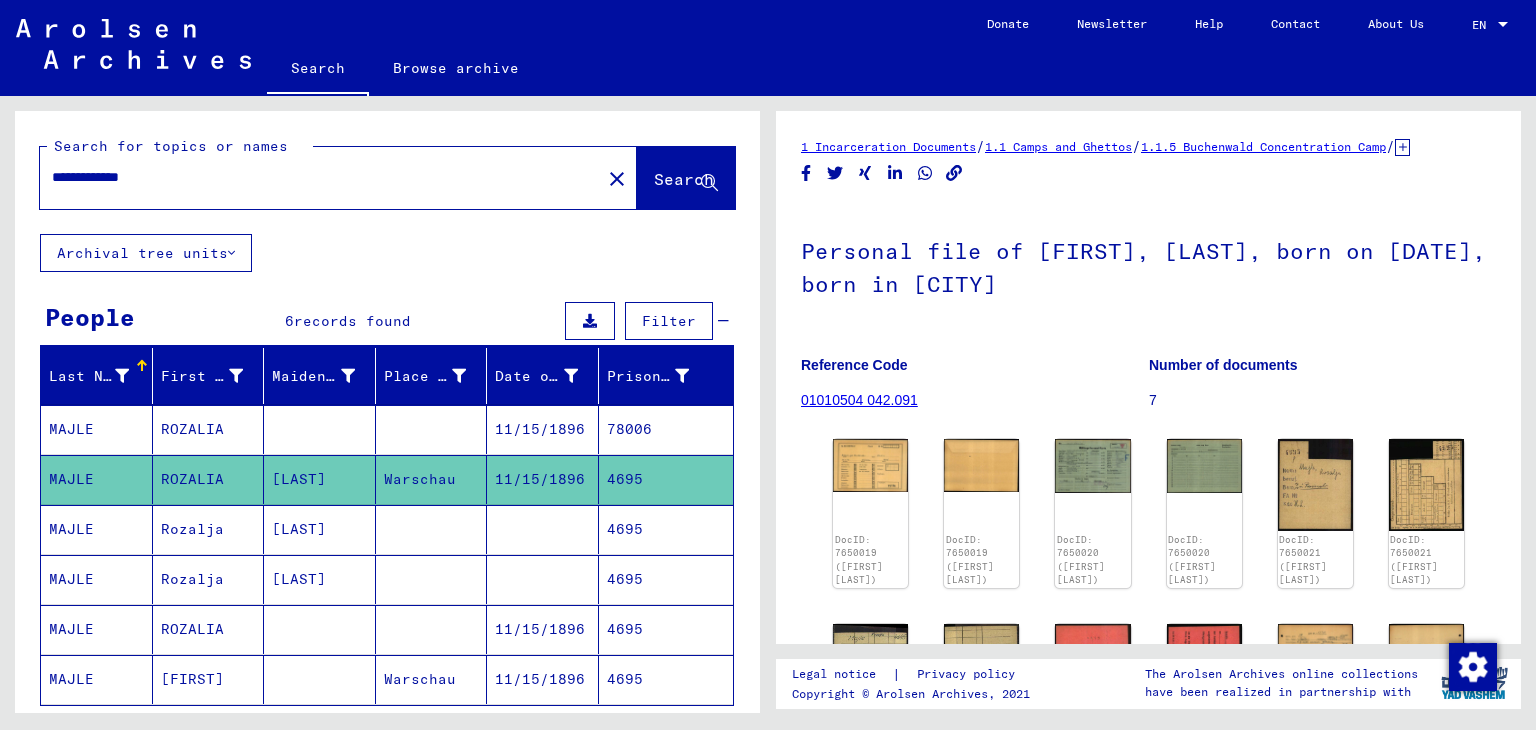scroll, scrollTop: 0, scrollLeft: 0, axis: both 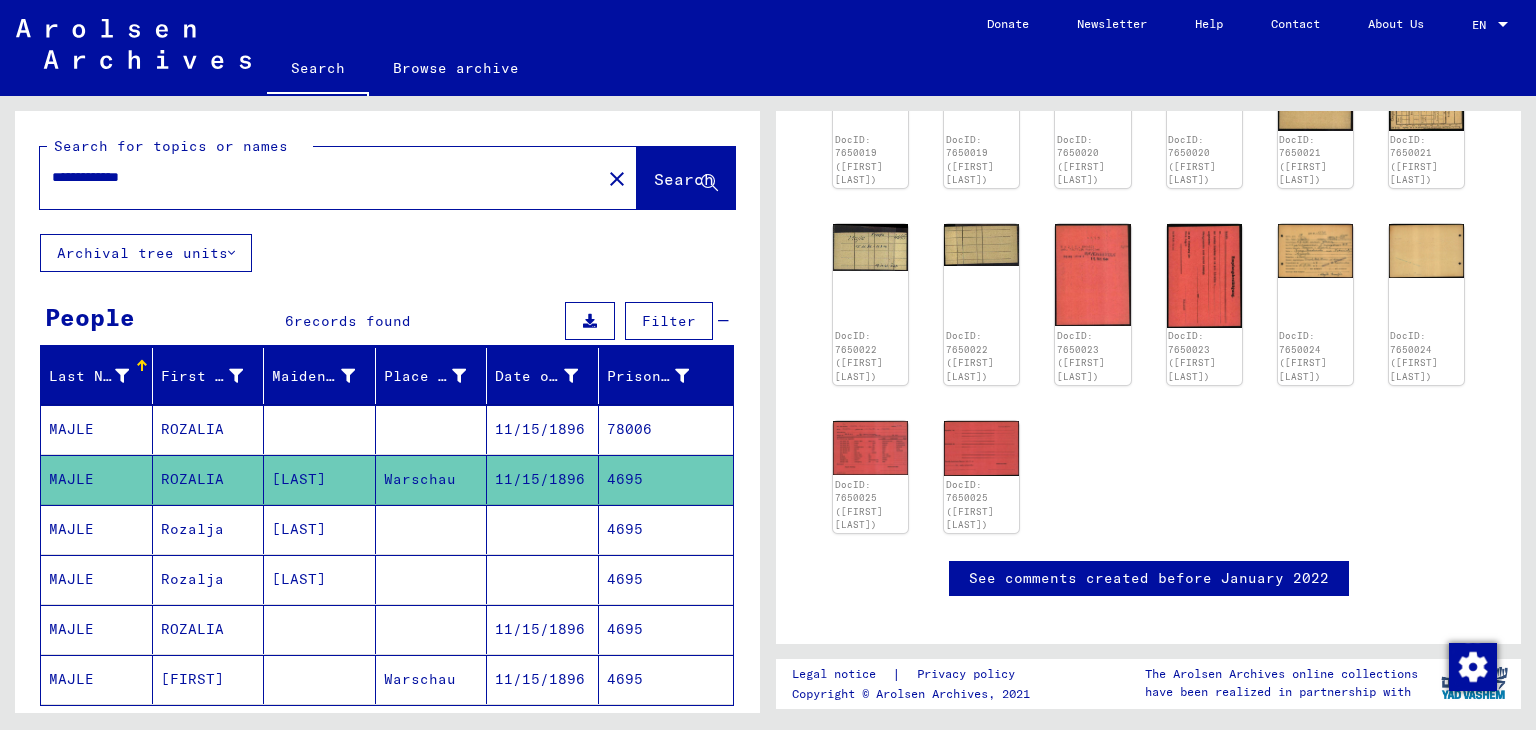 click on "78006" at bounding box center [666, 479] 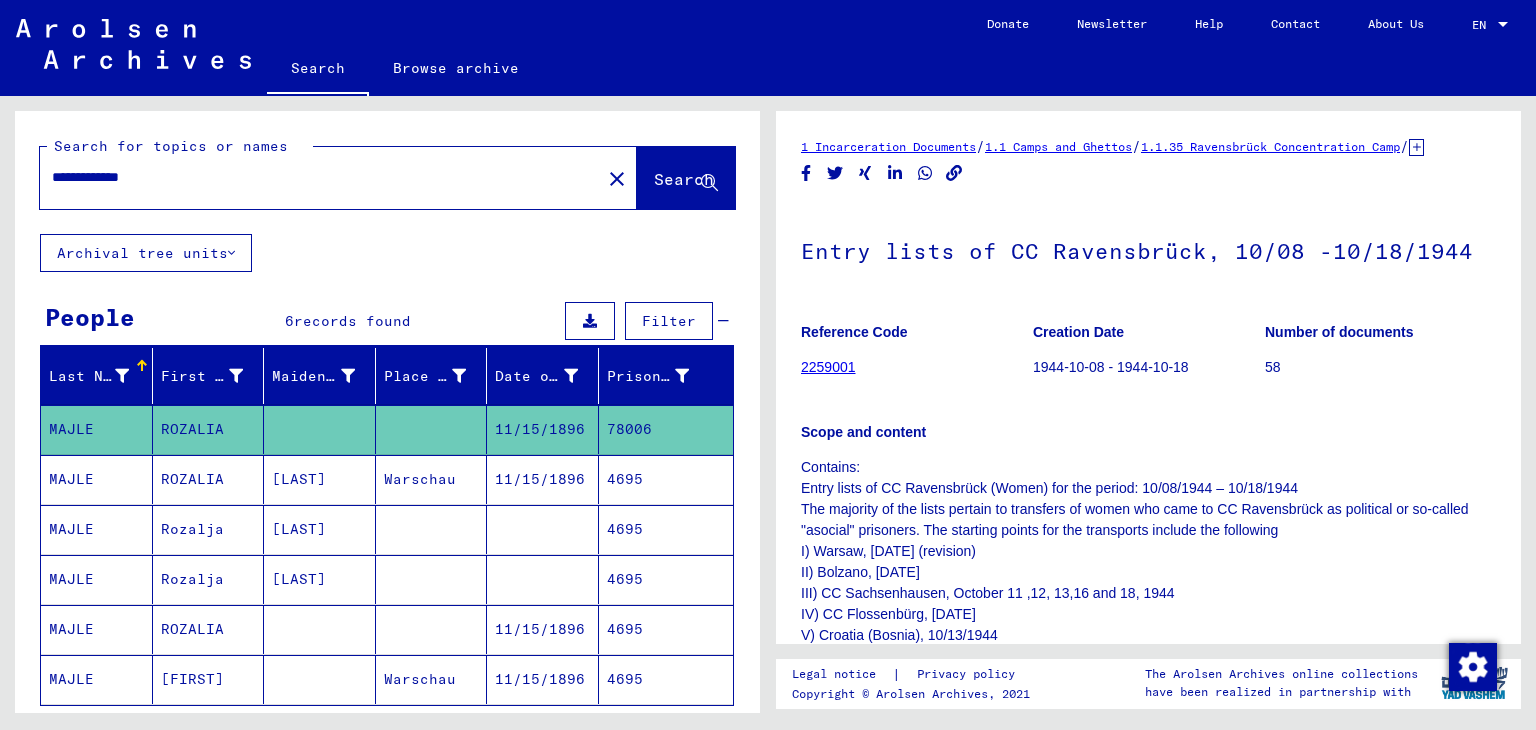 scroll, scrollTop: 0, scrollLeft: 0, axis: both 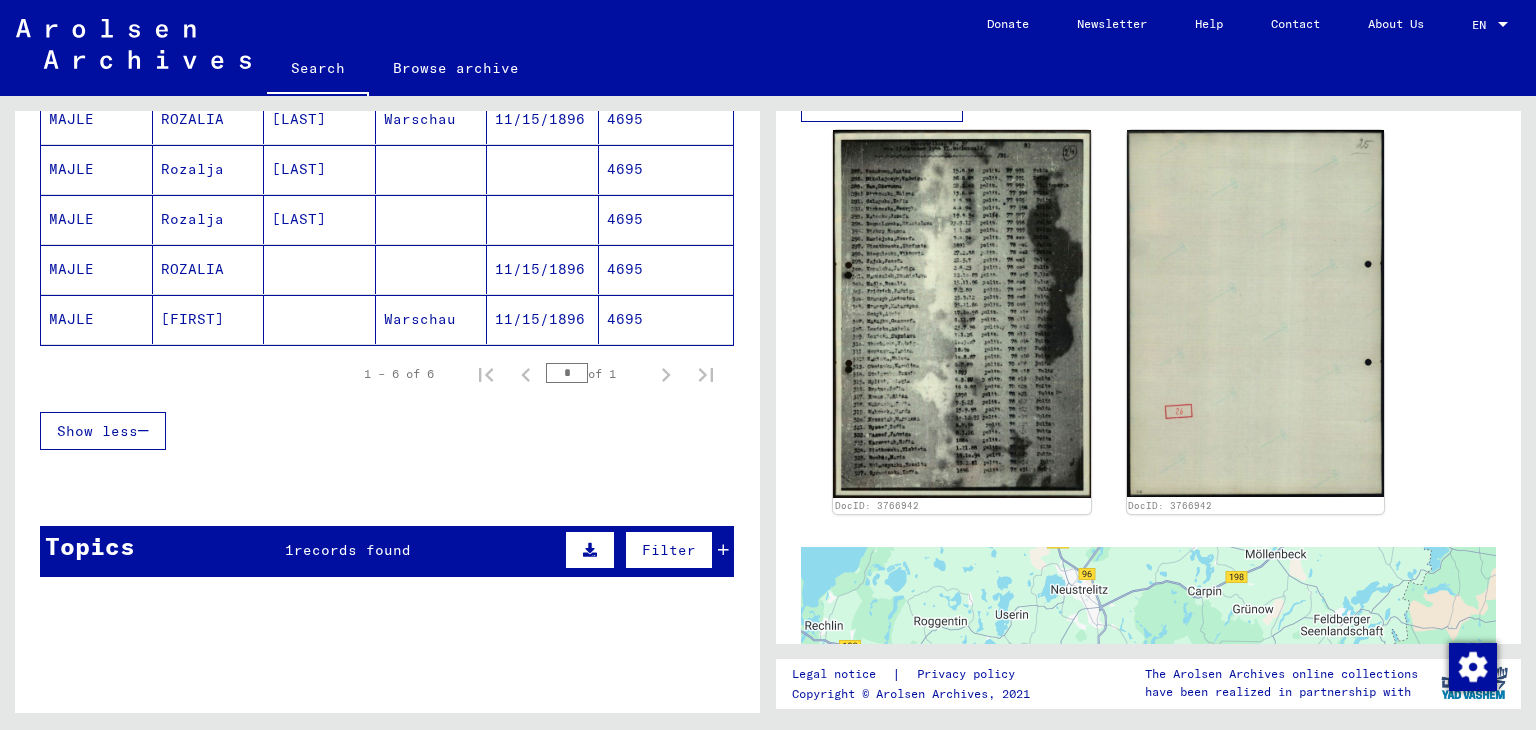 click on "Show less" at bounding box center [97, 431] 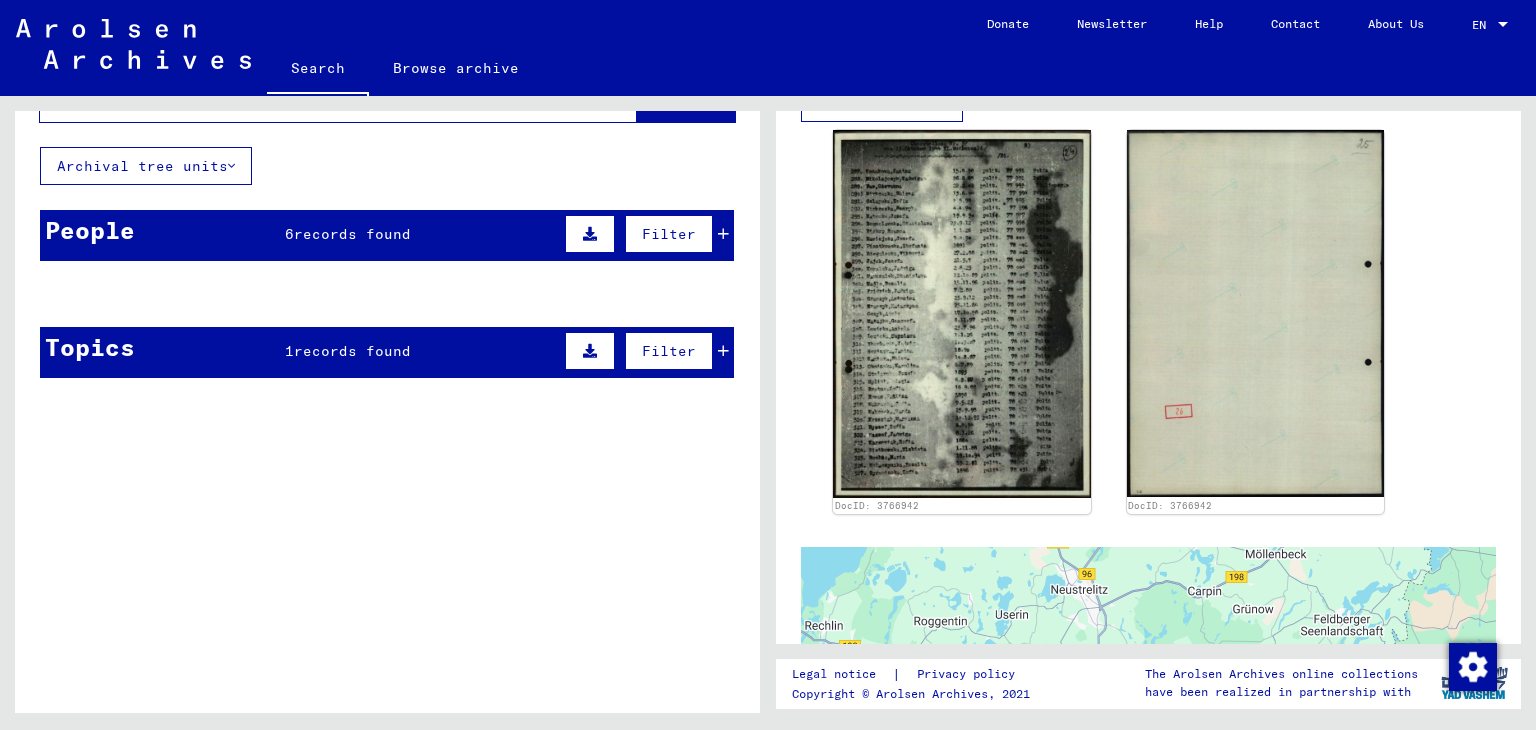 scroll, scrollTop: 0, scrollLeft: 0, axis: both 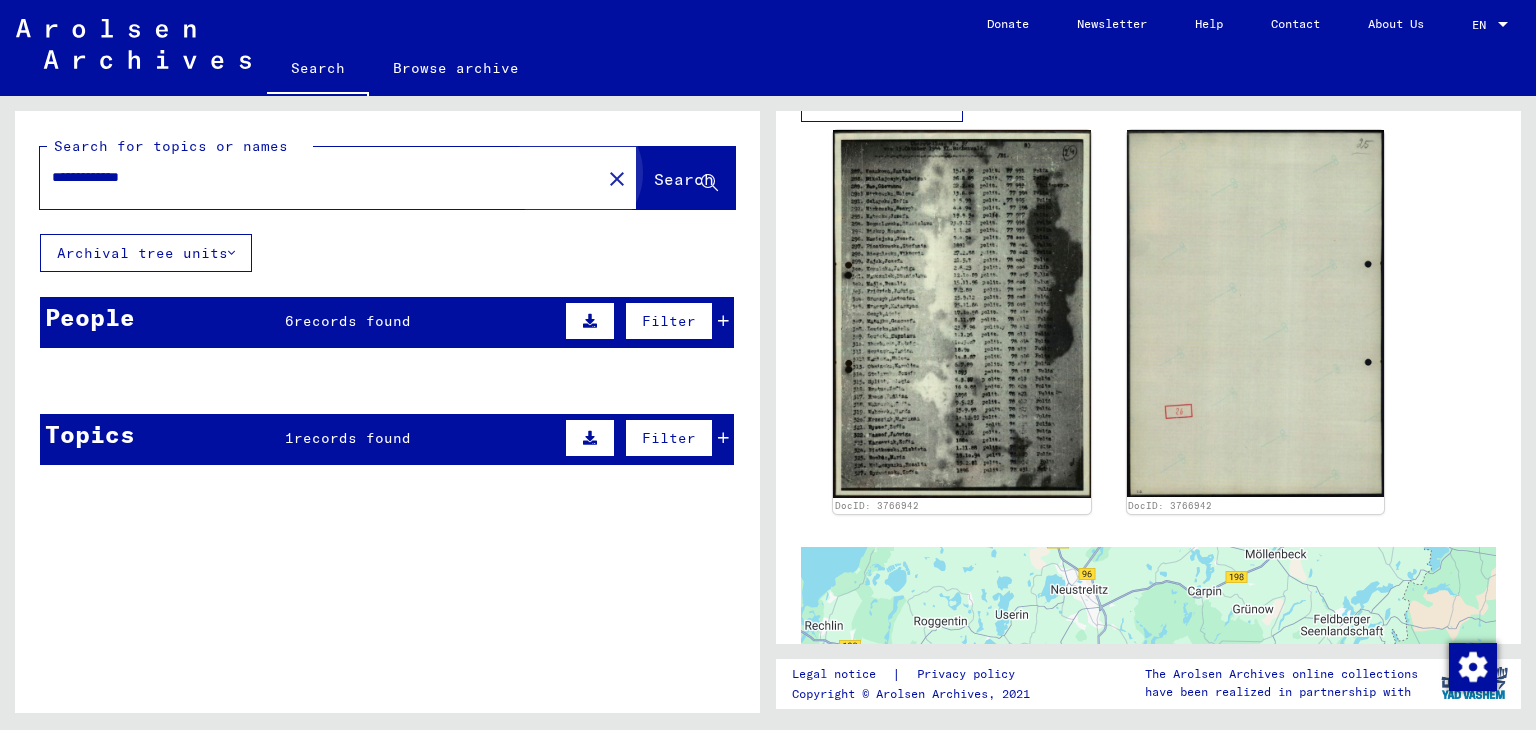 click on "Search" 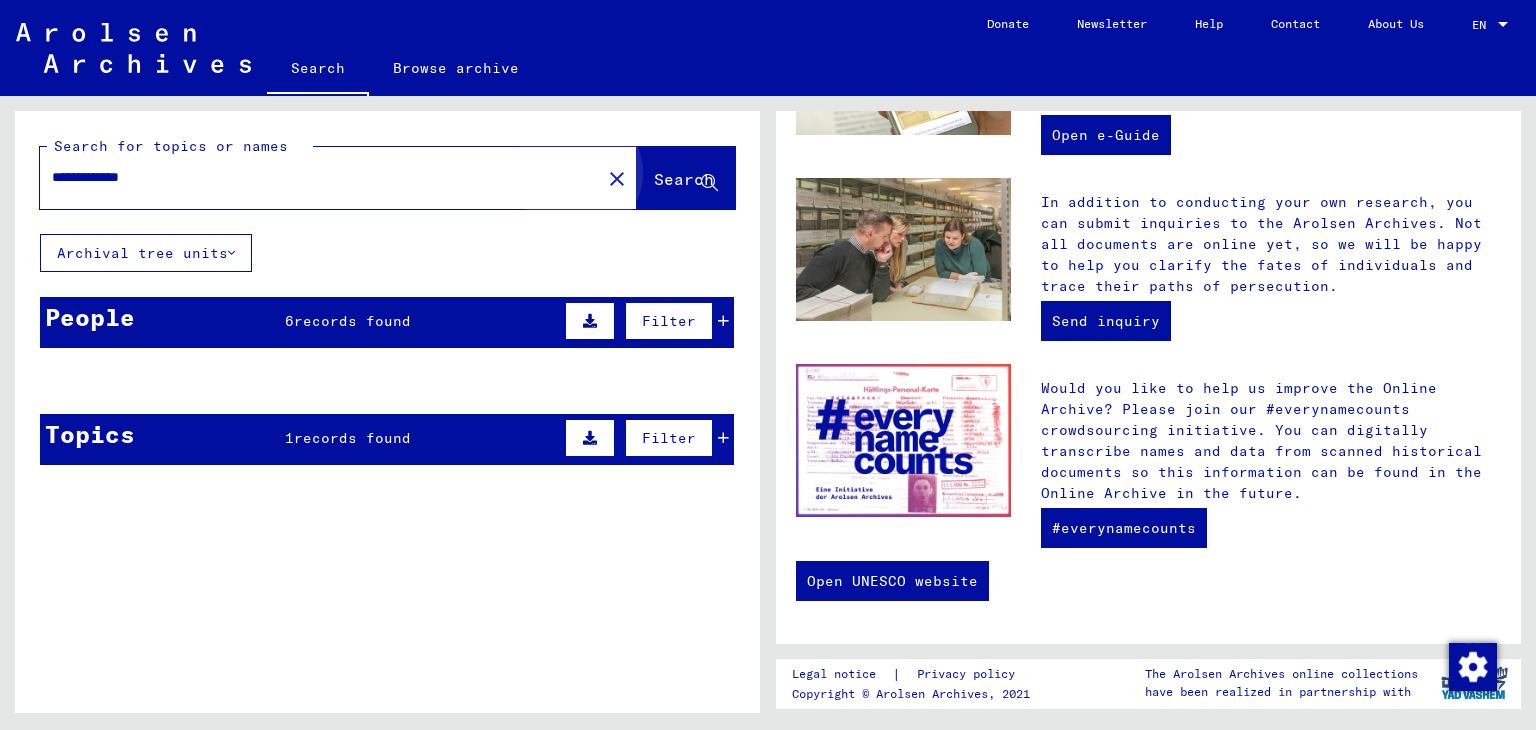 scroll, scrollTop: 0, scrollLeft: 0, axis: both 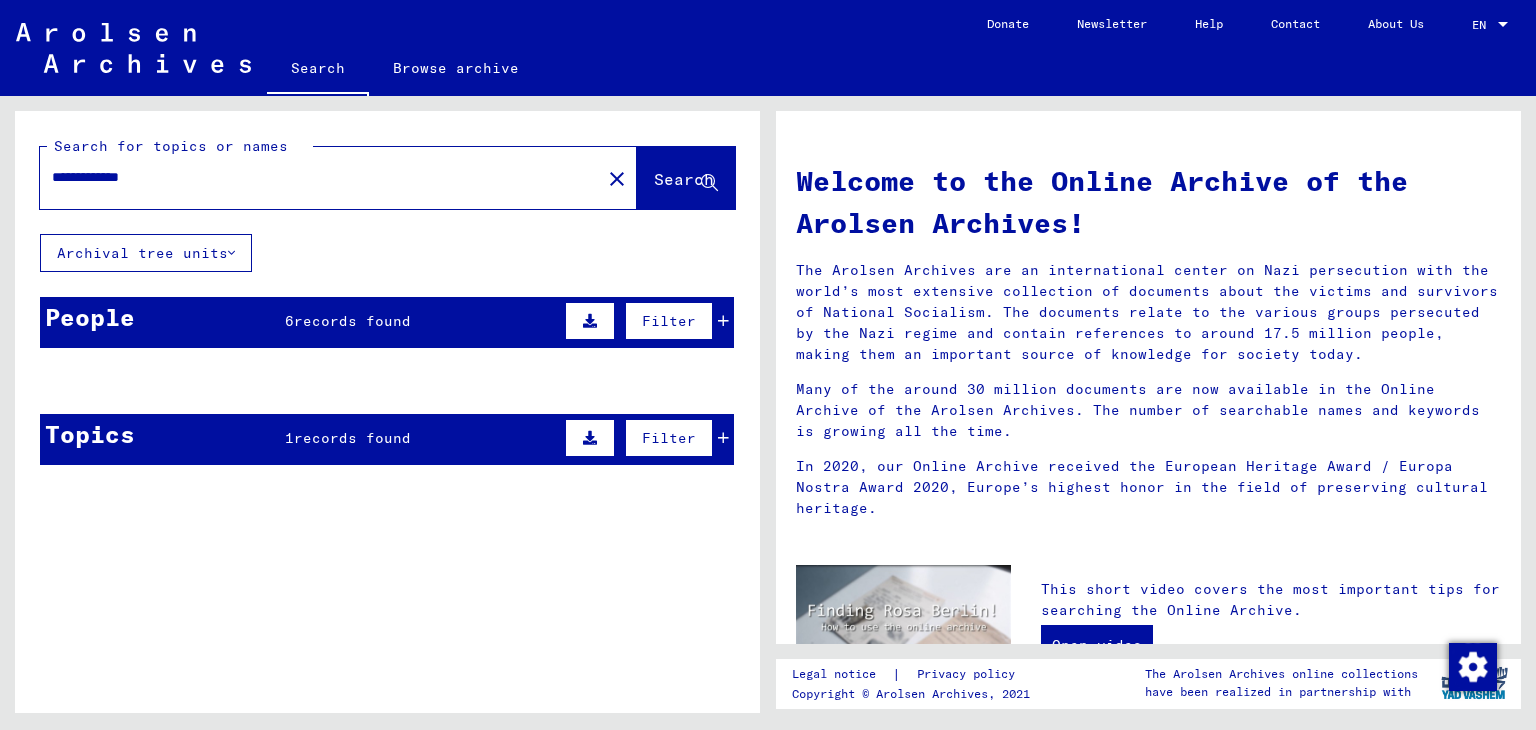 drag, startPoint x: 180, startPoint y: 166, endPoint x: 0, endPoint y: 159, distance: 180.13606 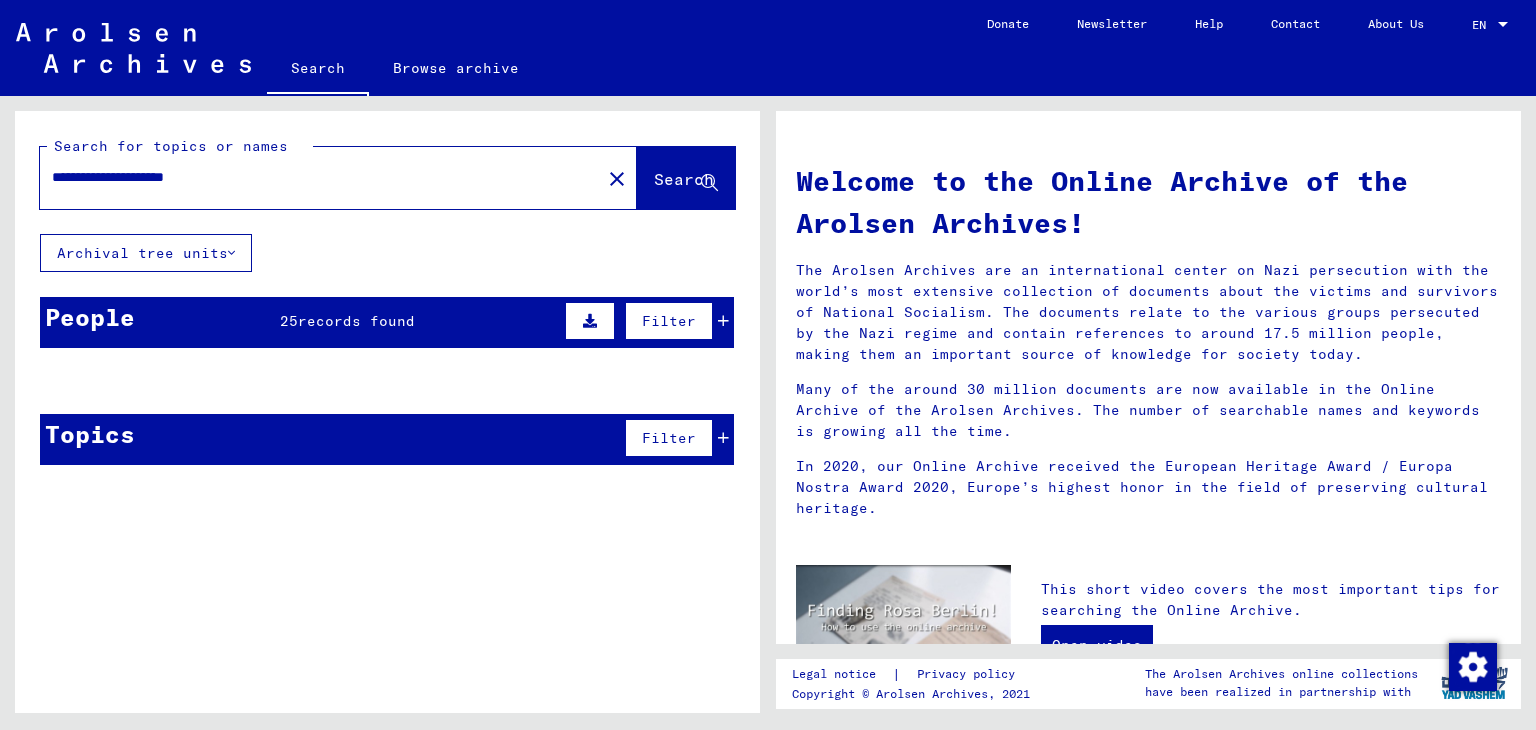 drag, startPoint x: 292, startPoint y: 170, endPoint x: 0, endPoint y: 170, distance: 292 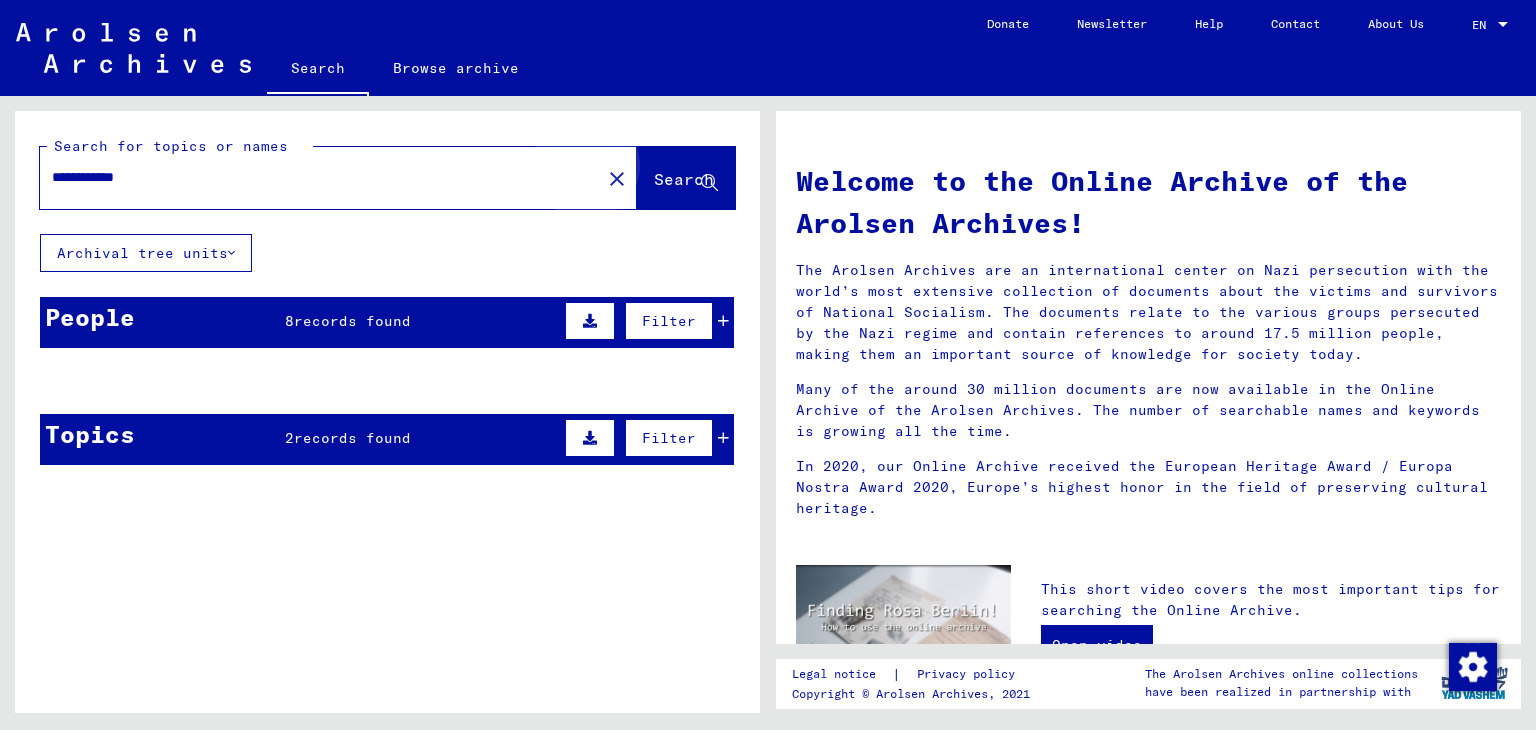 click on "Search" 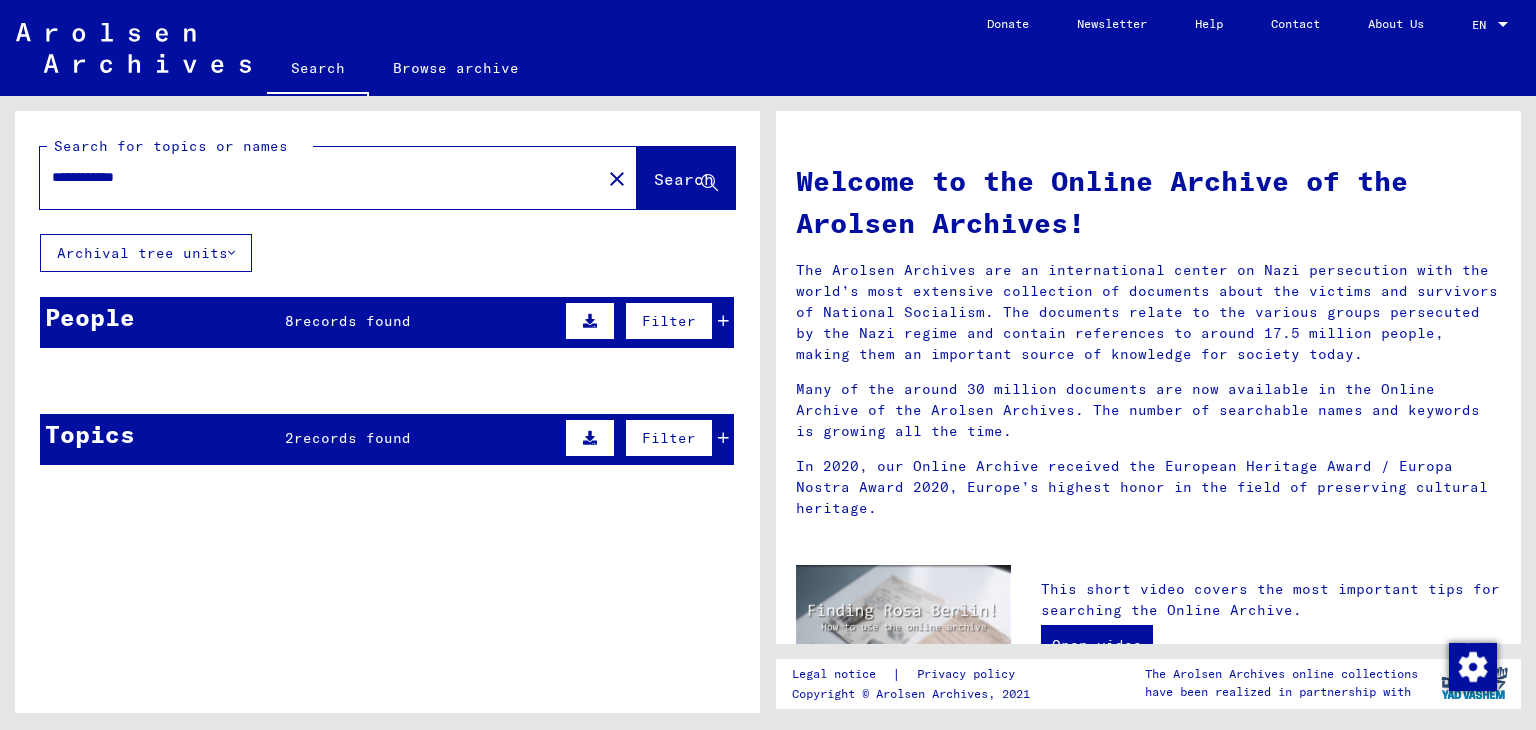 click on "**********" at bounding box center [314, 177] 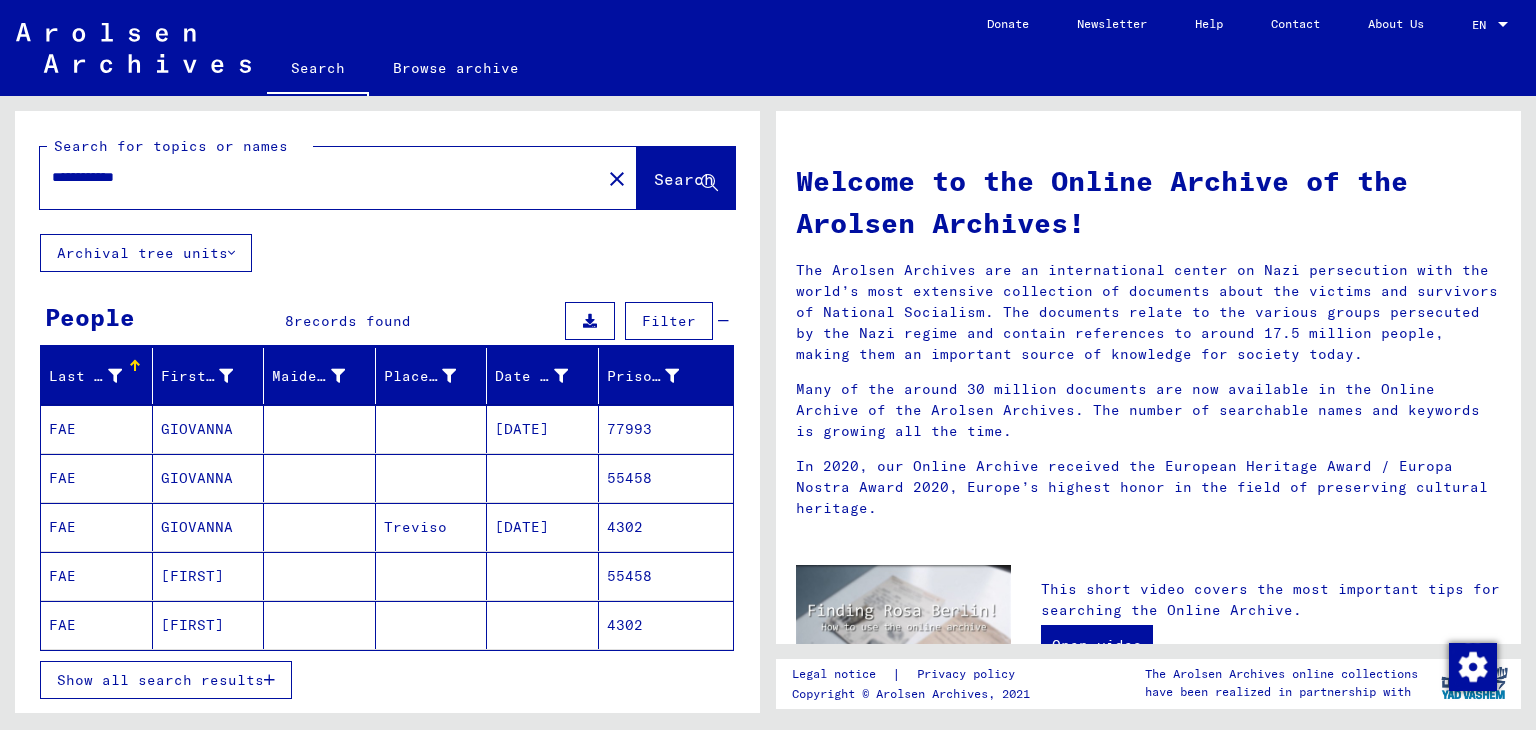 click on "77993" at bounding box center [666, 478] 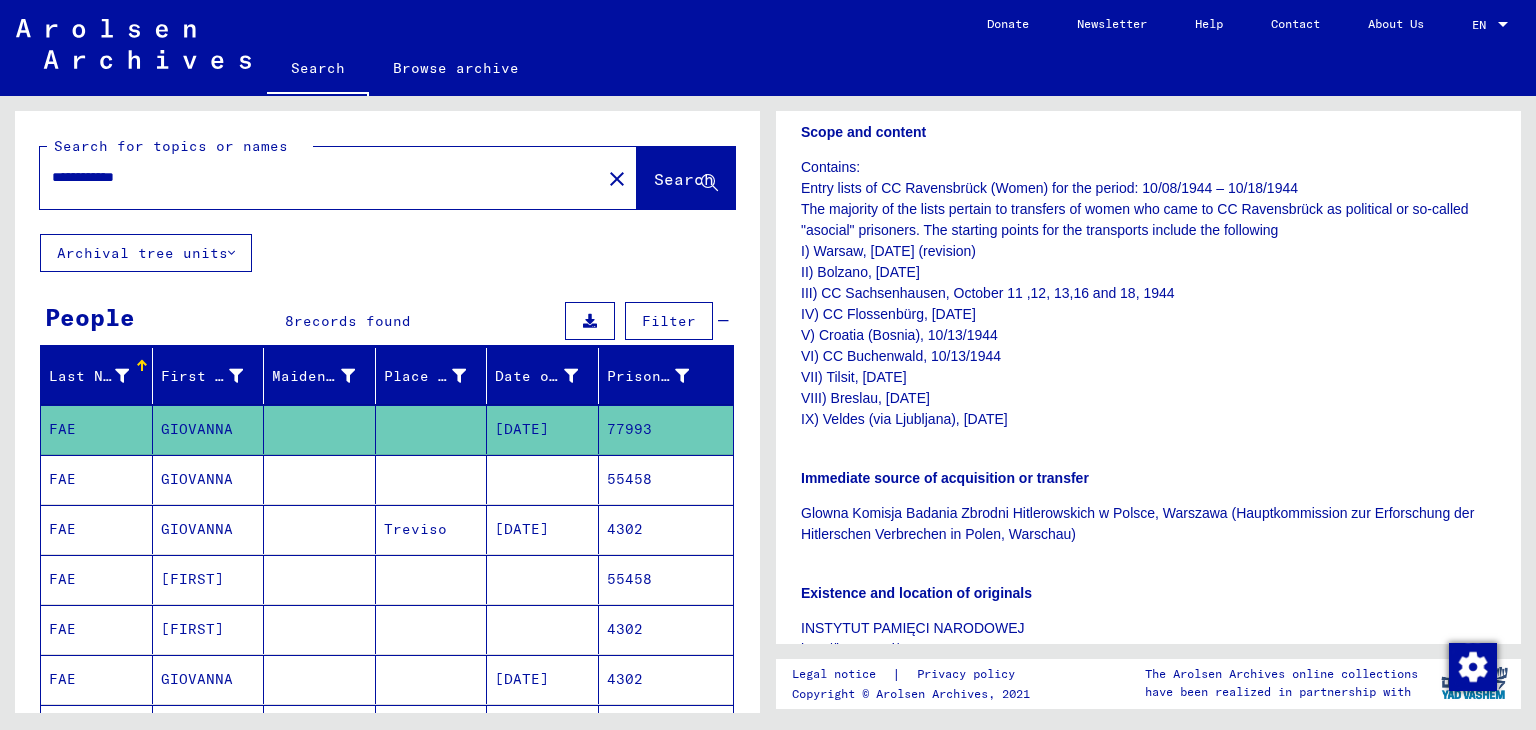 scroll, scrollTop: 600, scrollLeft: 0, axis: vertical 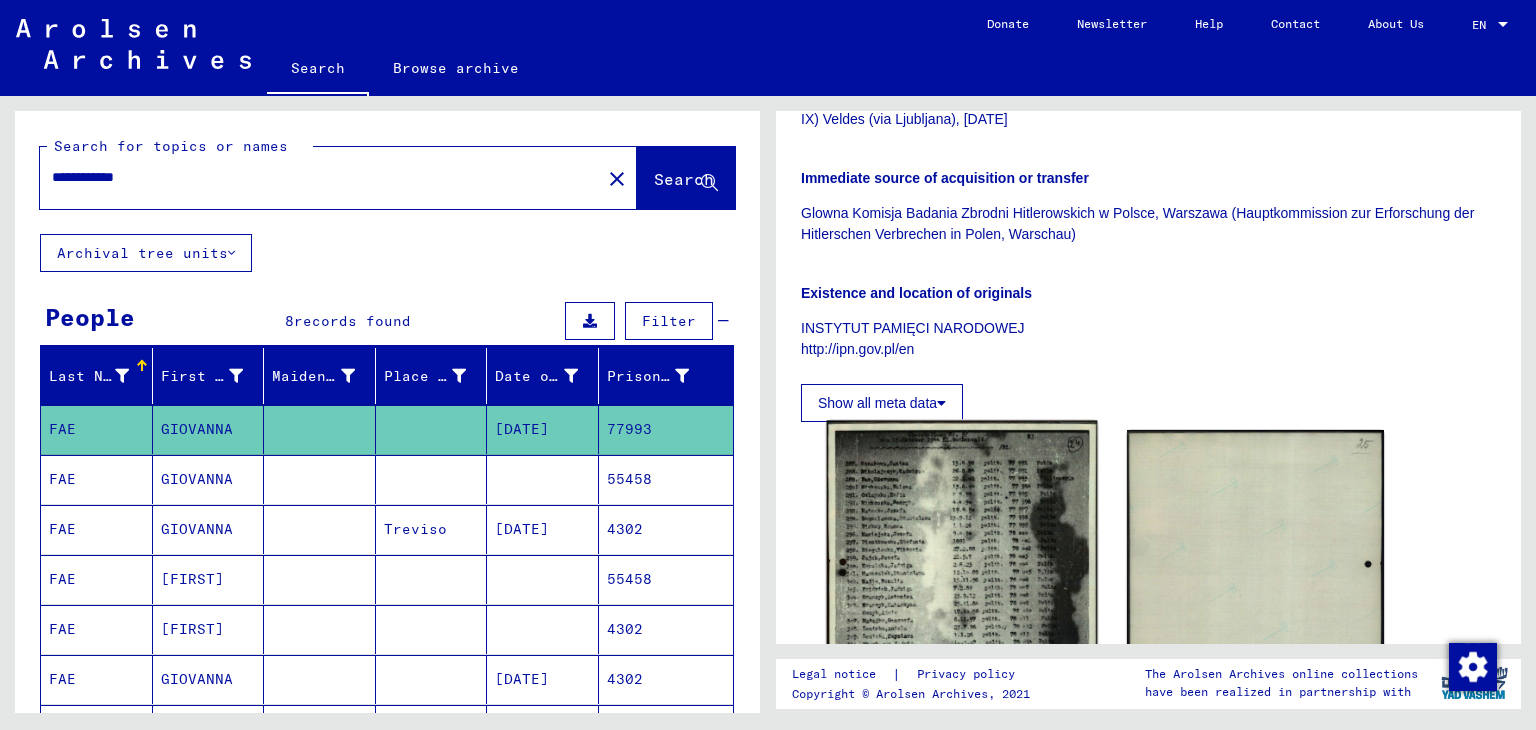 click 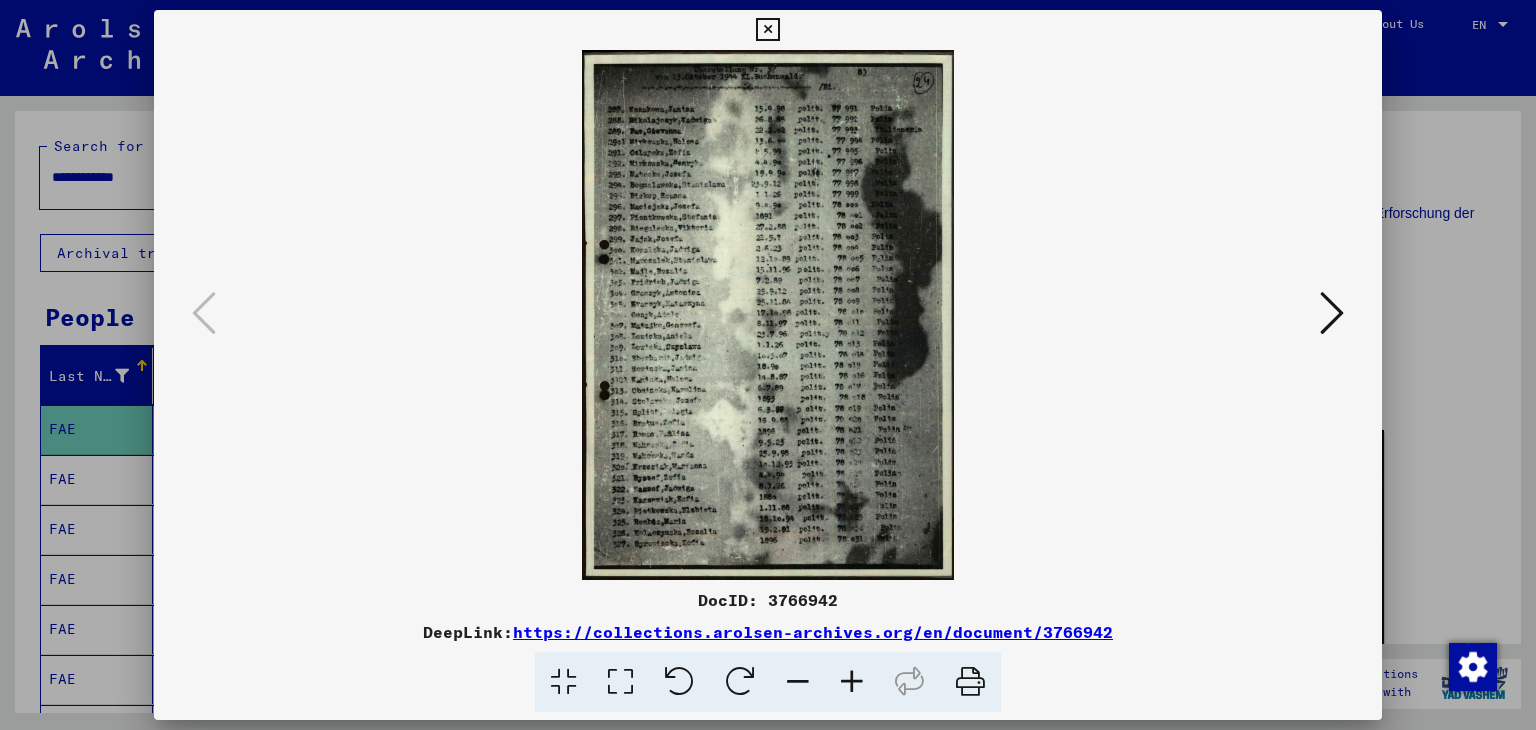 click at bounding box center (852, 682) 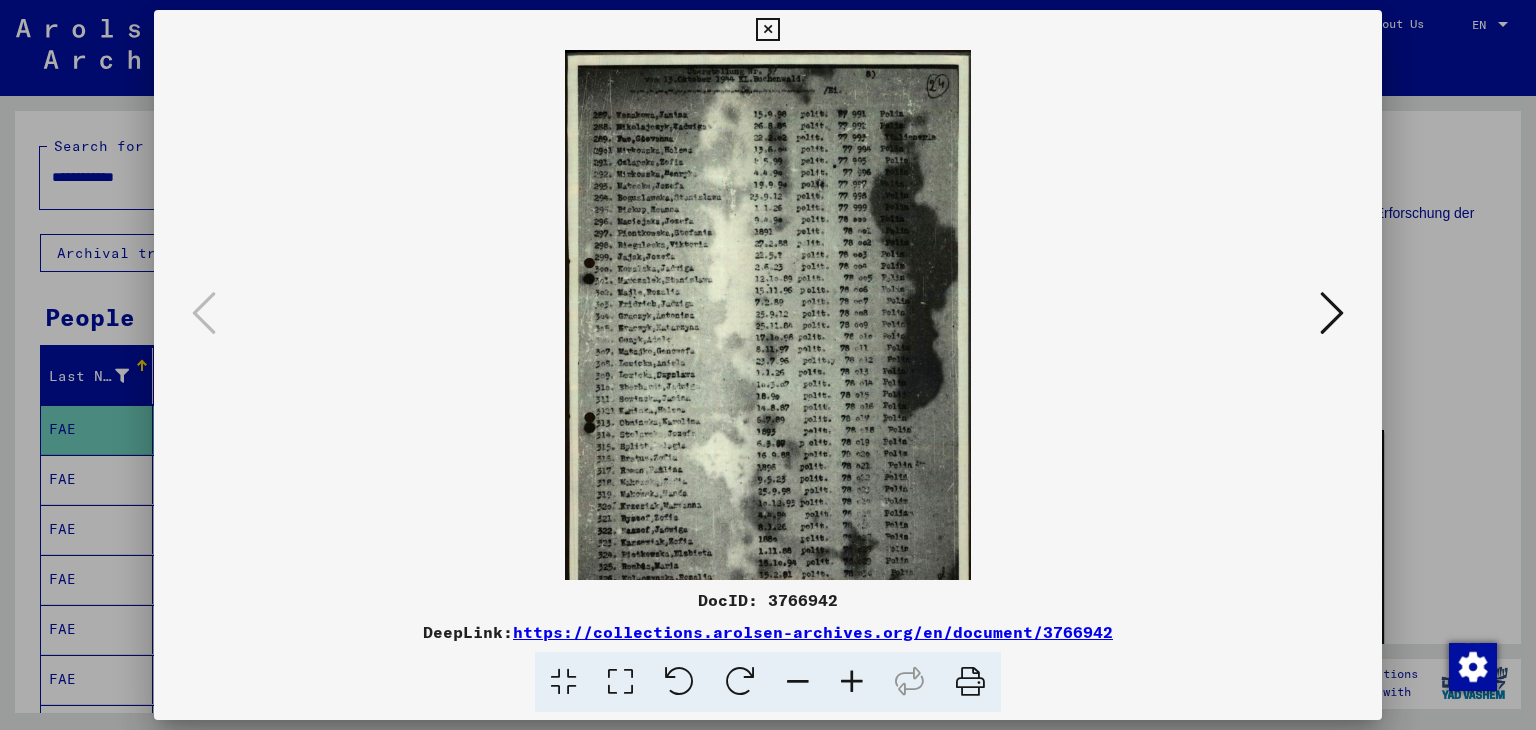 click at bounding box center [852, 682] 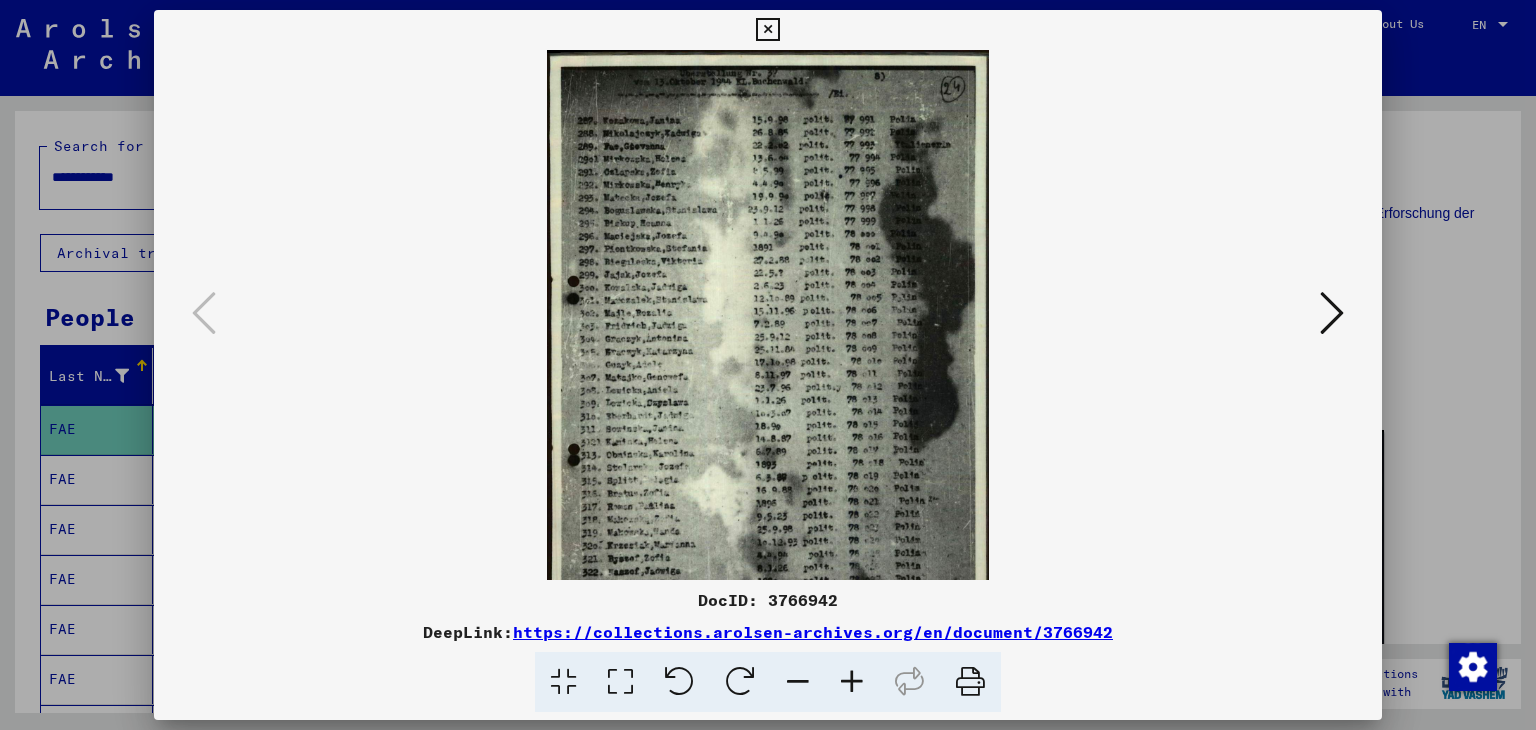 click at bounding box center (852, 682) 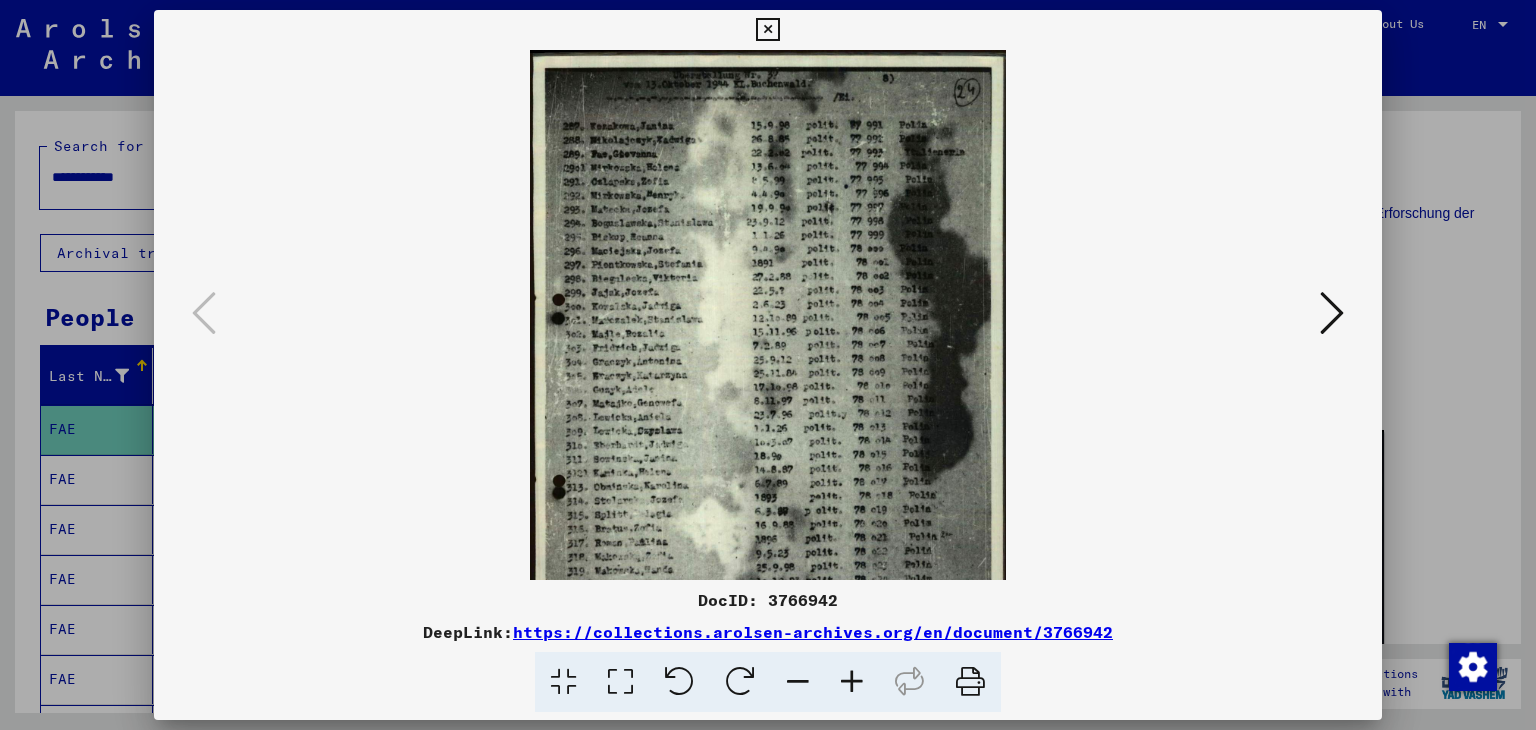 click at bounding box center (852, 682) 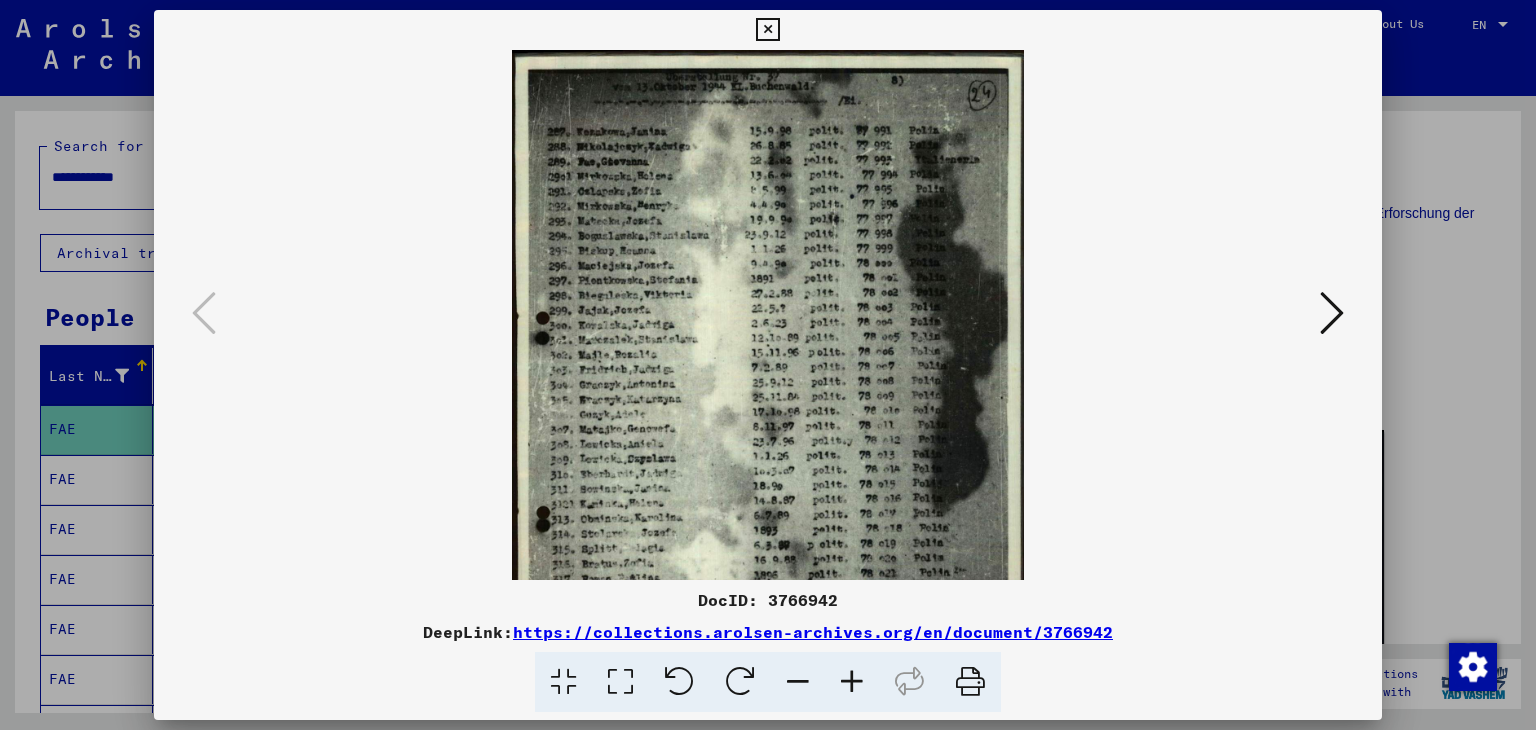click at bounding box center [852, 682] 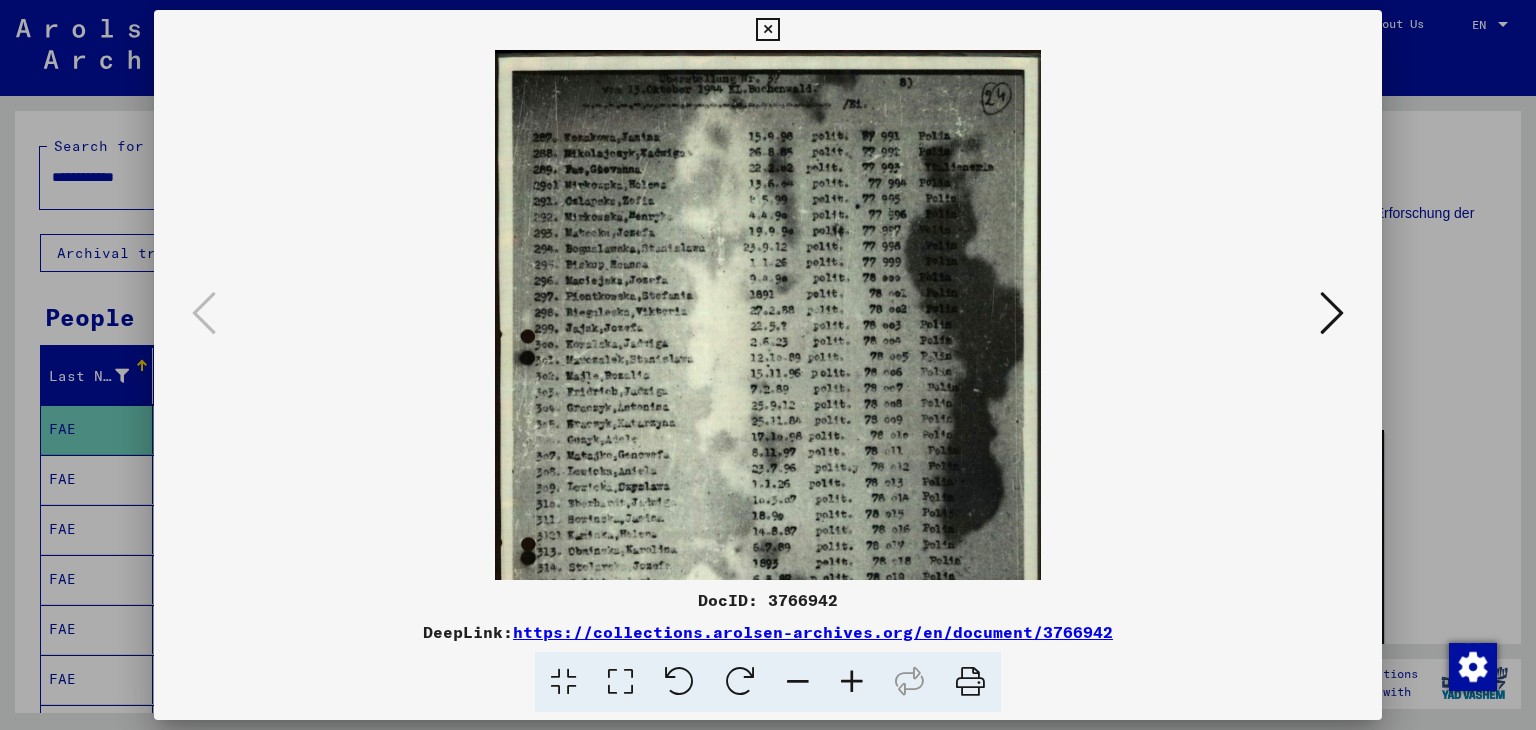 click at bounding box center (852, 682) 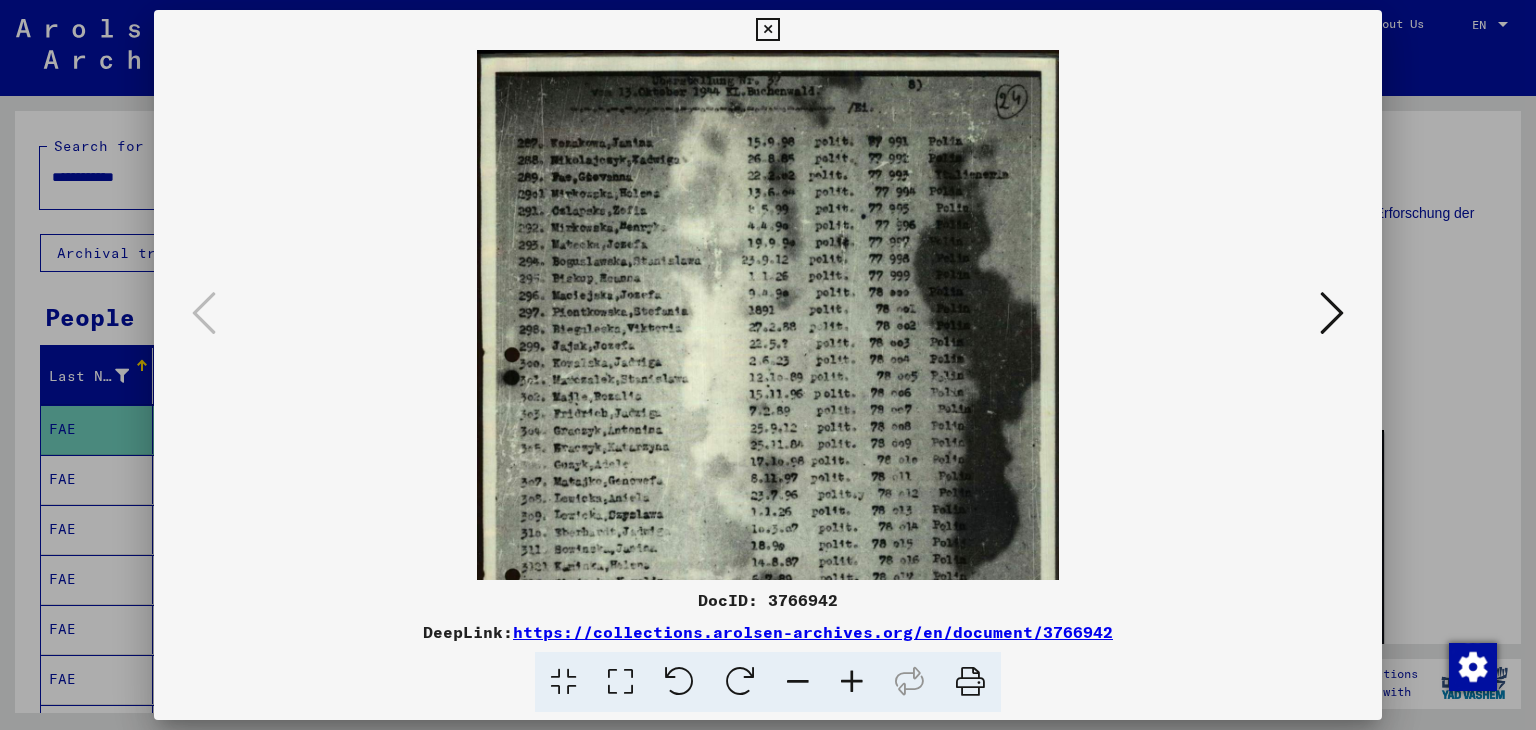 click at bounding box center [852, 682] 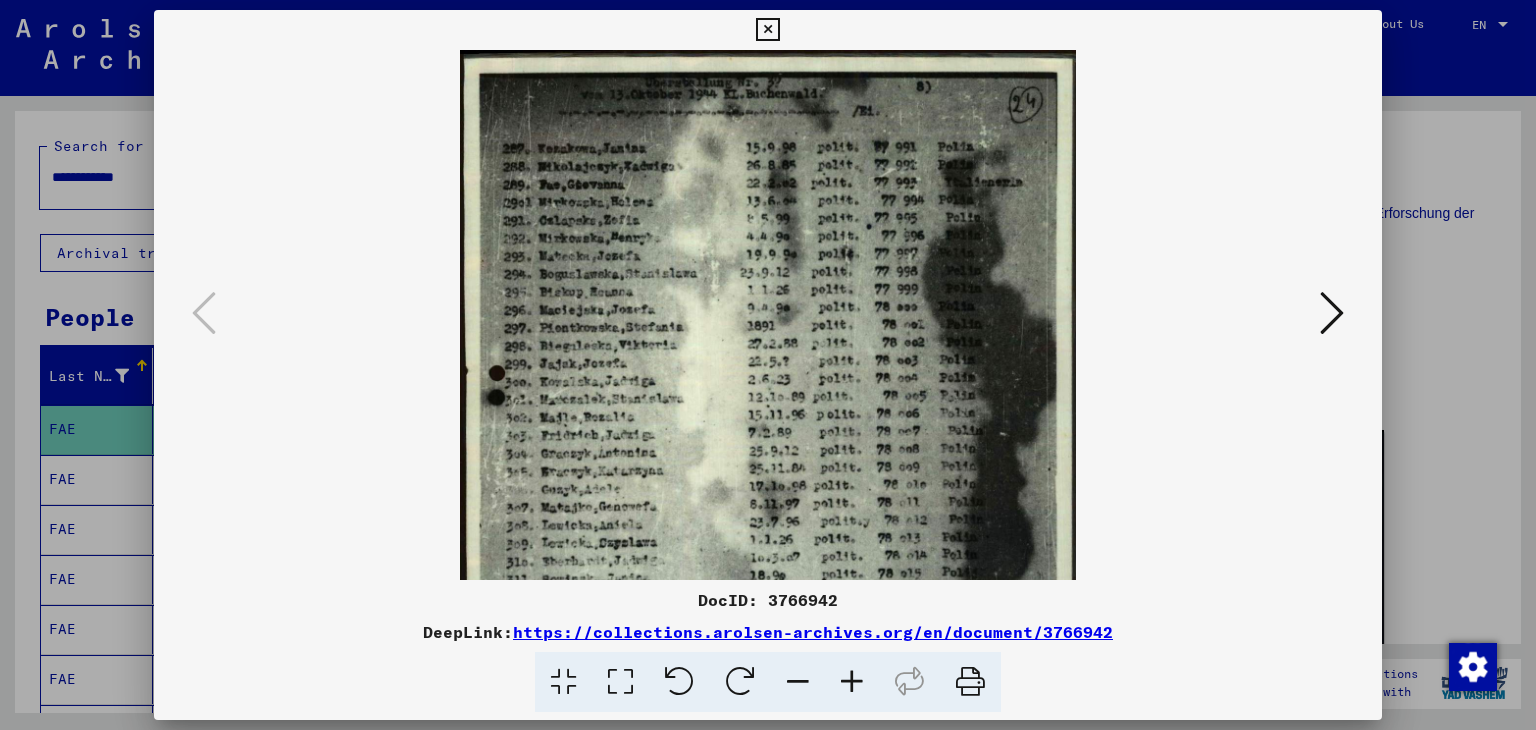 click at bounding box center (852, 682) 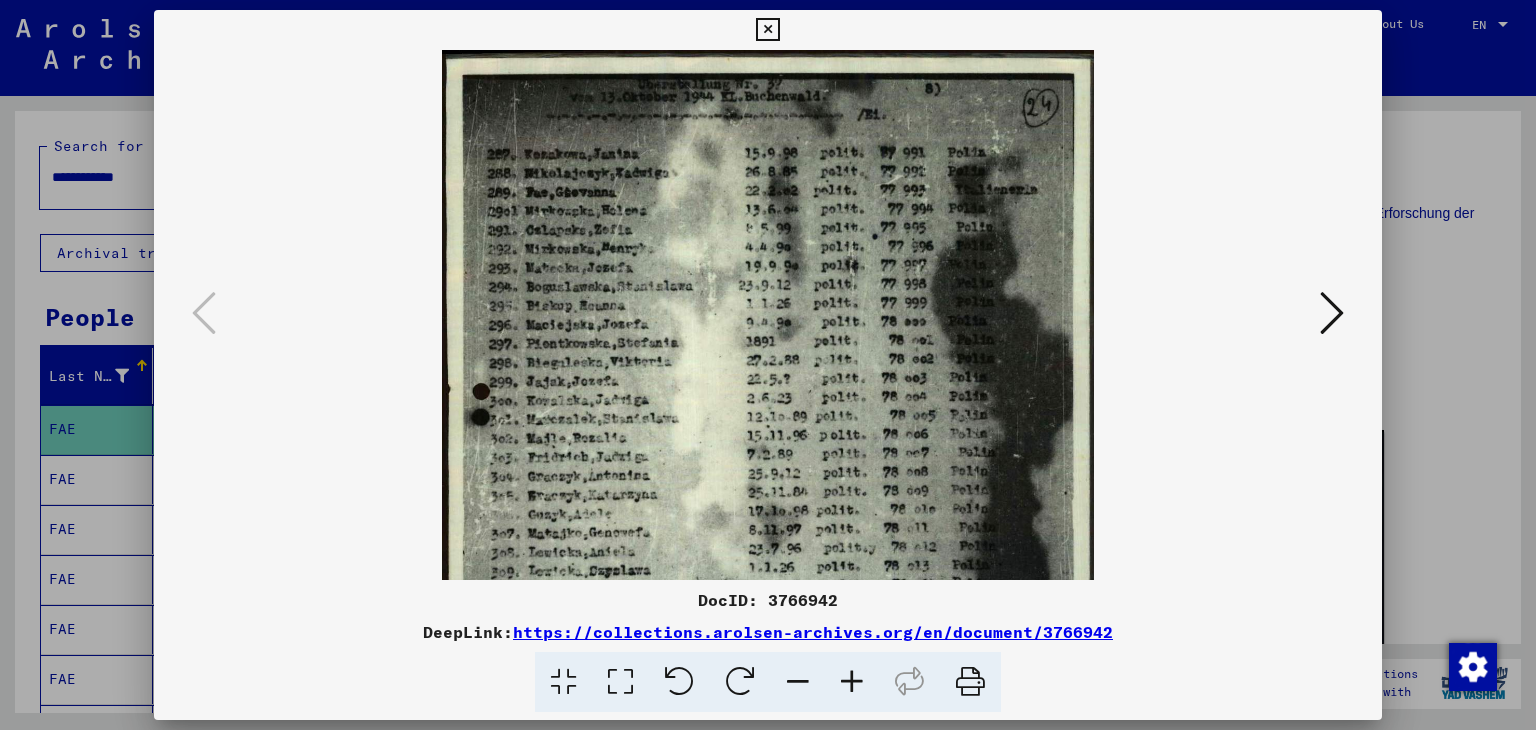 click at bounding box center (852, 682) 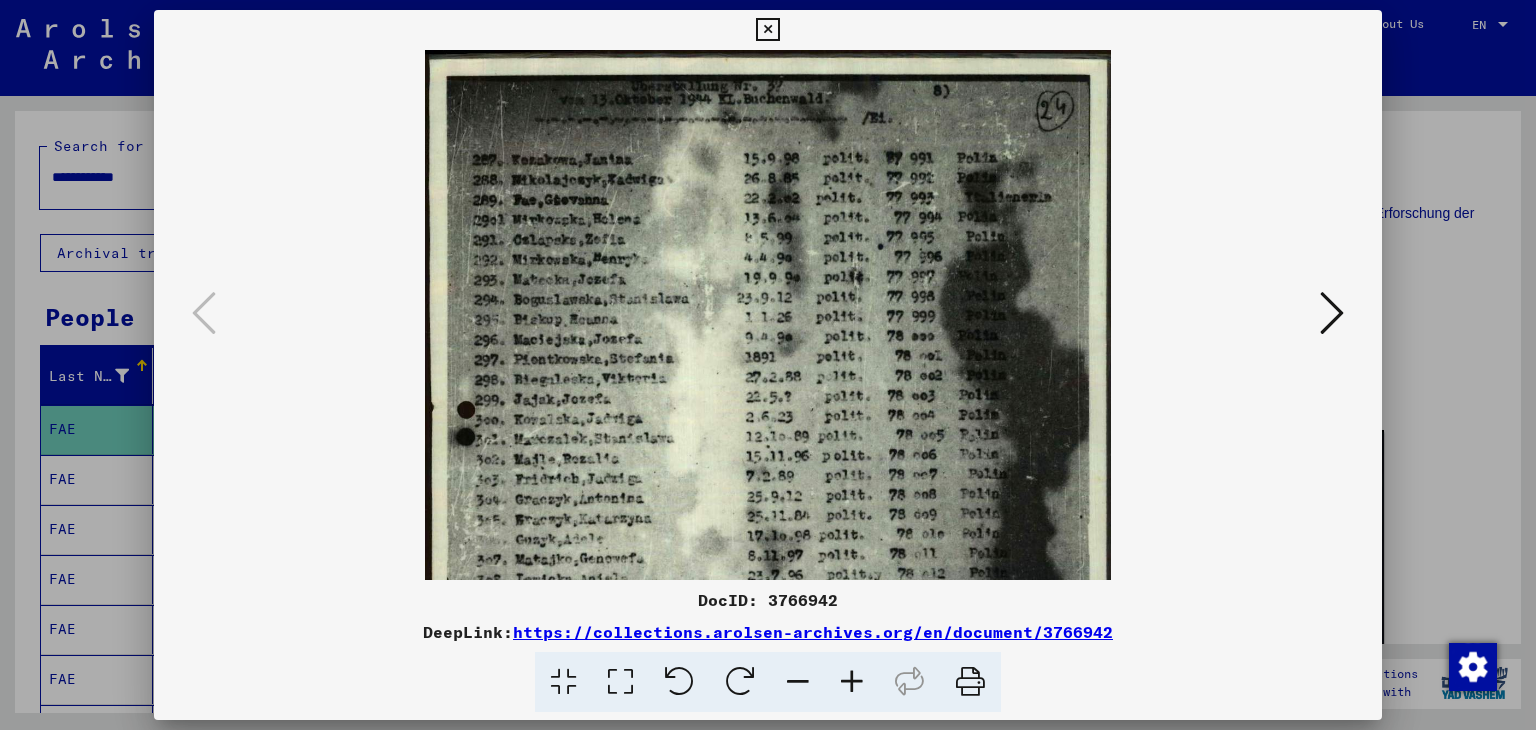 click at bounding box center [852, 682] 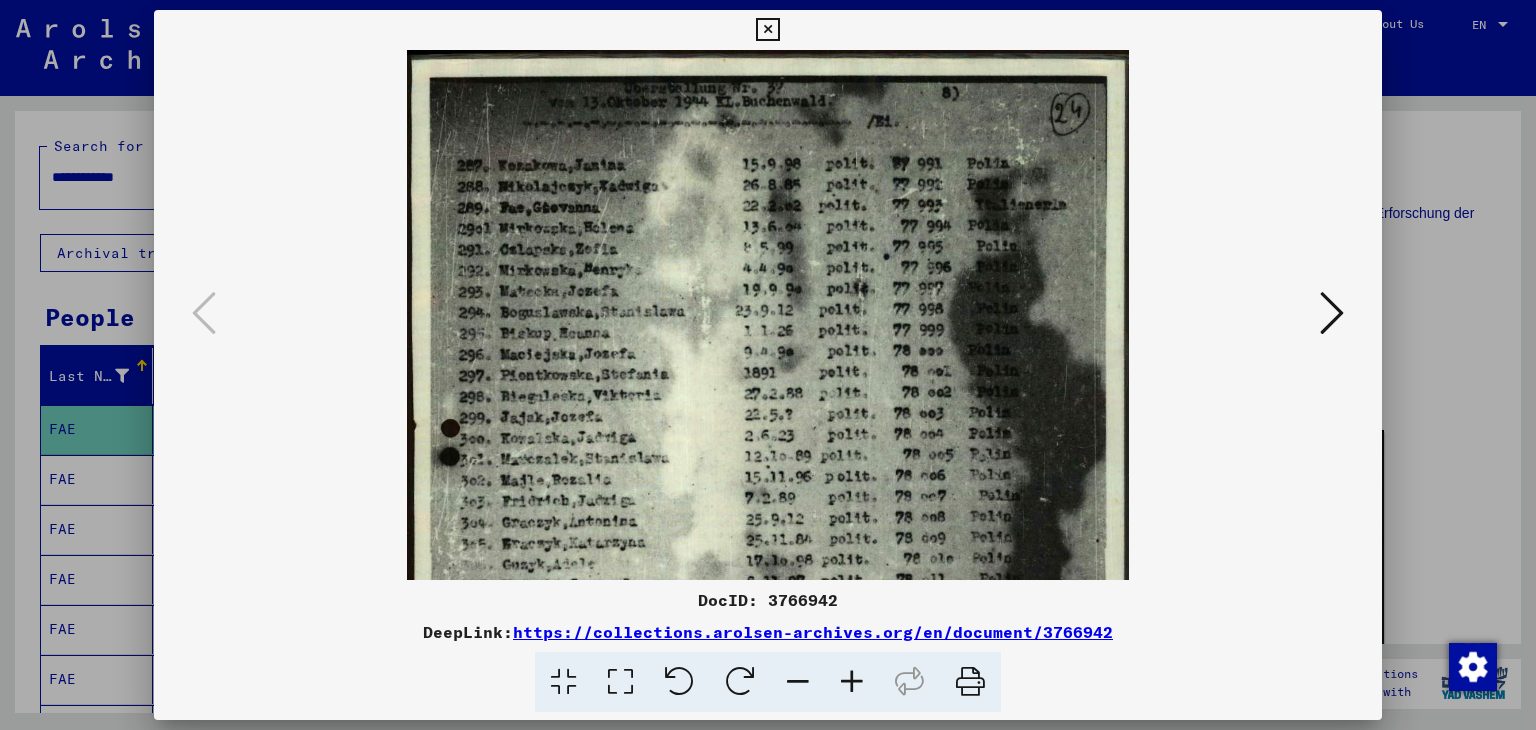 click at bounding box center (852, 682) 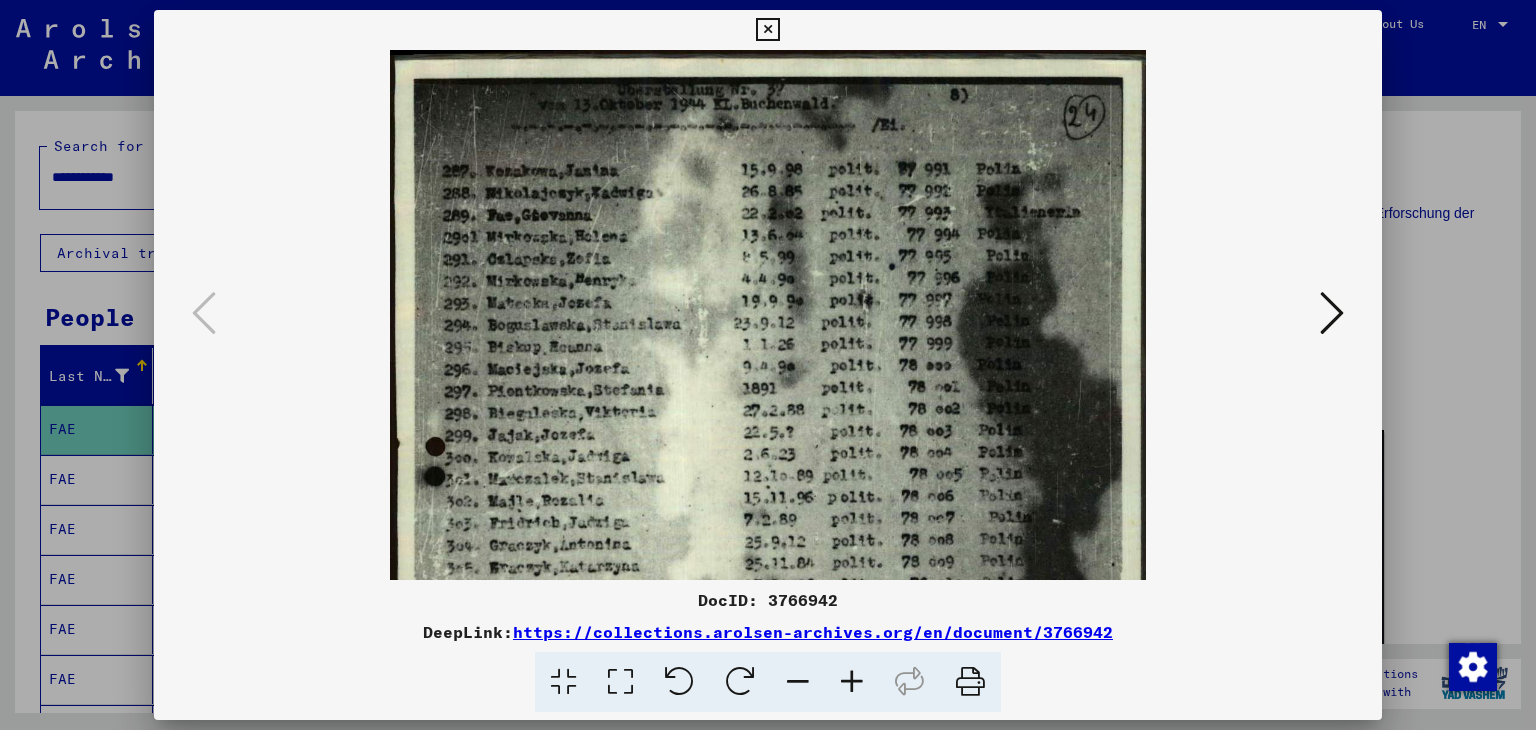 click at bounding box center (852, 682) 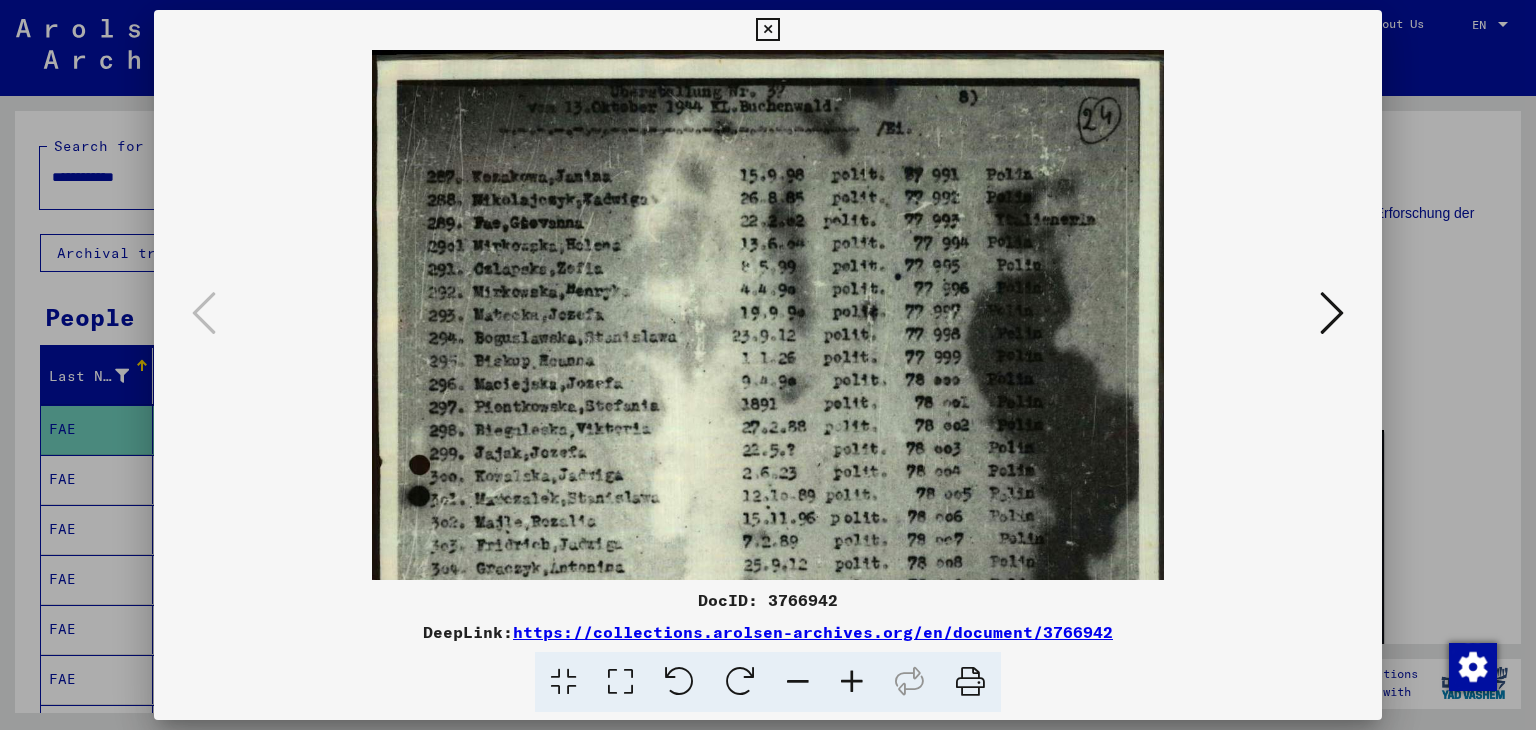click at bounding box center [852, 682] 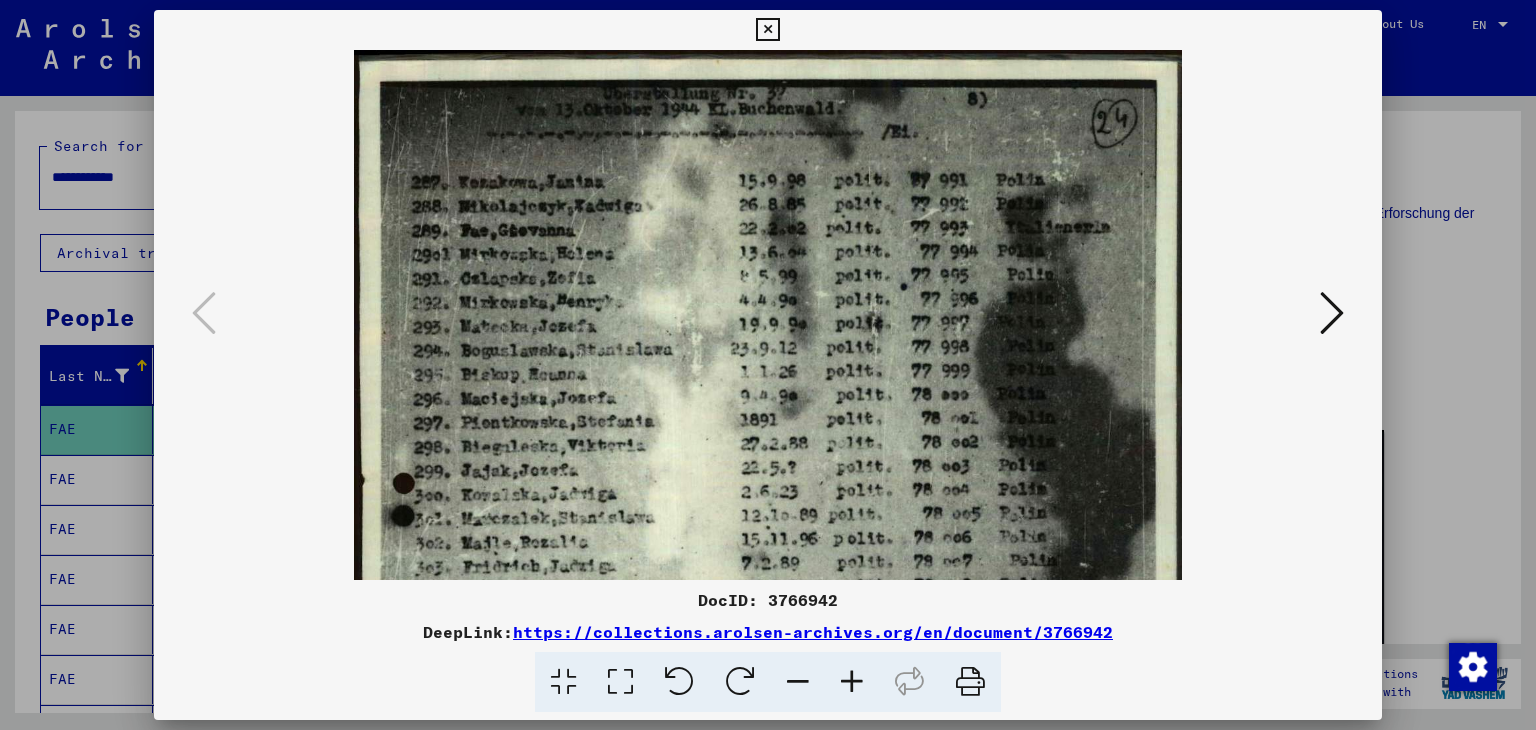click at bounding box center [852, 682] 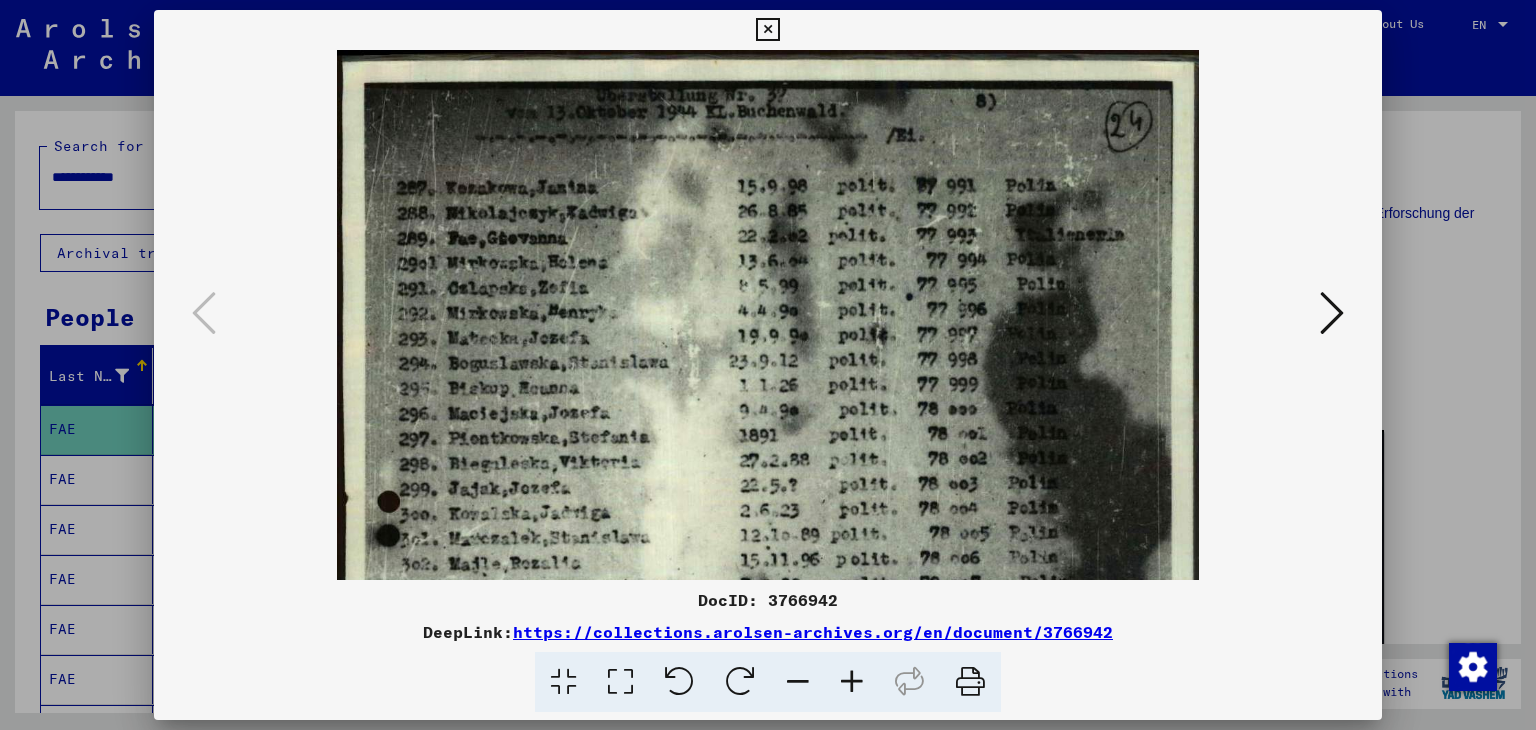 click at bounding box center [768, 365] 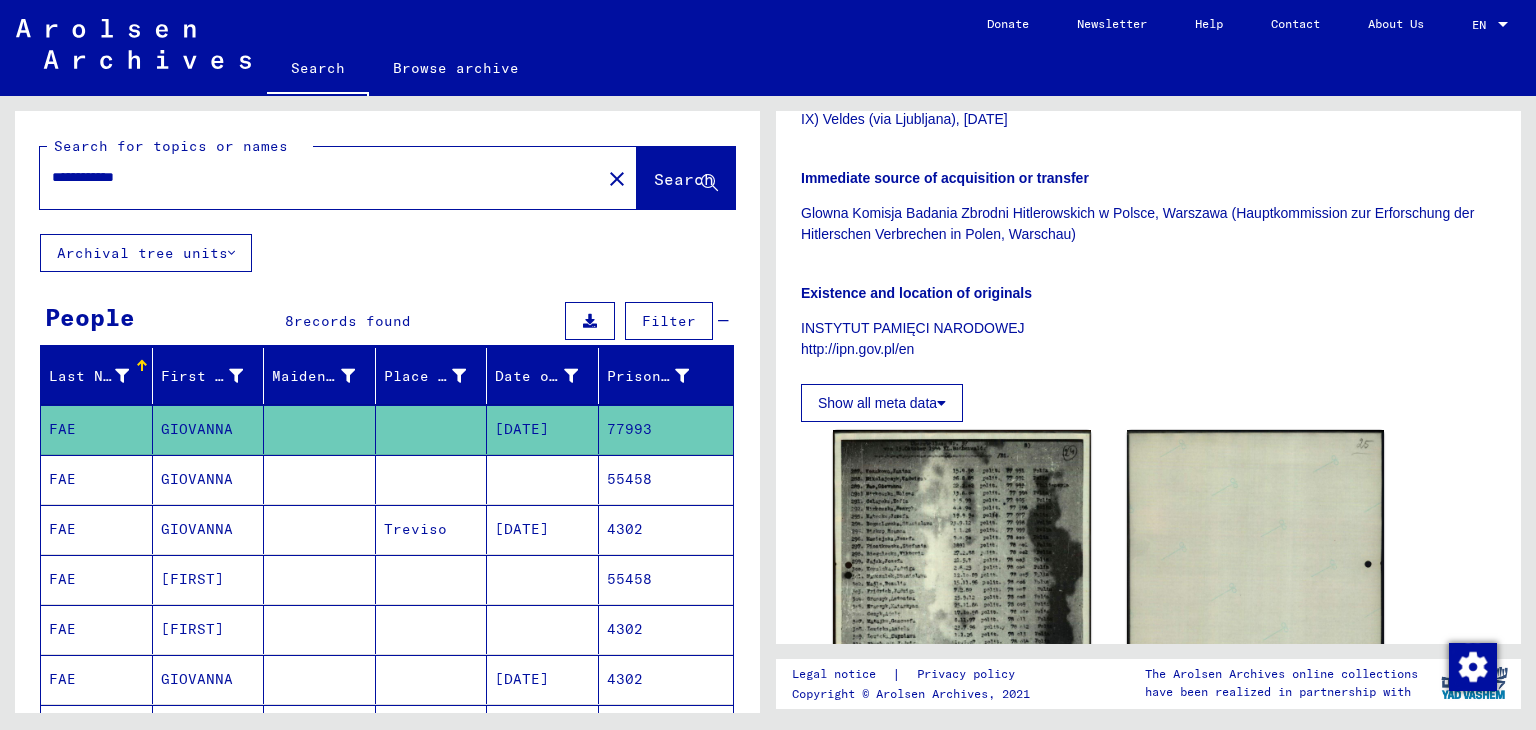 drag, startPoint x: 160, startPoint y: 176, endPoint x: 15, endPoint y: 169, distance: 145.16887 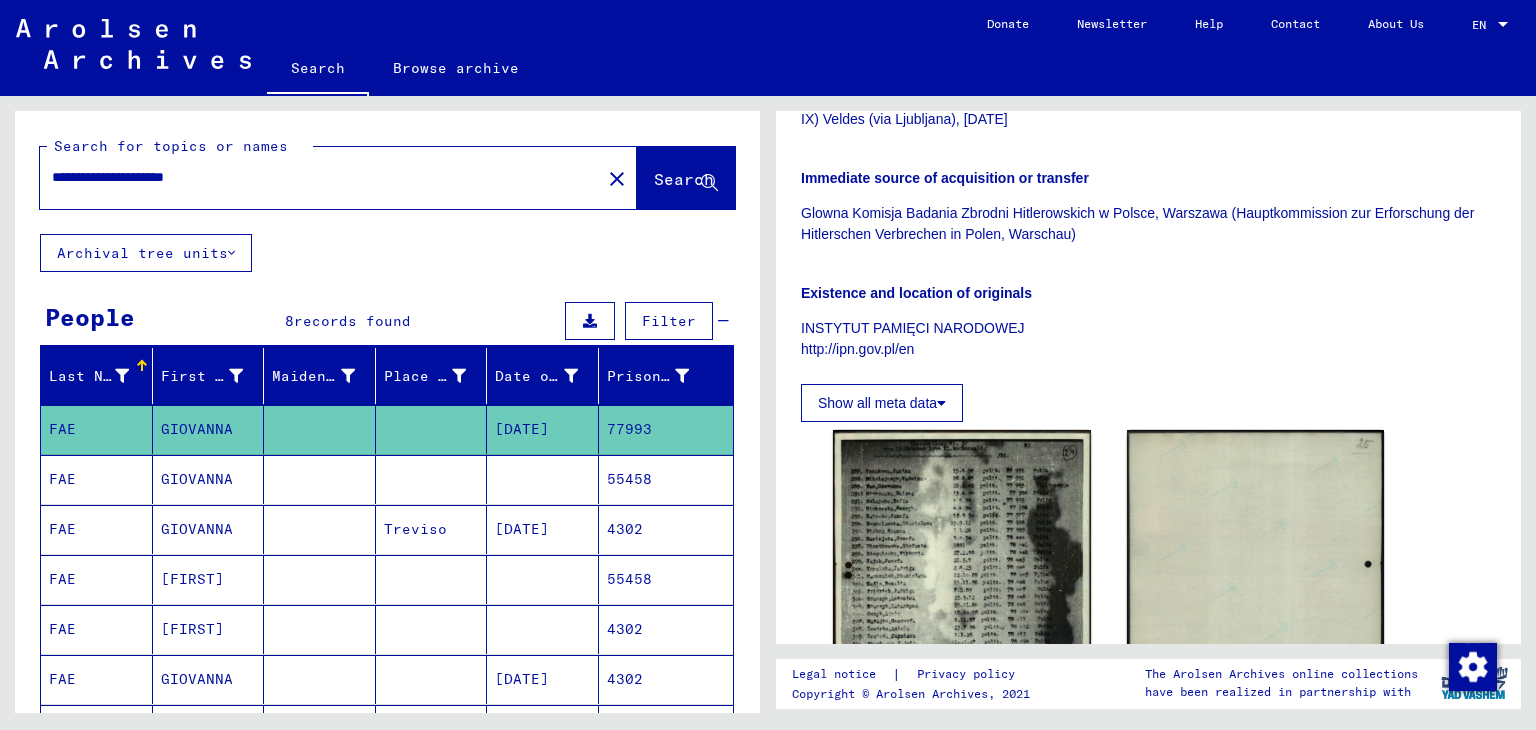 type on "**********" 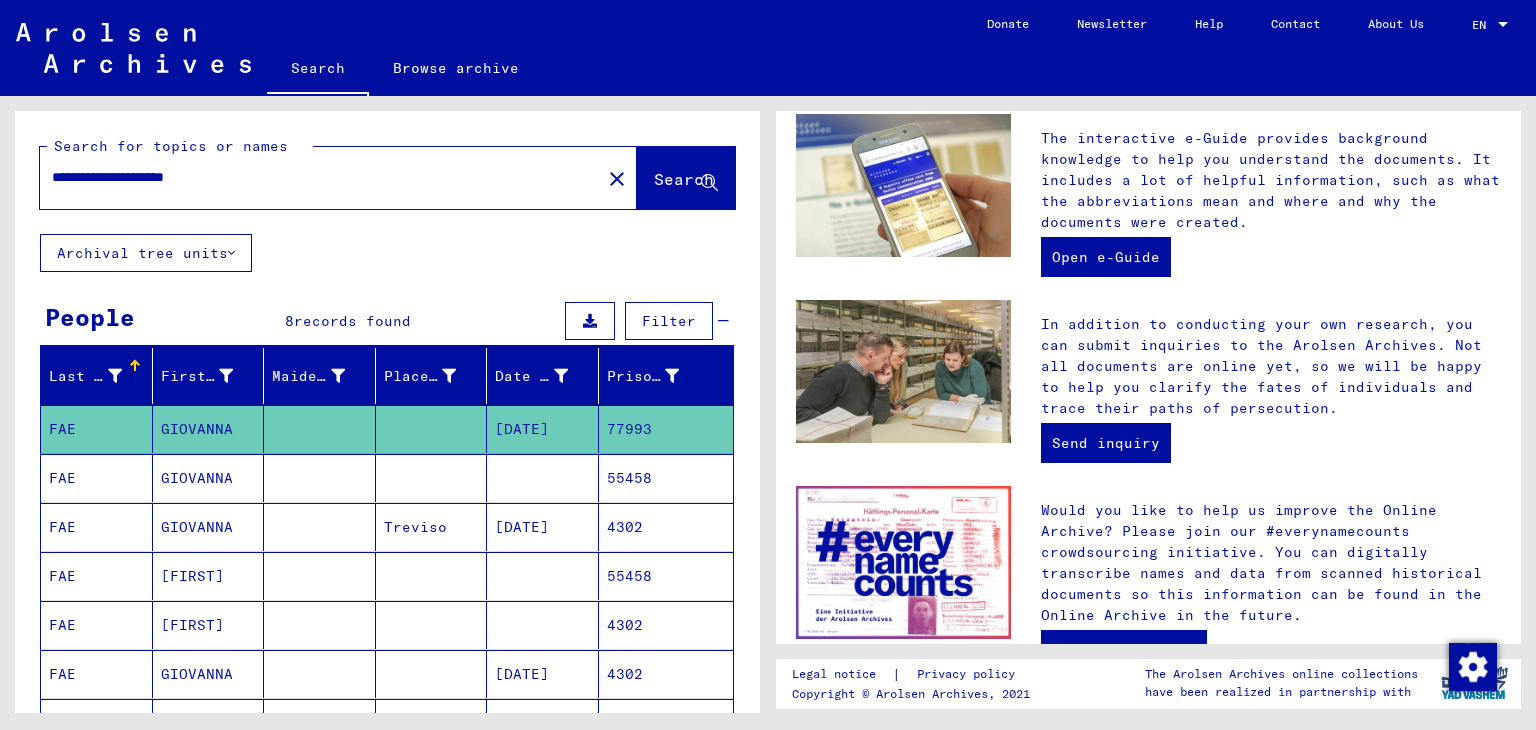 scroll, scrollTop: 0, scrollLeft: 0, axis: both 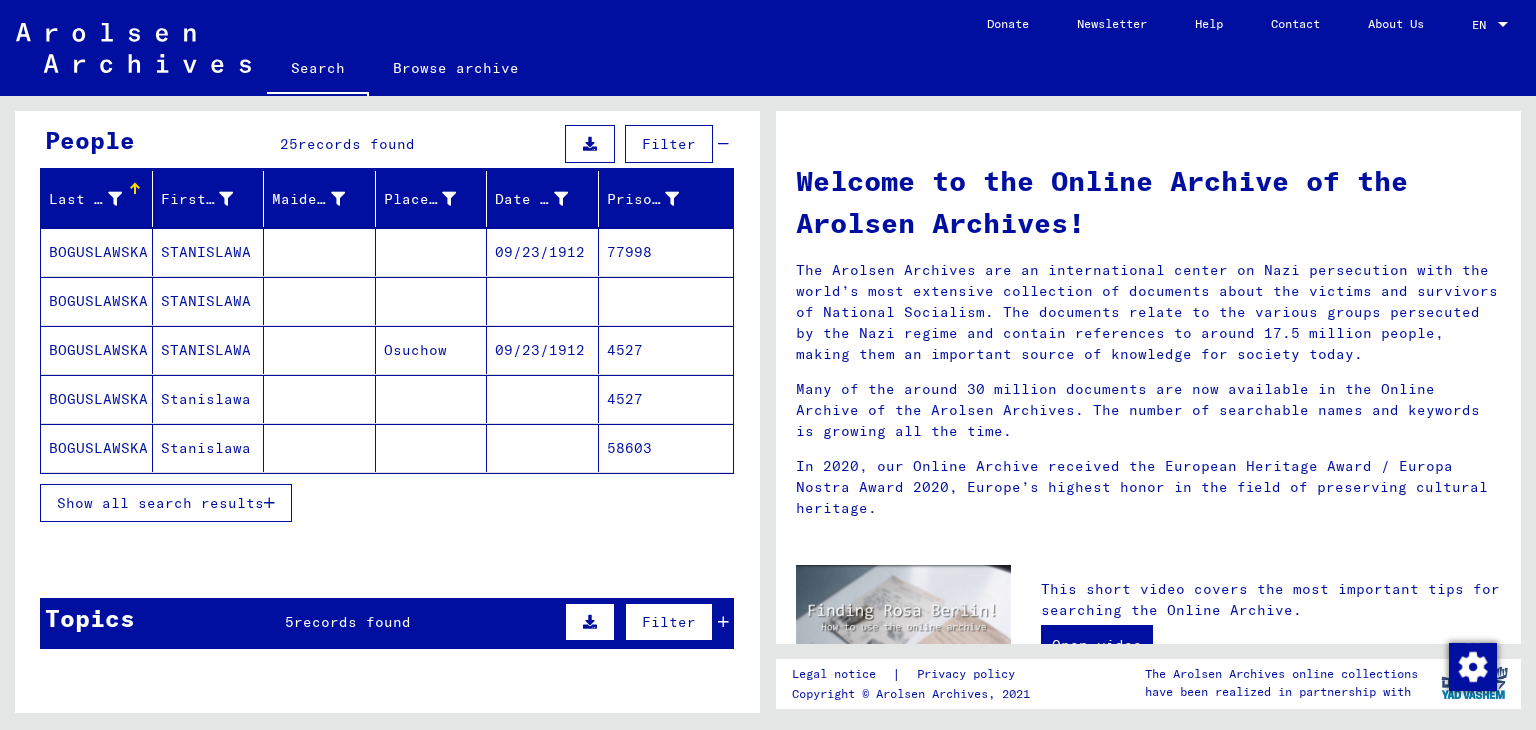 click on "Show all search results" at bounding box center [160, 503] 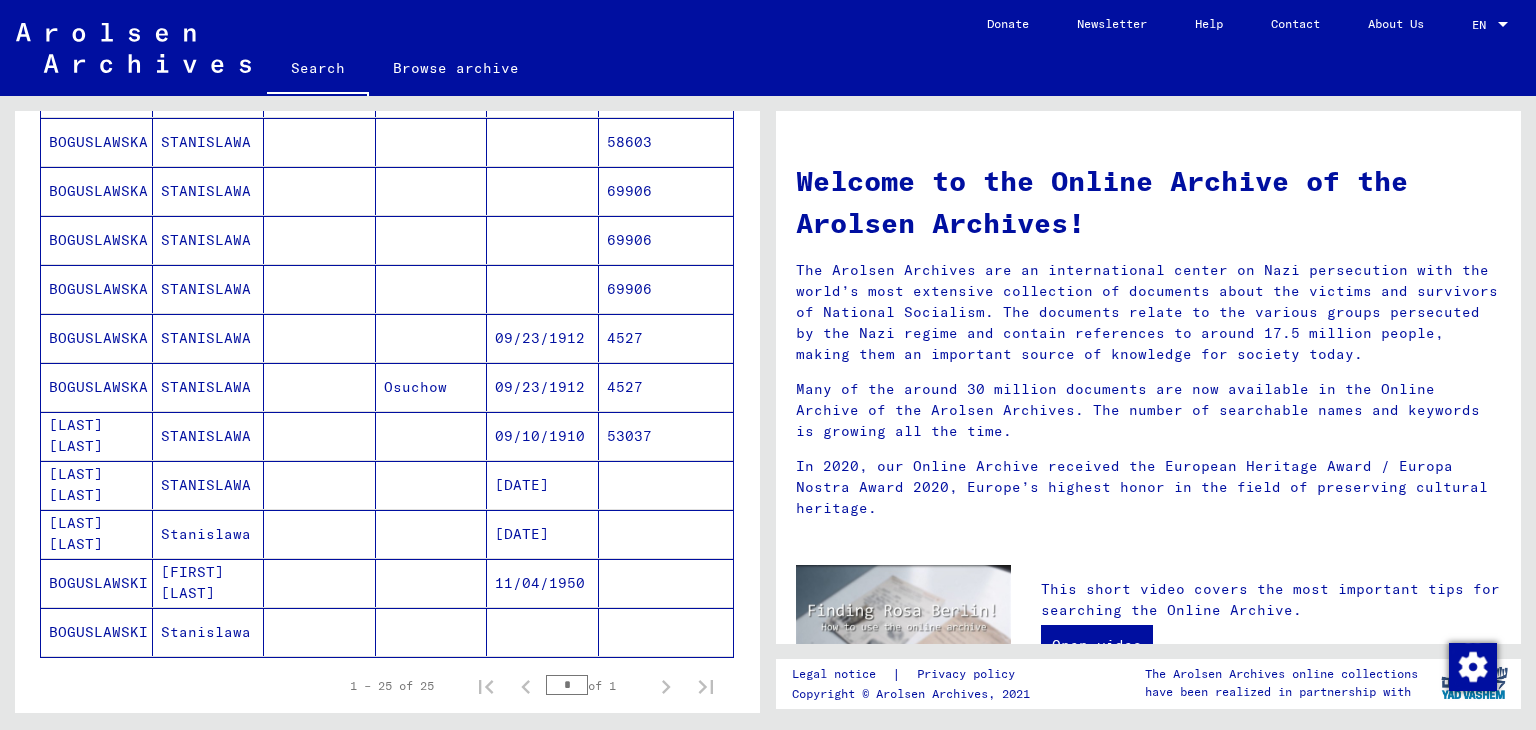 scroll, scrollTop: 977, scrollLeft: 0, axis: vertical 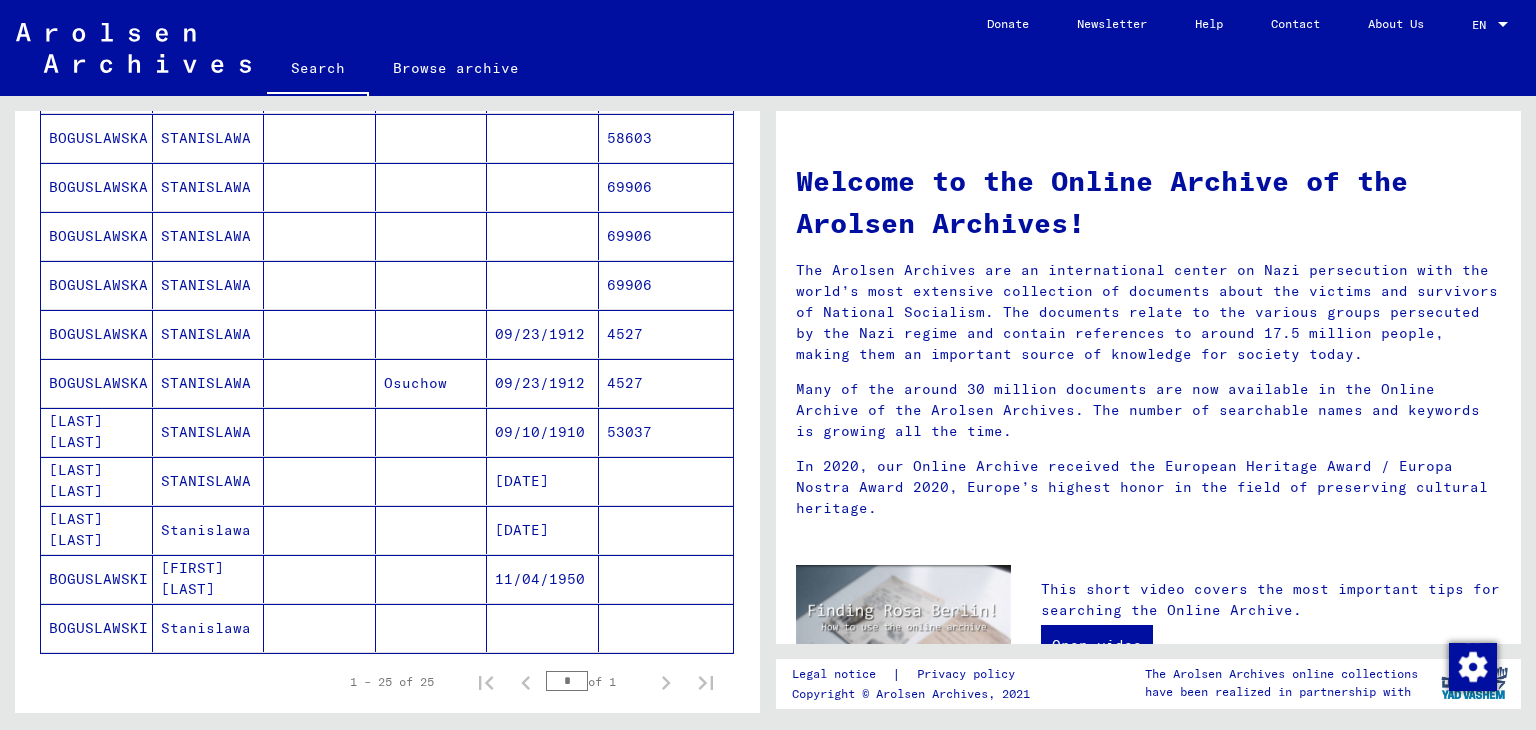 click on "11/04/1950" at bounding box center [543, 628] 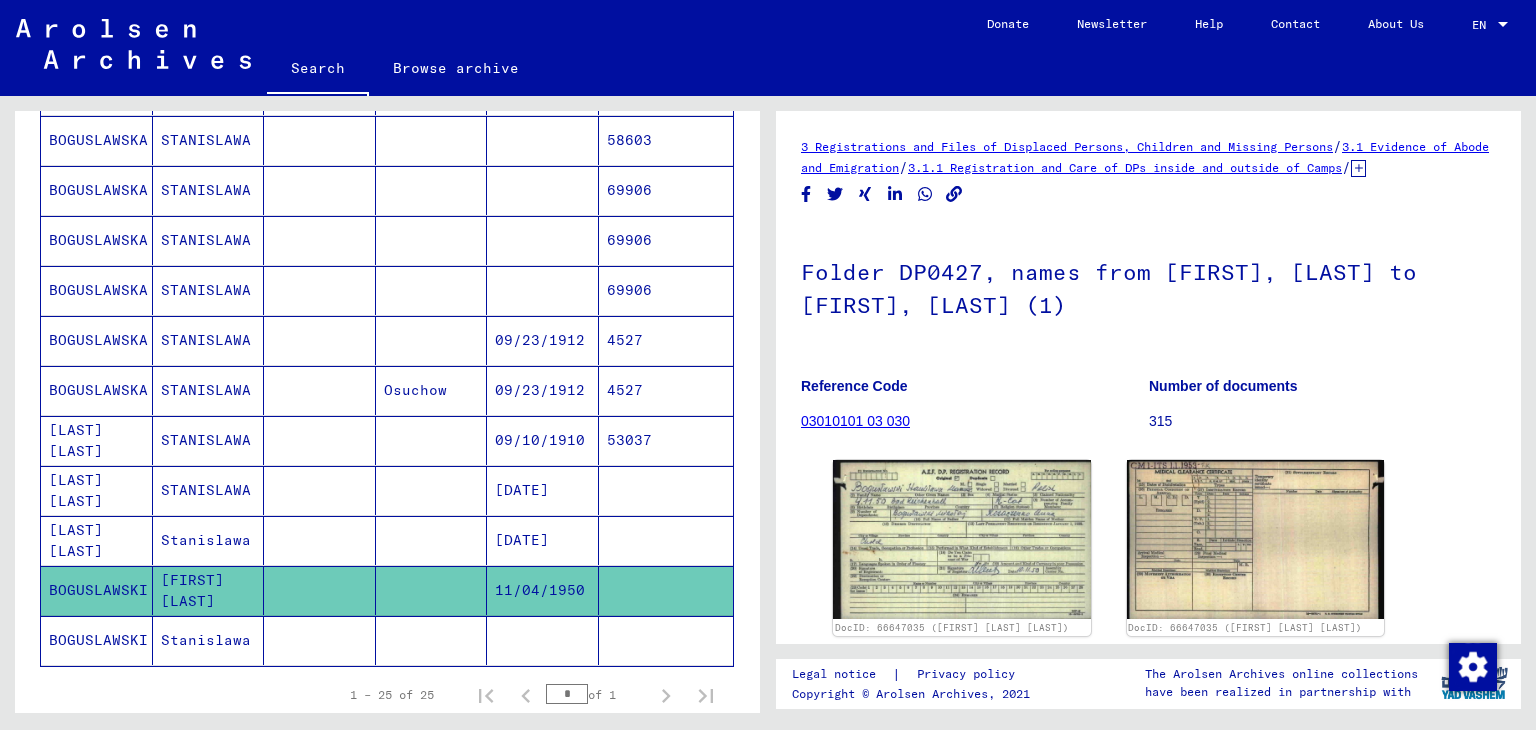 scroll, scrollTop: 0, scrollLeft: 0, axis: both 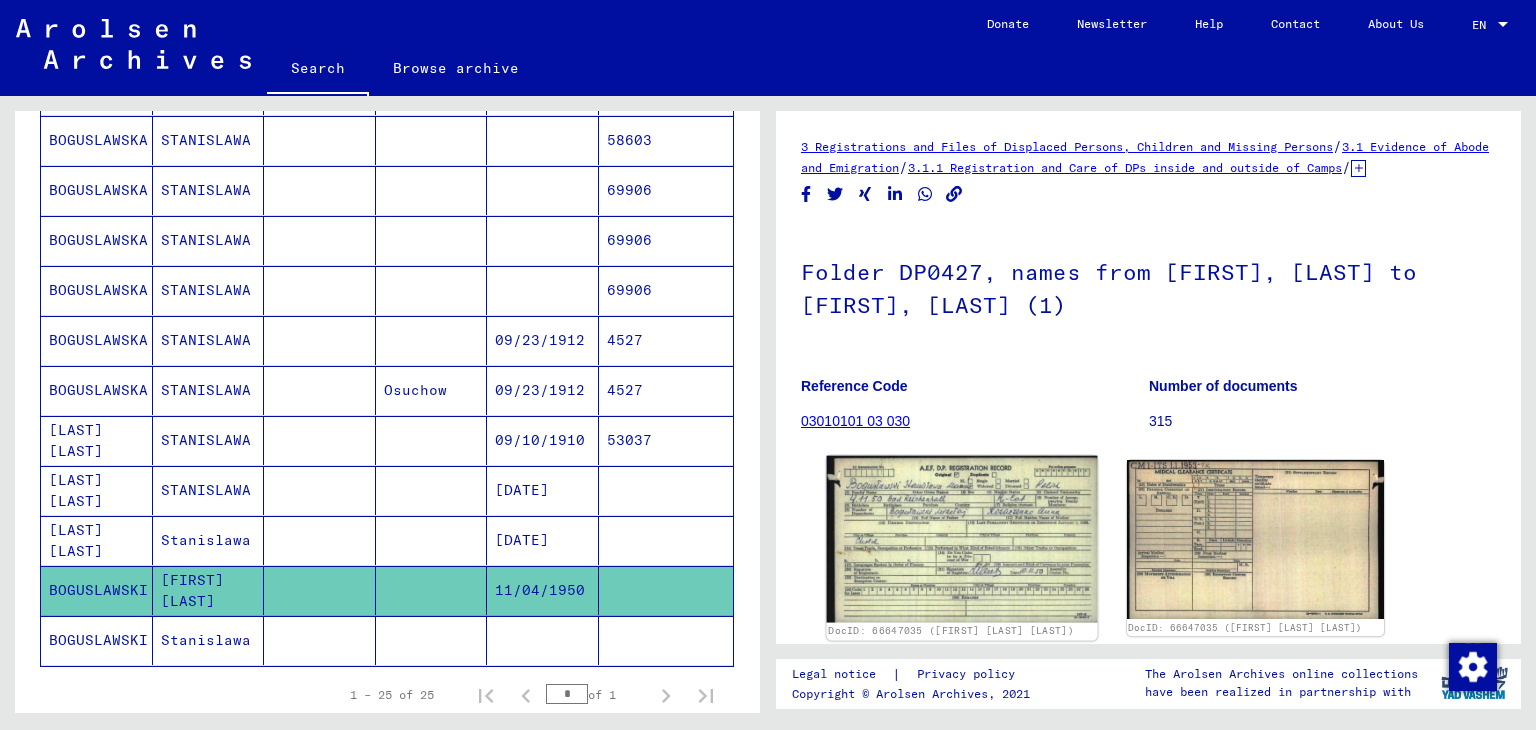 click 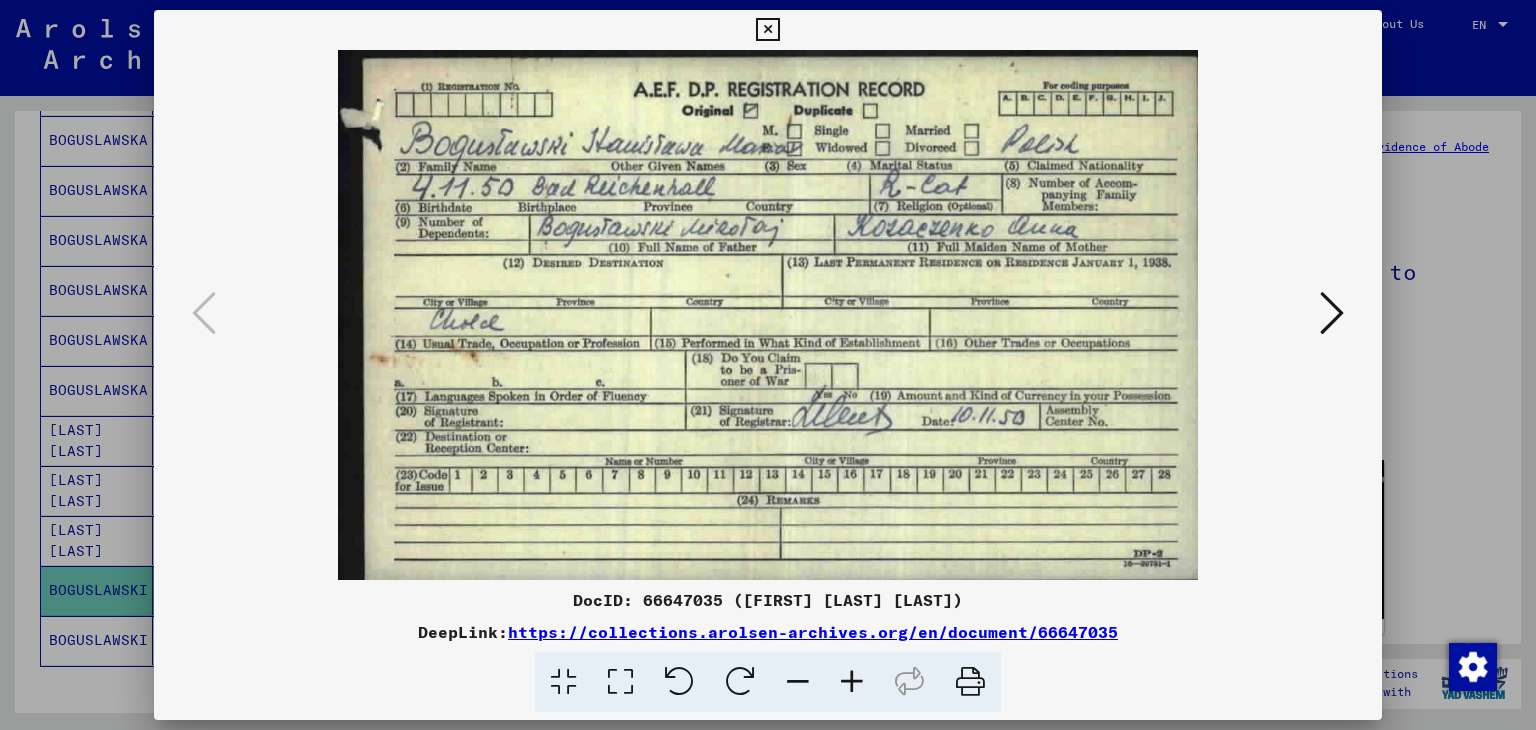 click at bounding box center [1332, 313] 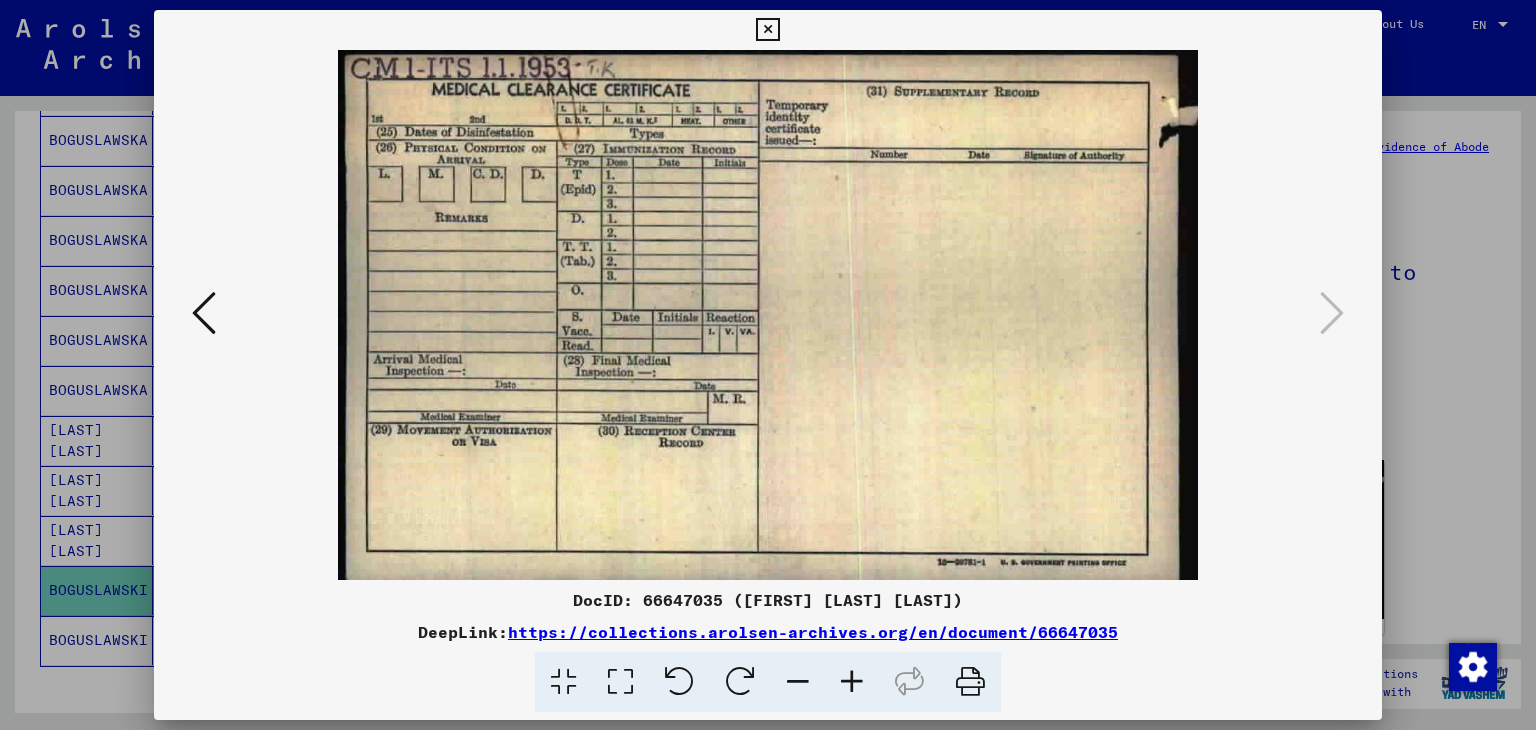 click at bounding box center (767, 30) 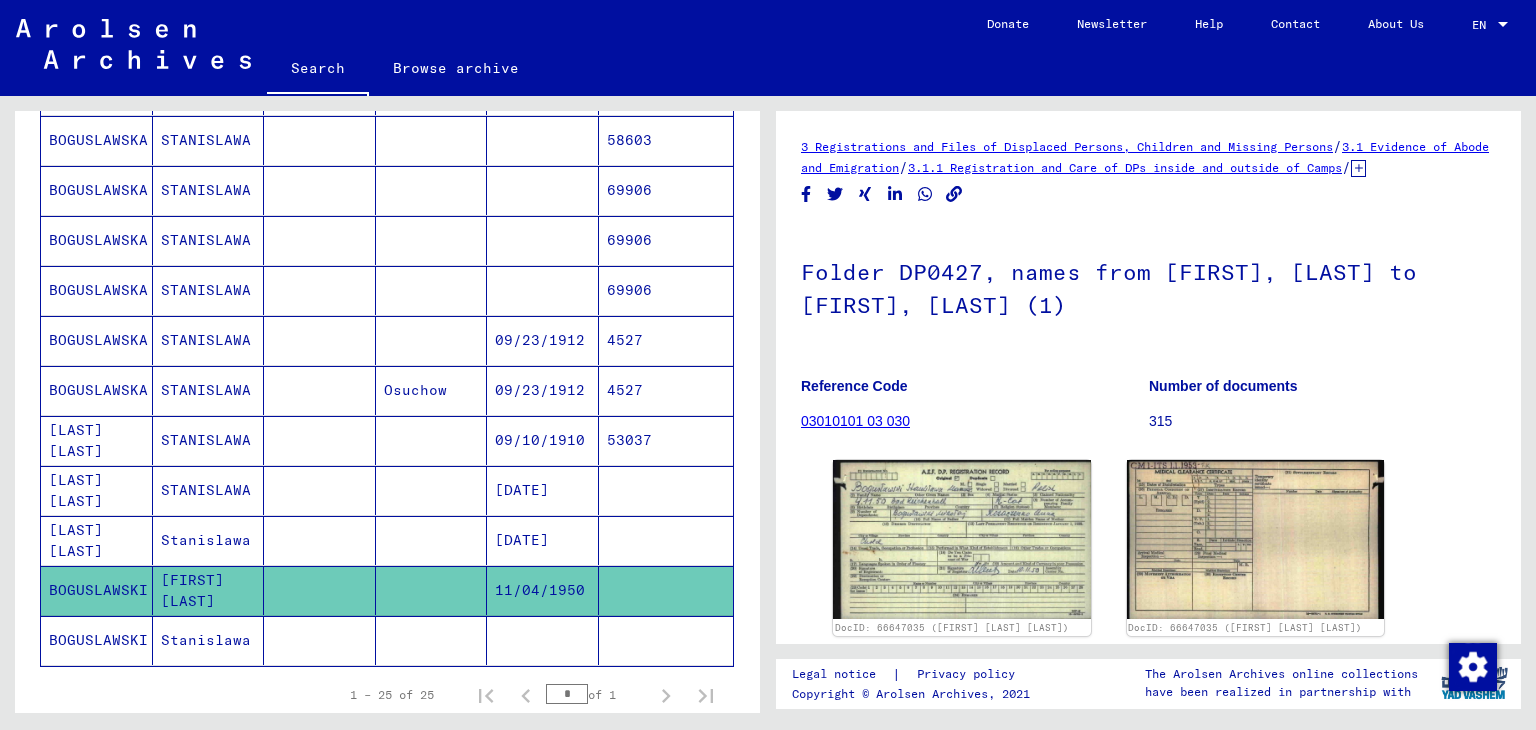 click on "[DATE]" at bounding box center [543, 590] 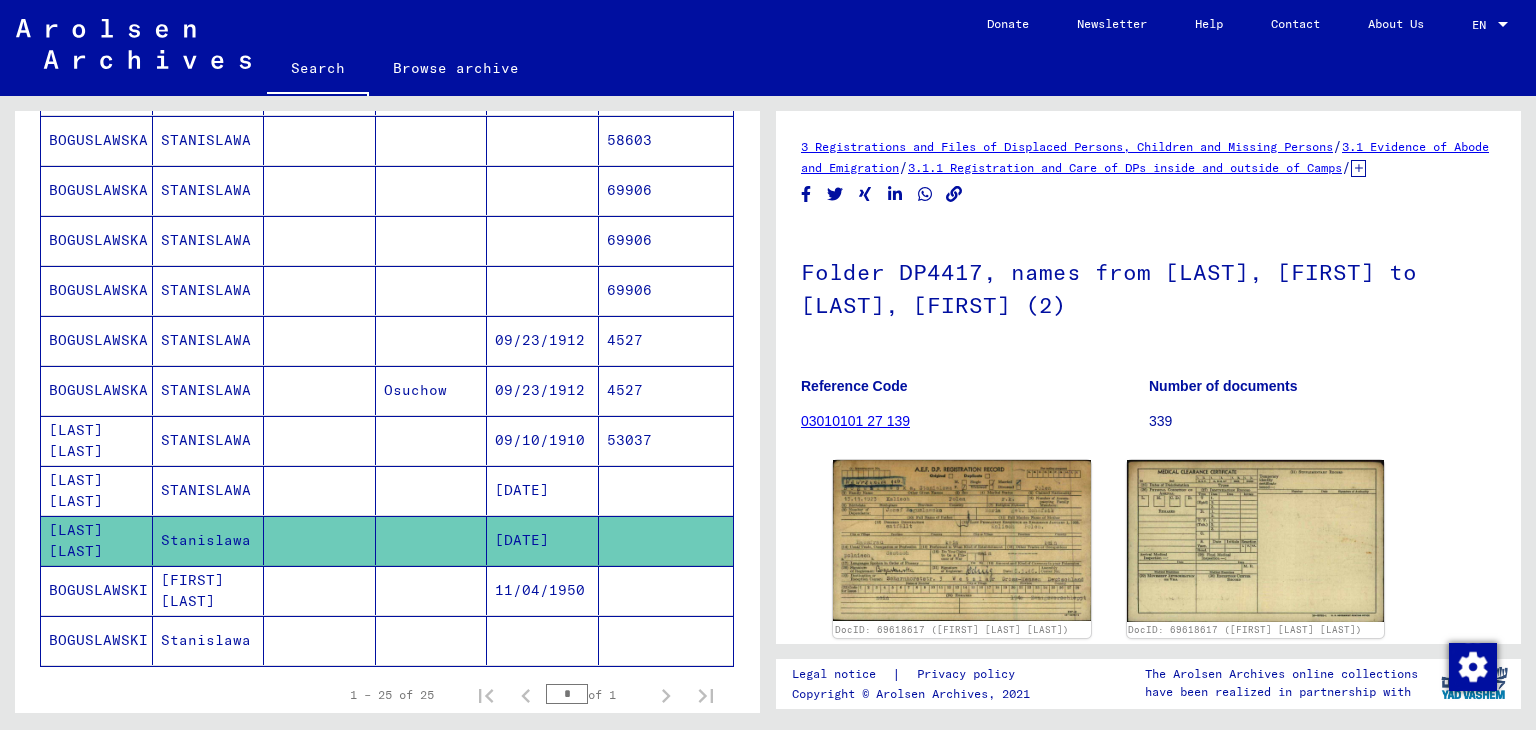 scroll, scrollTop: 0, scrollLeft: 0, axis: both 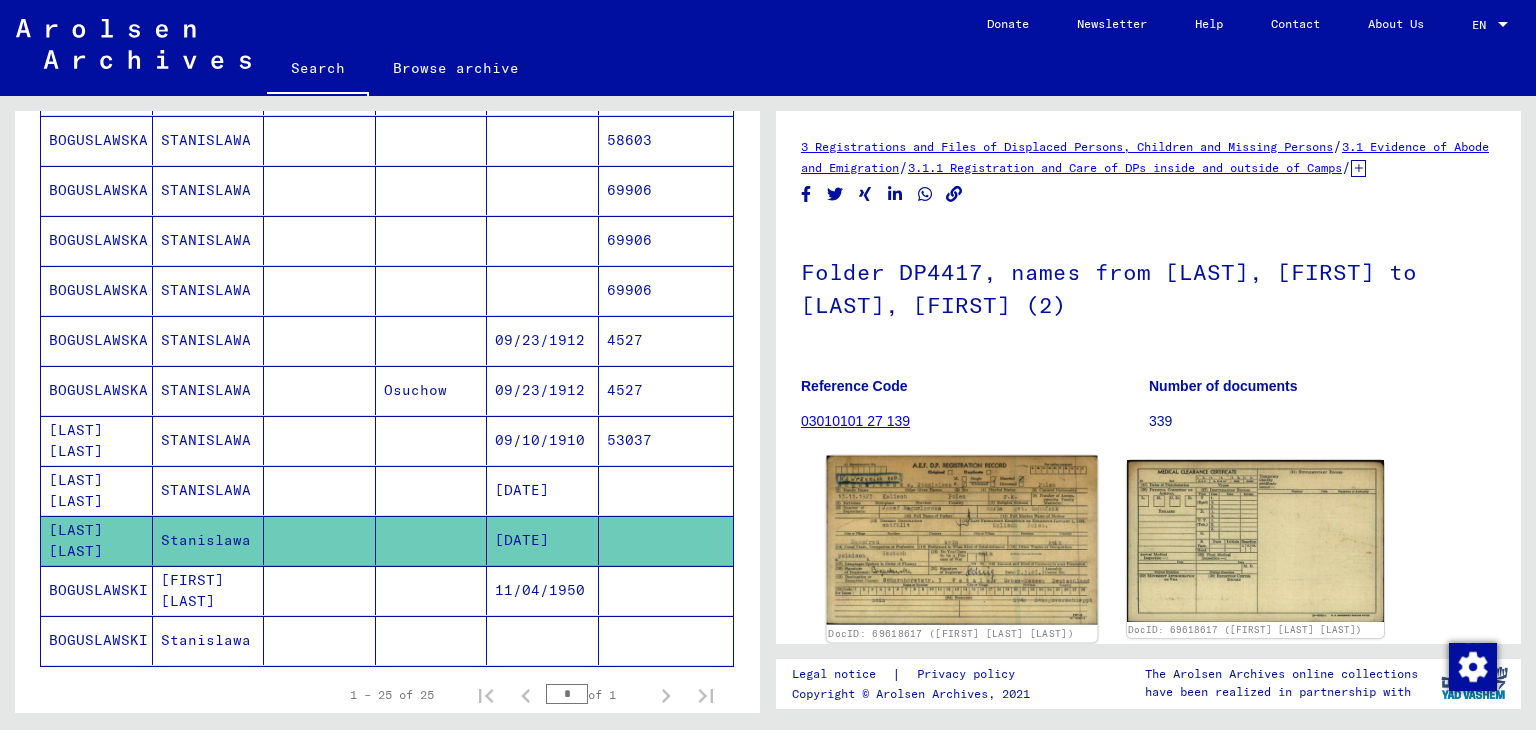 click 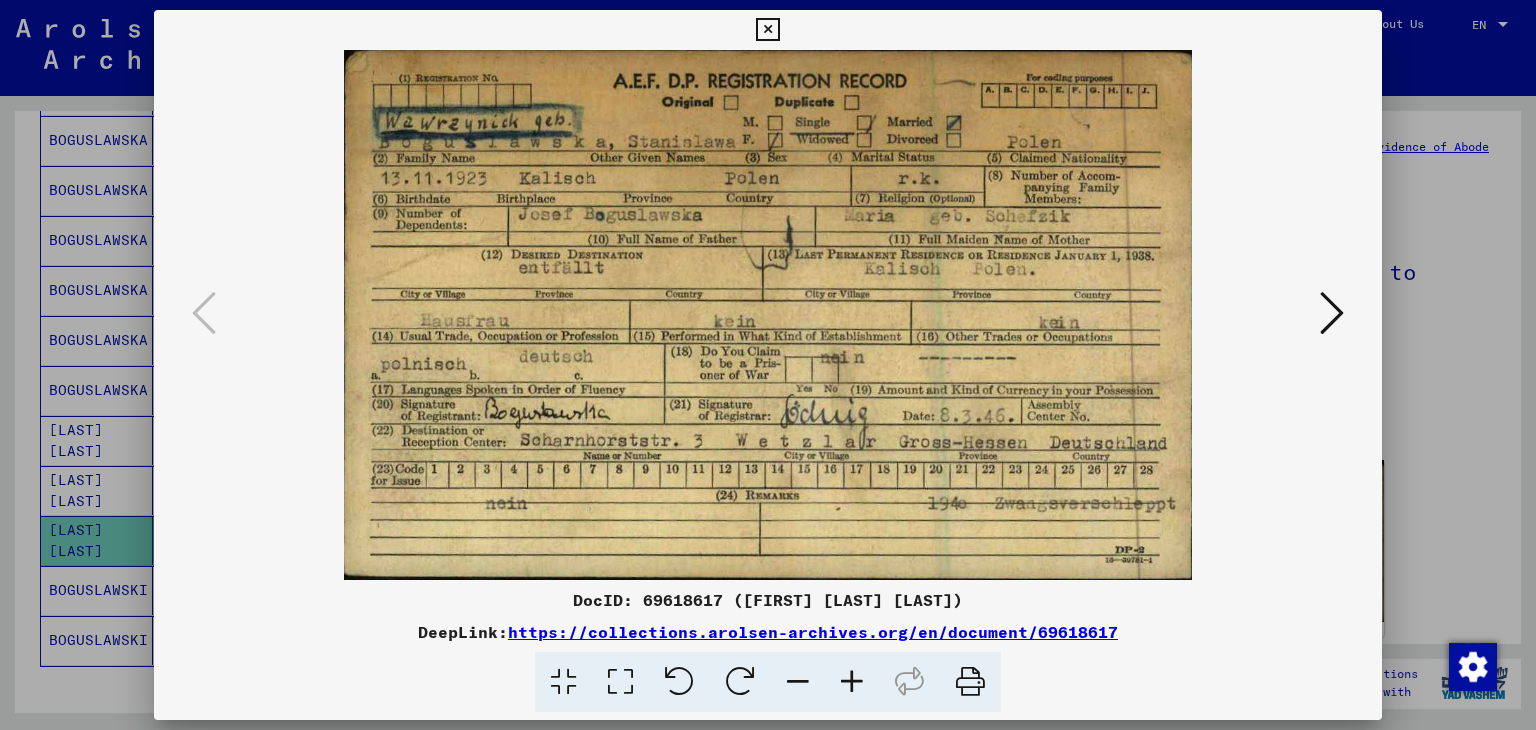 click at bounding box center (1332, 313) 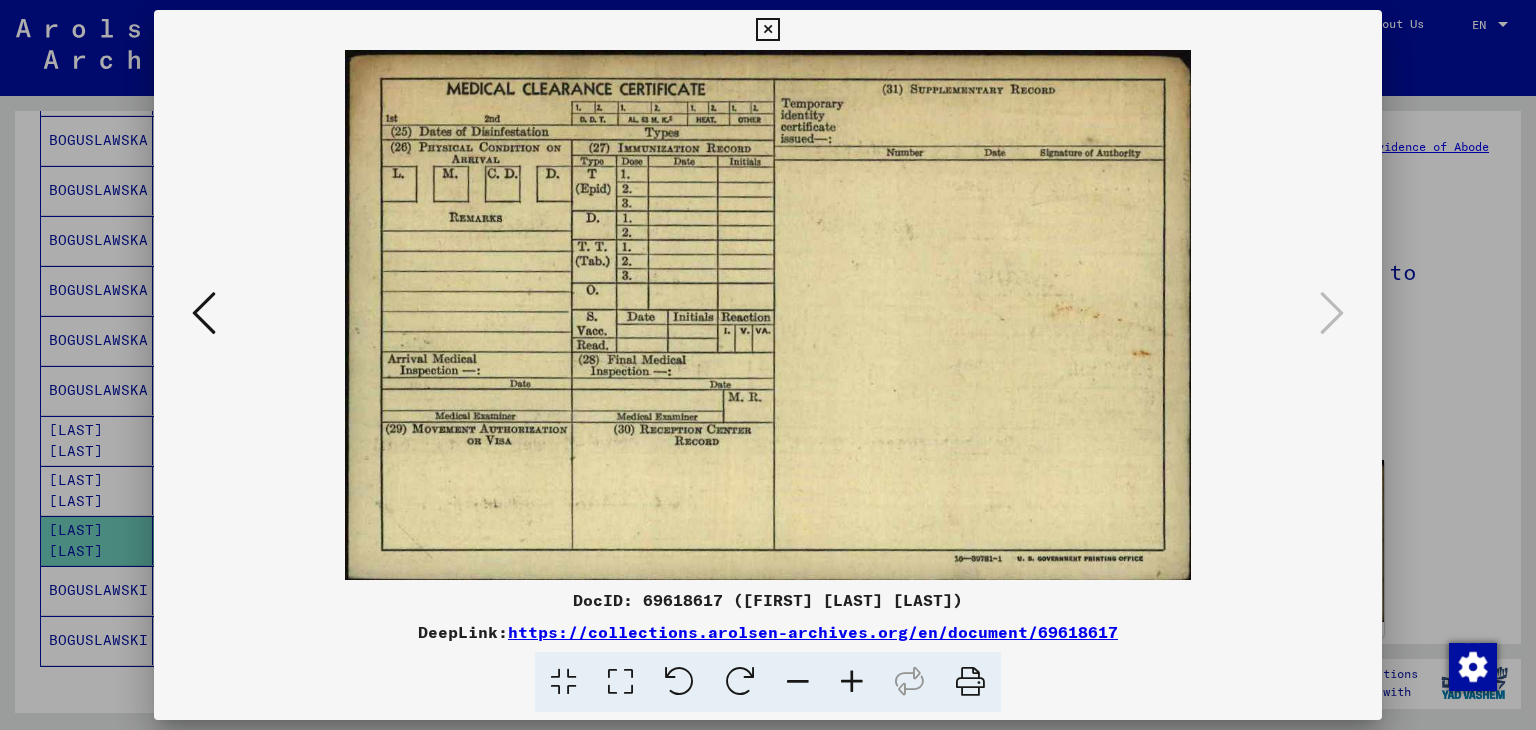 click at bounding box center (767, 30) 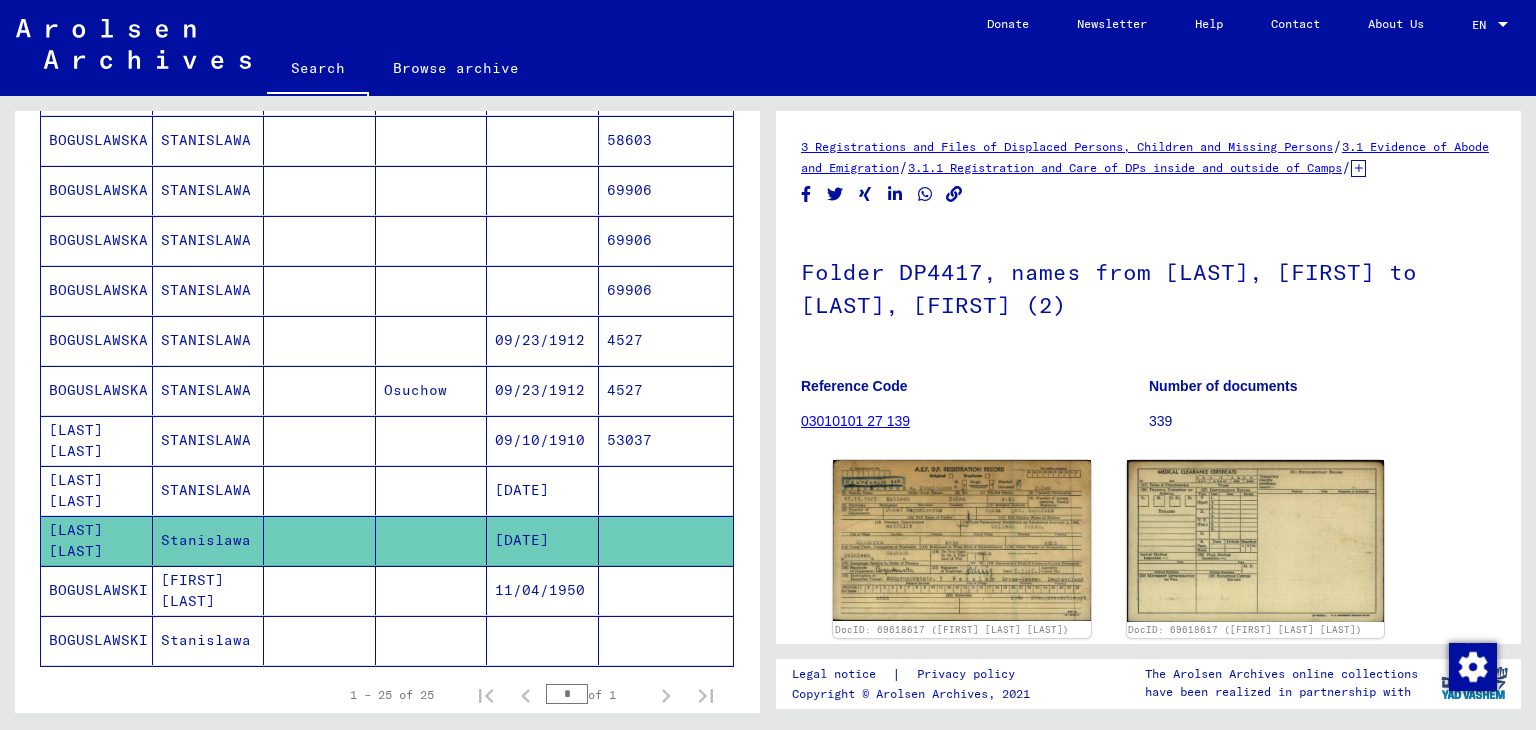 click on "[DATE]" at bounding box center [543, 540] 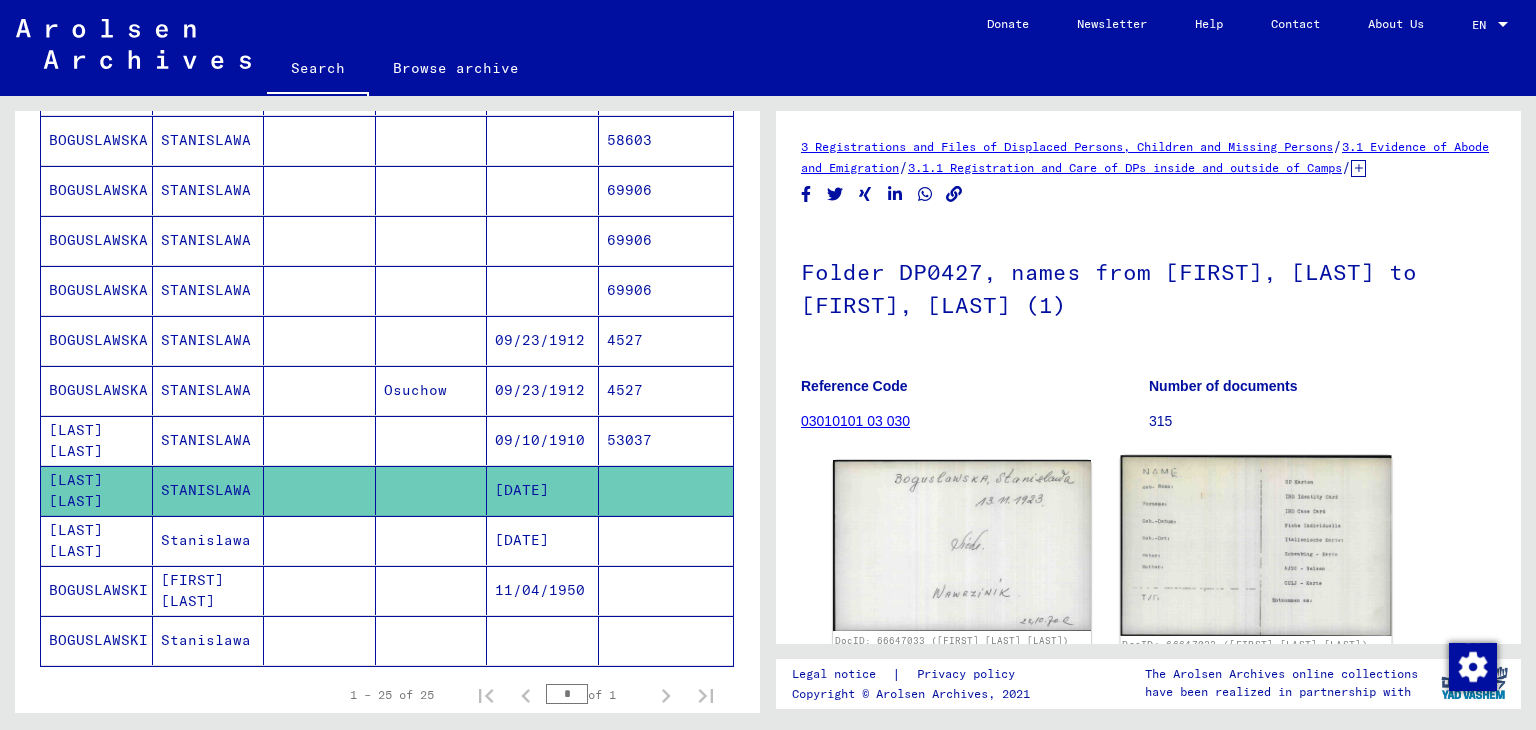 scroll, scrollTop: 0, scrollLeft: 0, axis: both 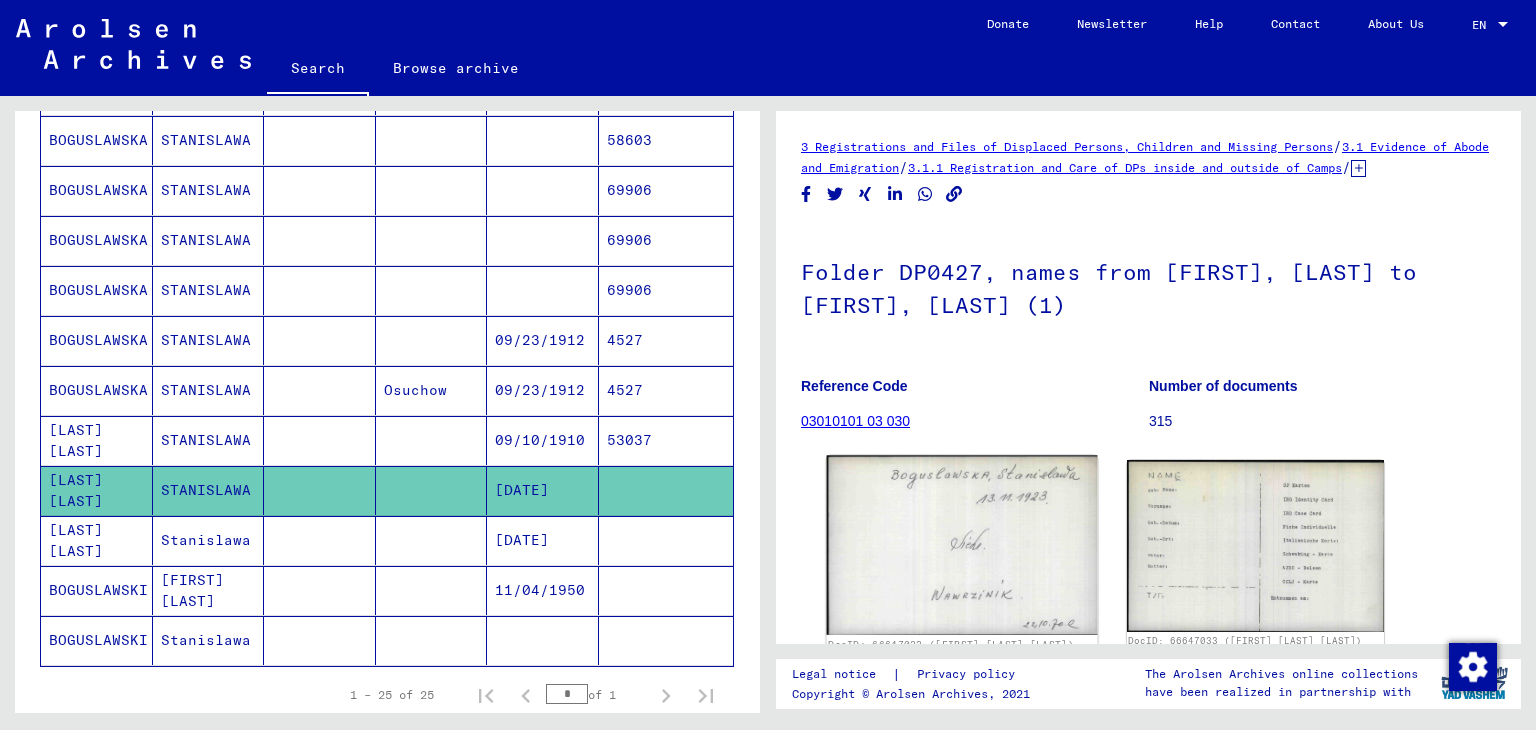 click 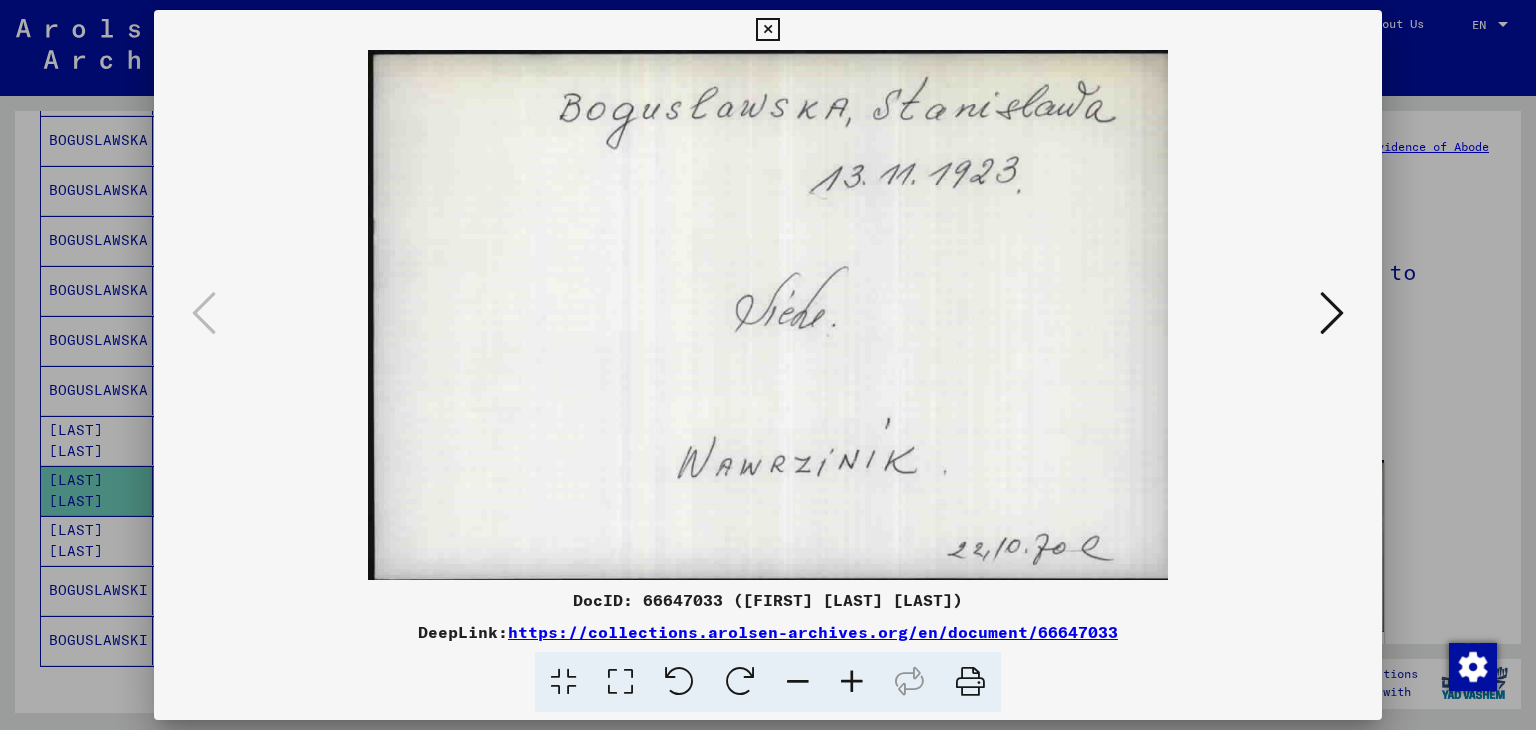 click at bounding box center [1332, 313] 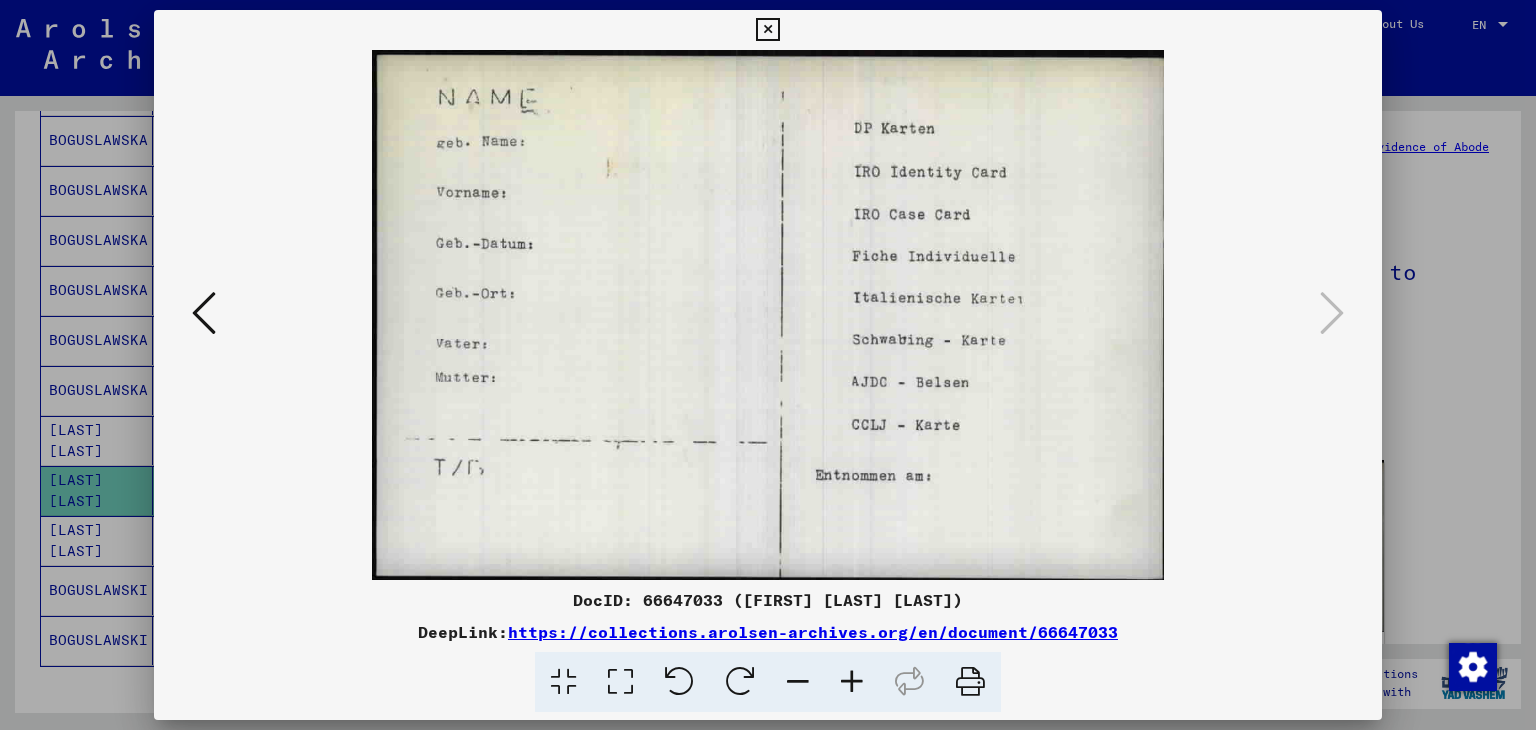 click at bounding box center [767, 30] 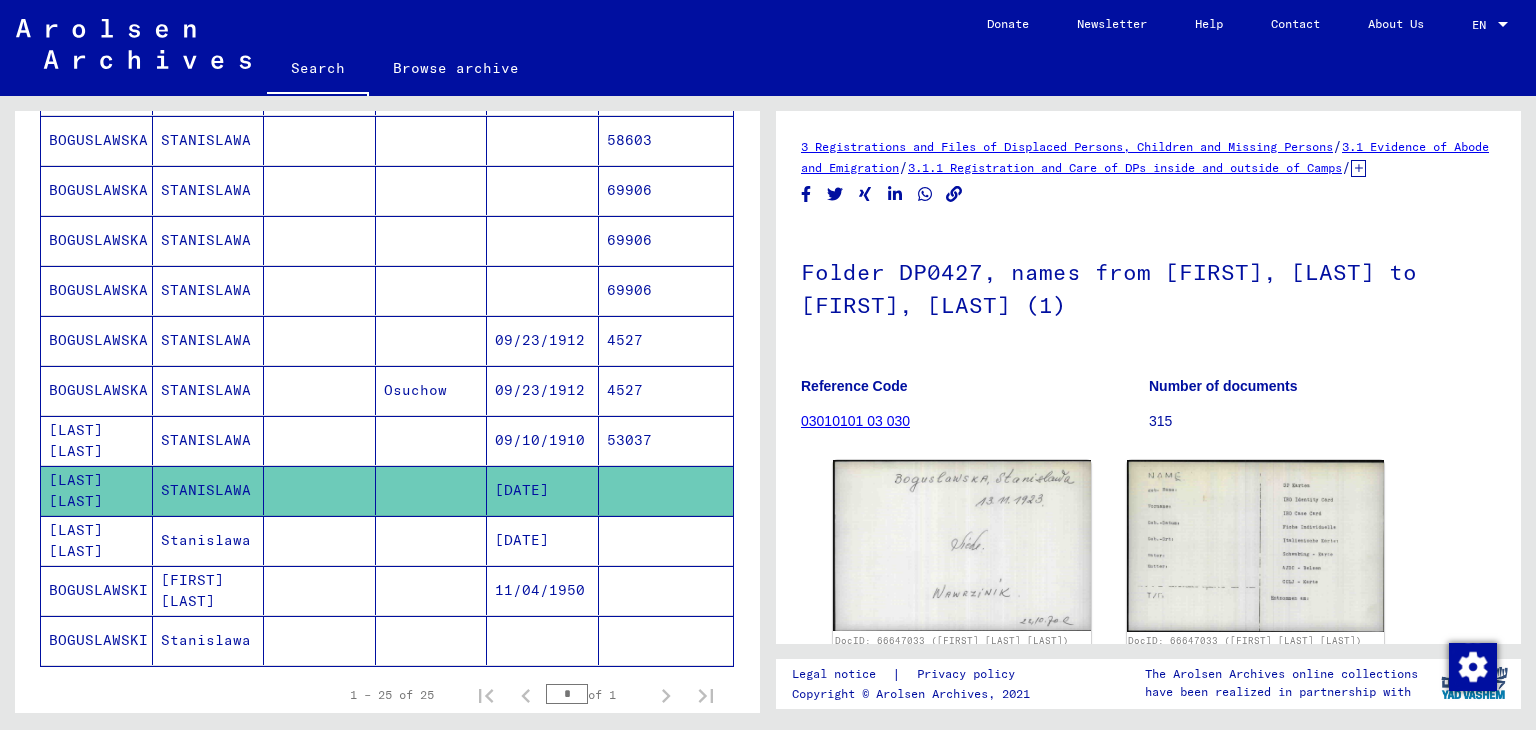click on "53037" at bounding box center [666, 490] 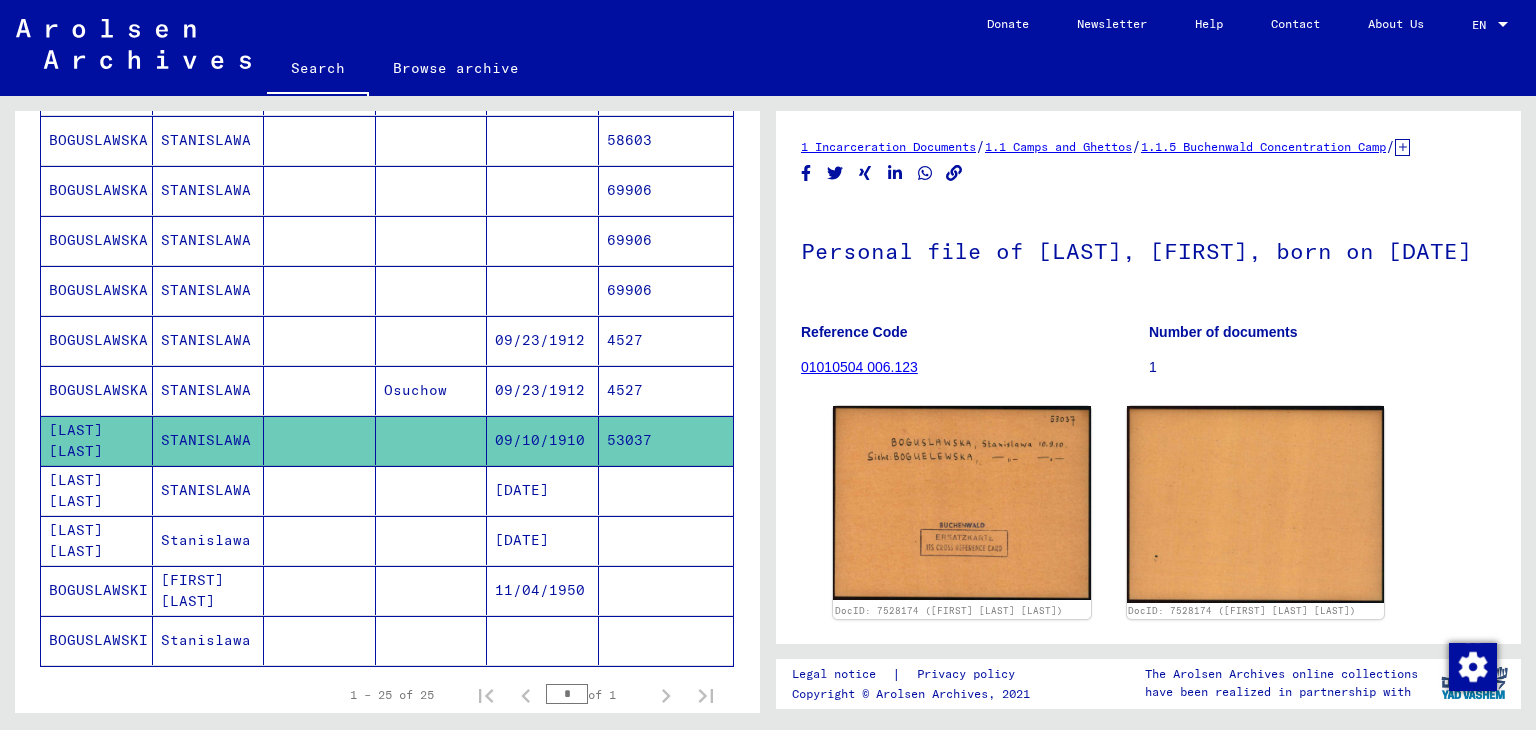 scroll, scrollTop: 0, scrollLeft: 0, axis: both 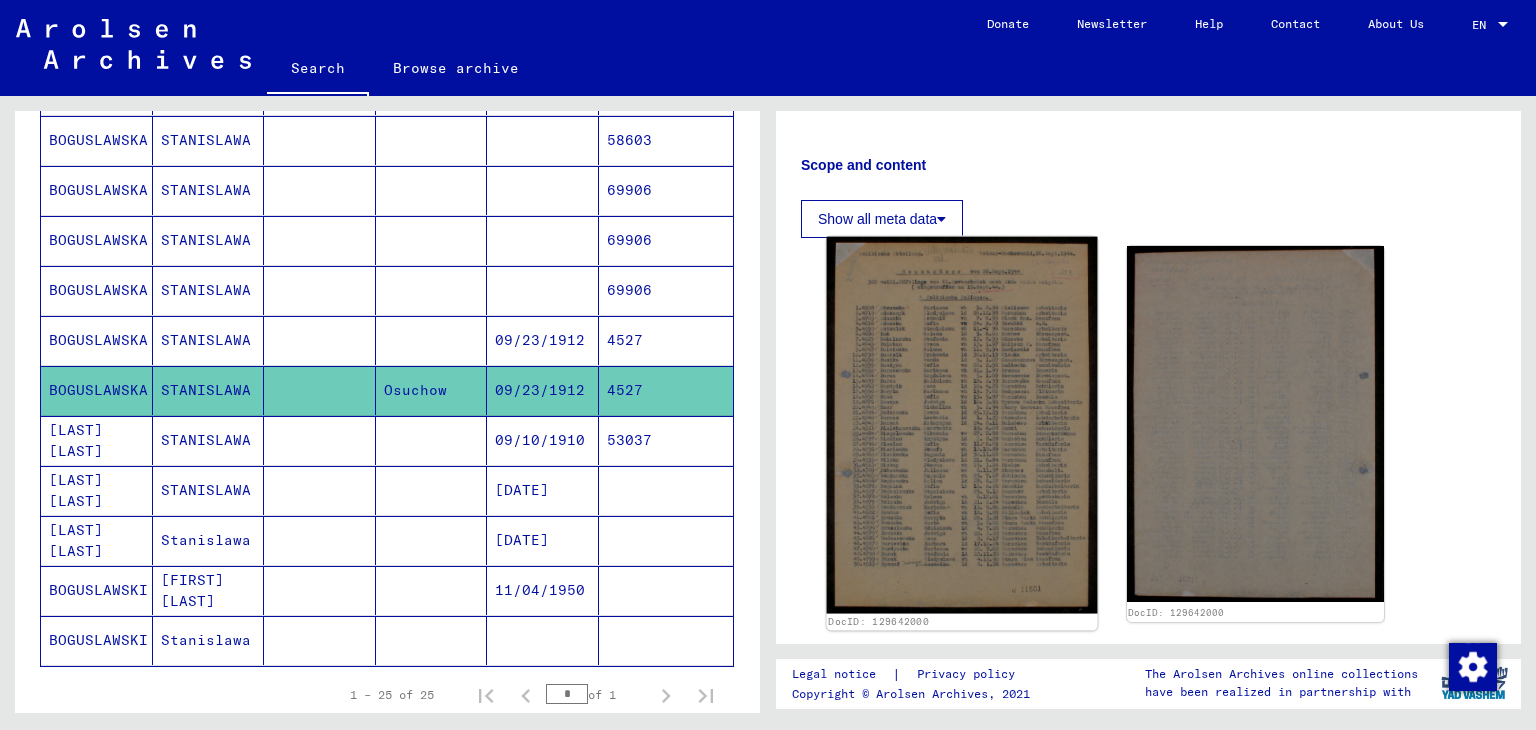 click 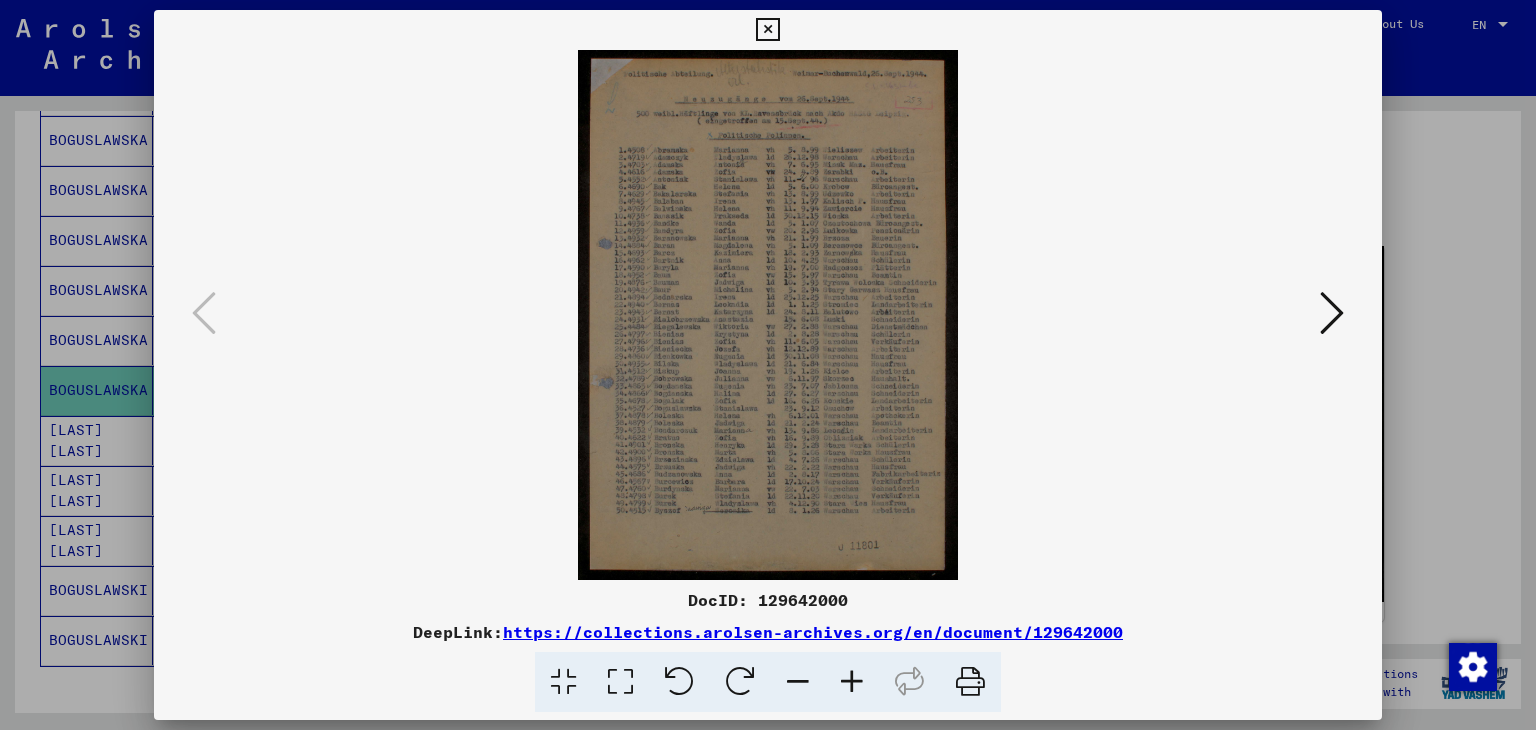 click at bounding box center (852, 682) 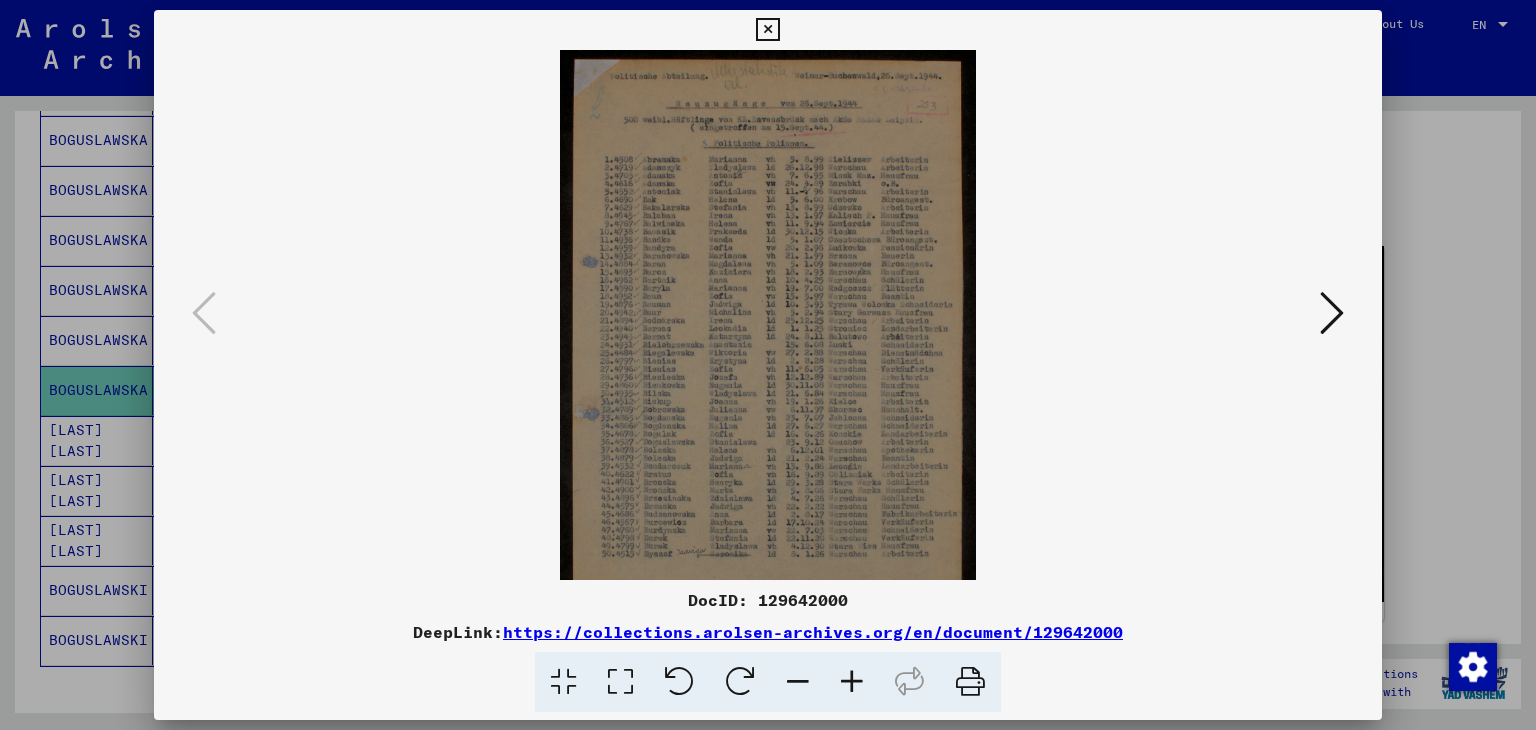 click at bounding box center (852, 682) 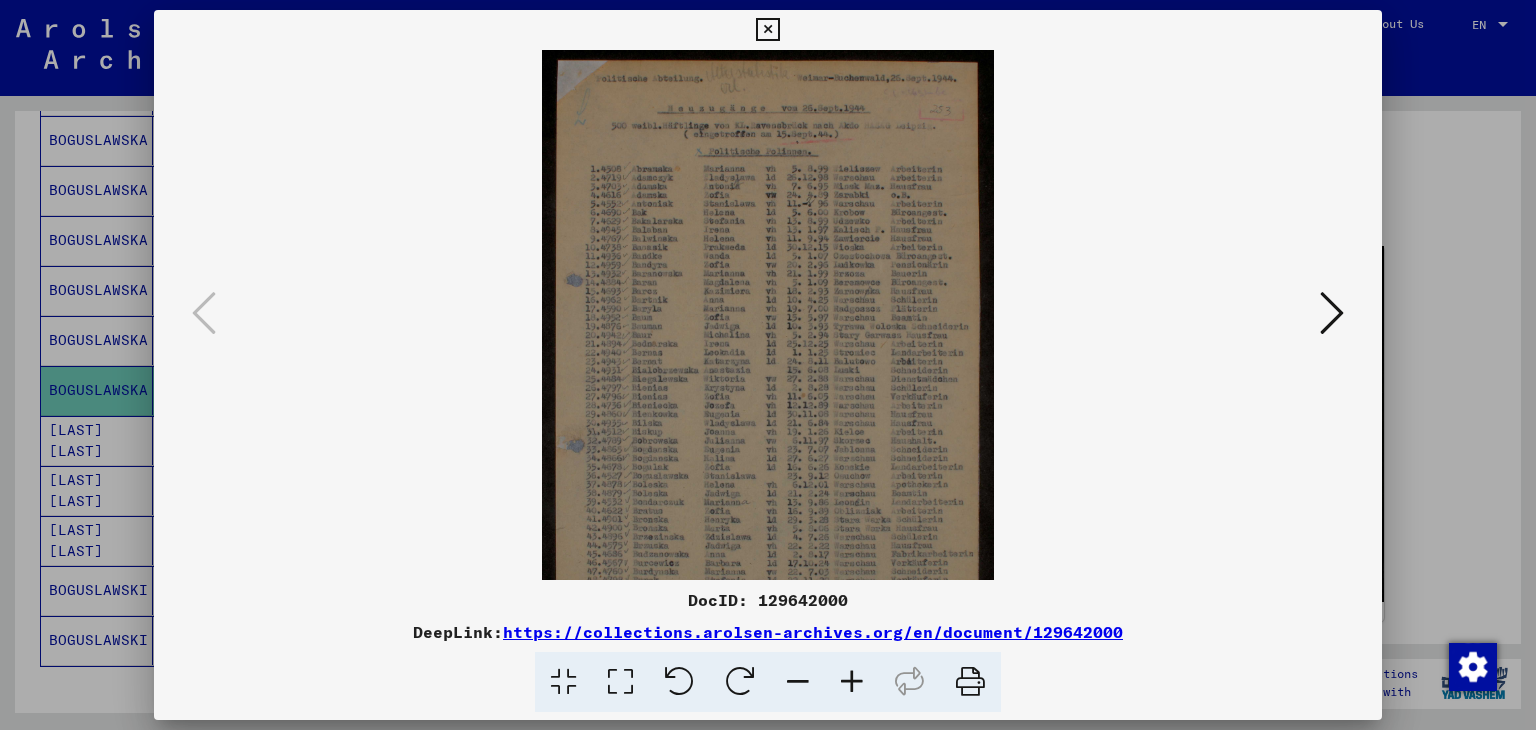 click at bounding box center [852, 682] 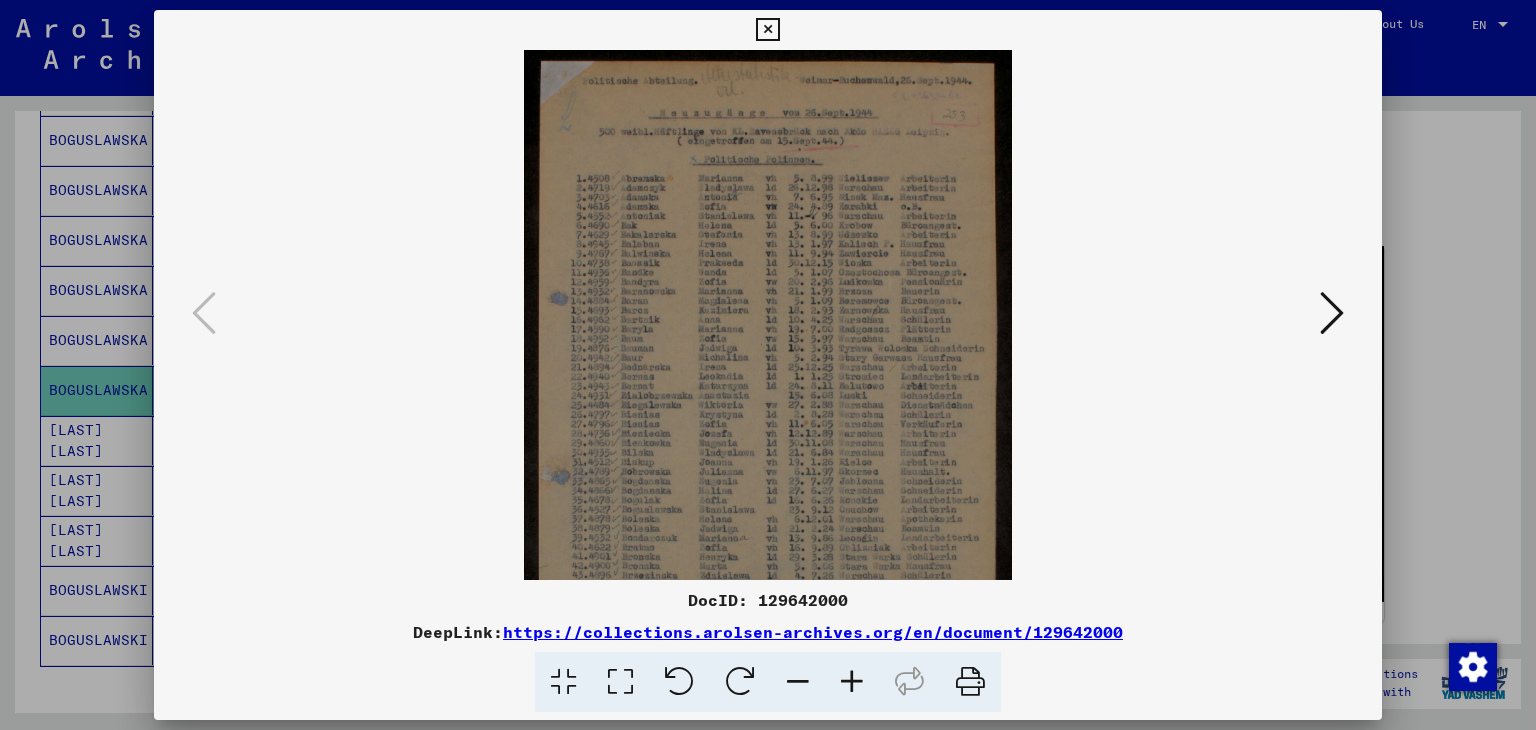 click at bounding box center (852, 682) 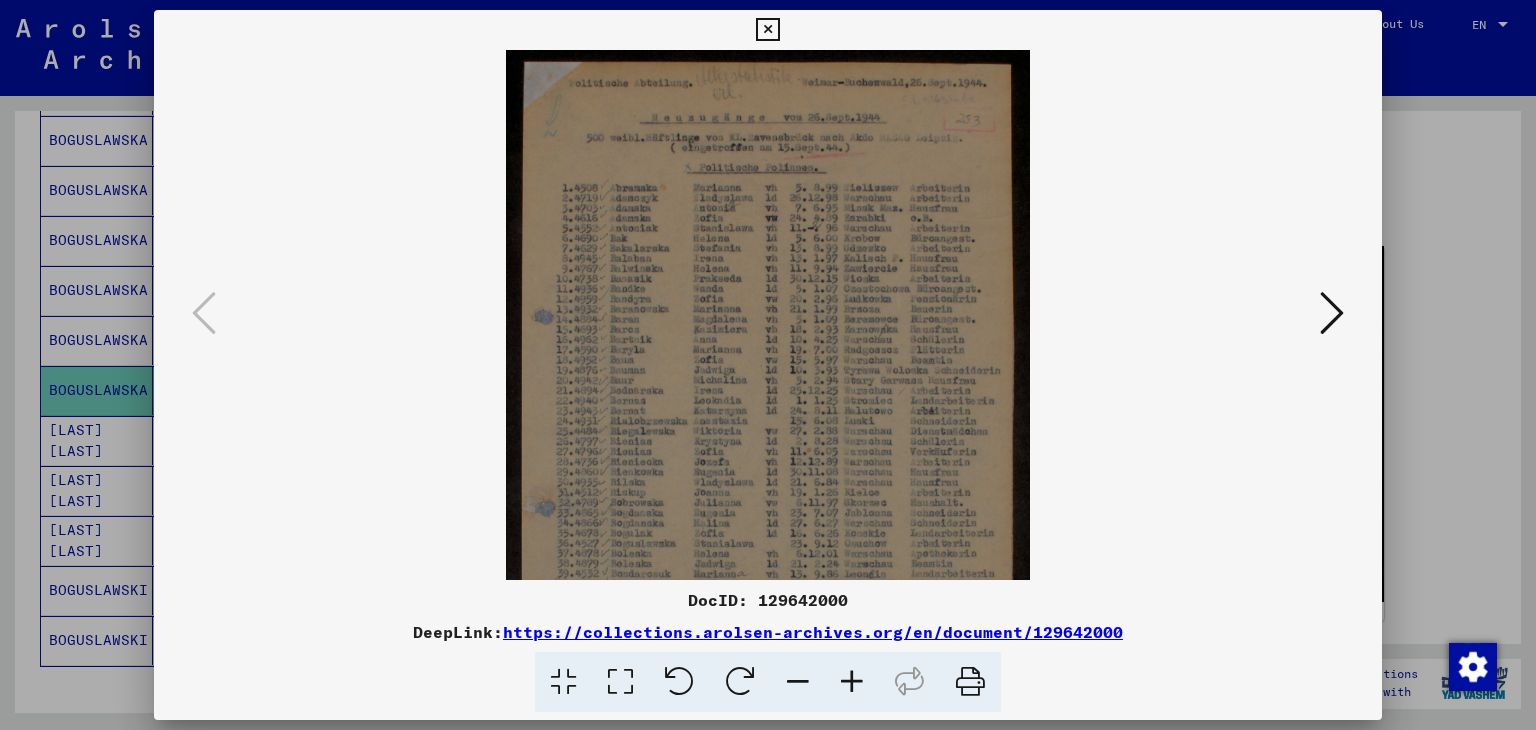 click at bounding box center (852, 682) 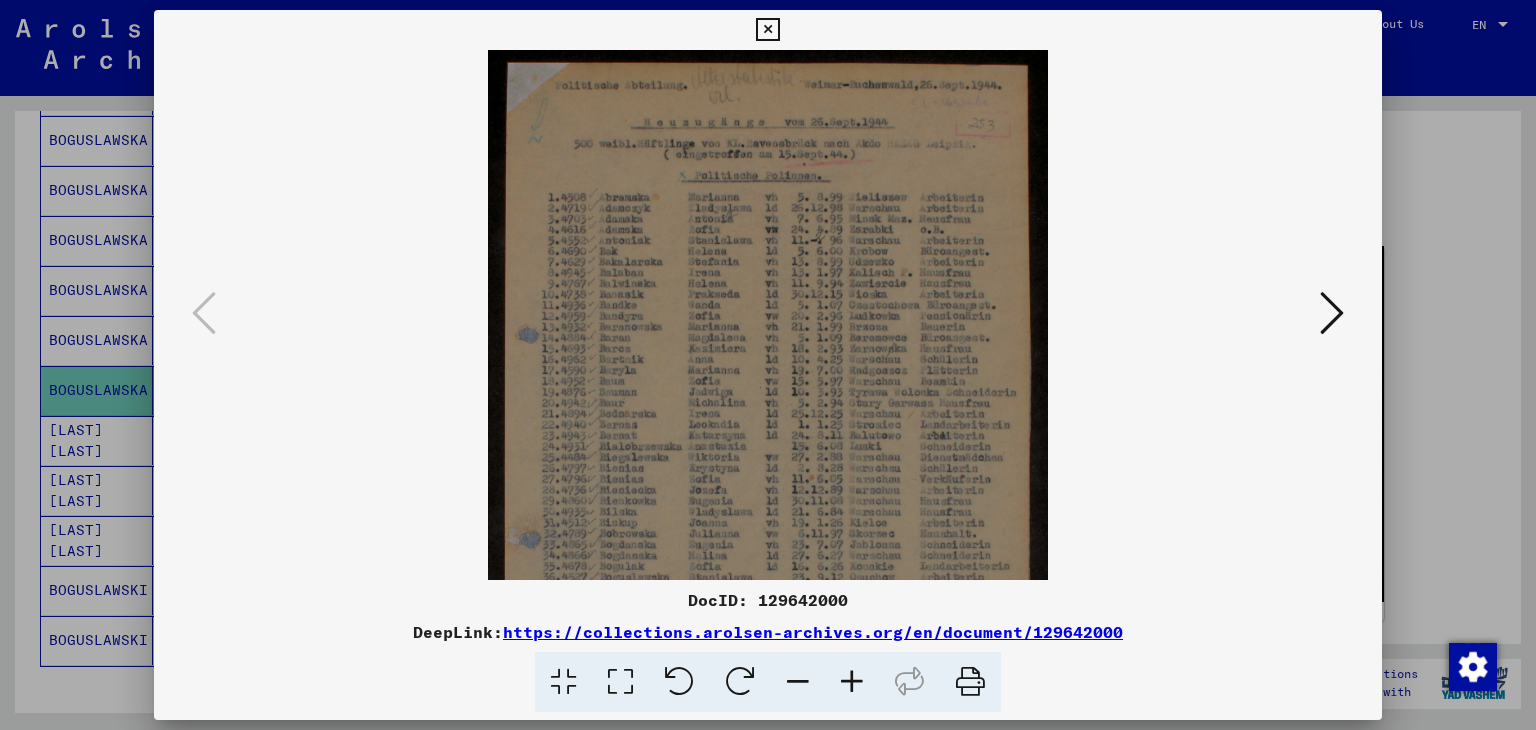 click at bounding box center [852, 682] 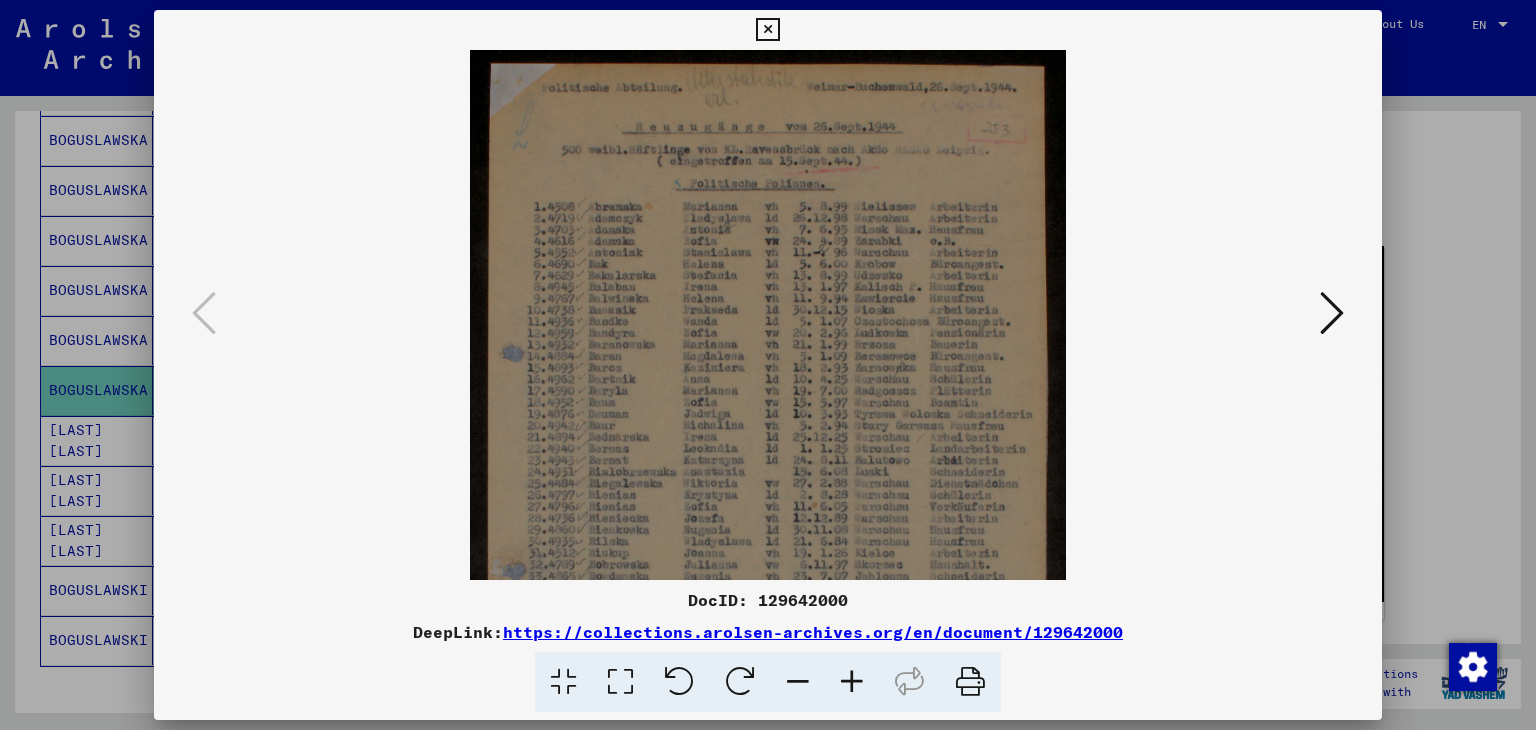click at bounding box center [852, 682] 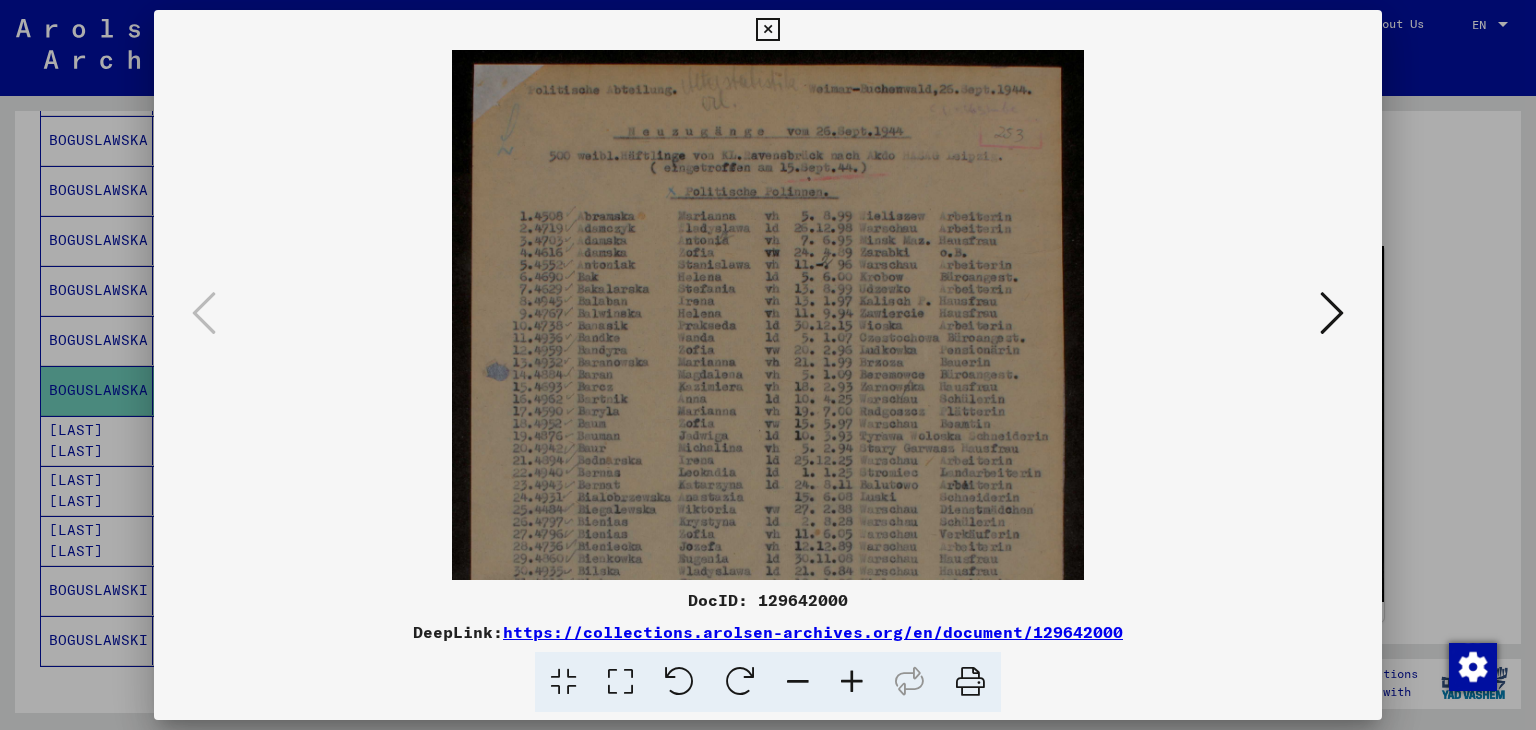 click at bounding box center [852, 682] 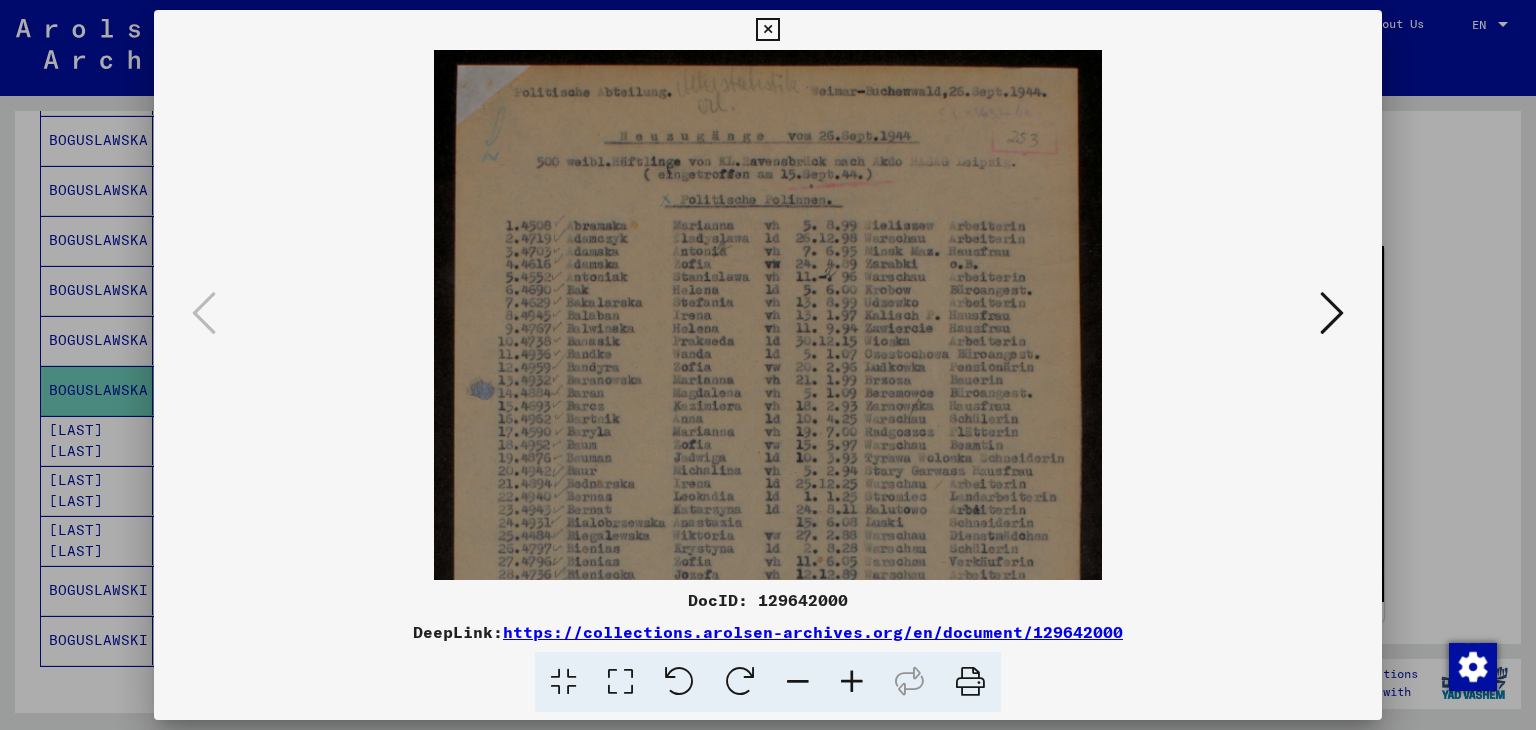 click at bounding box center [852, 682] 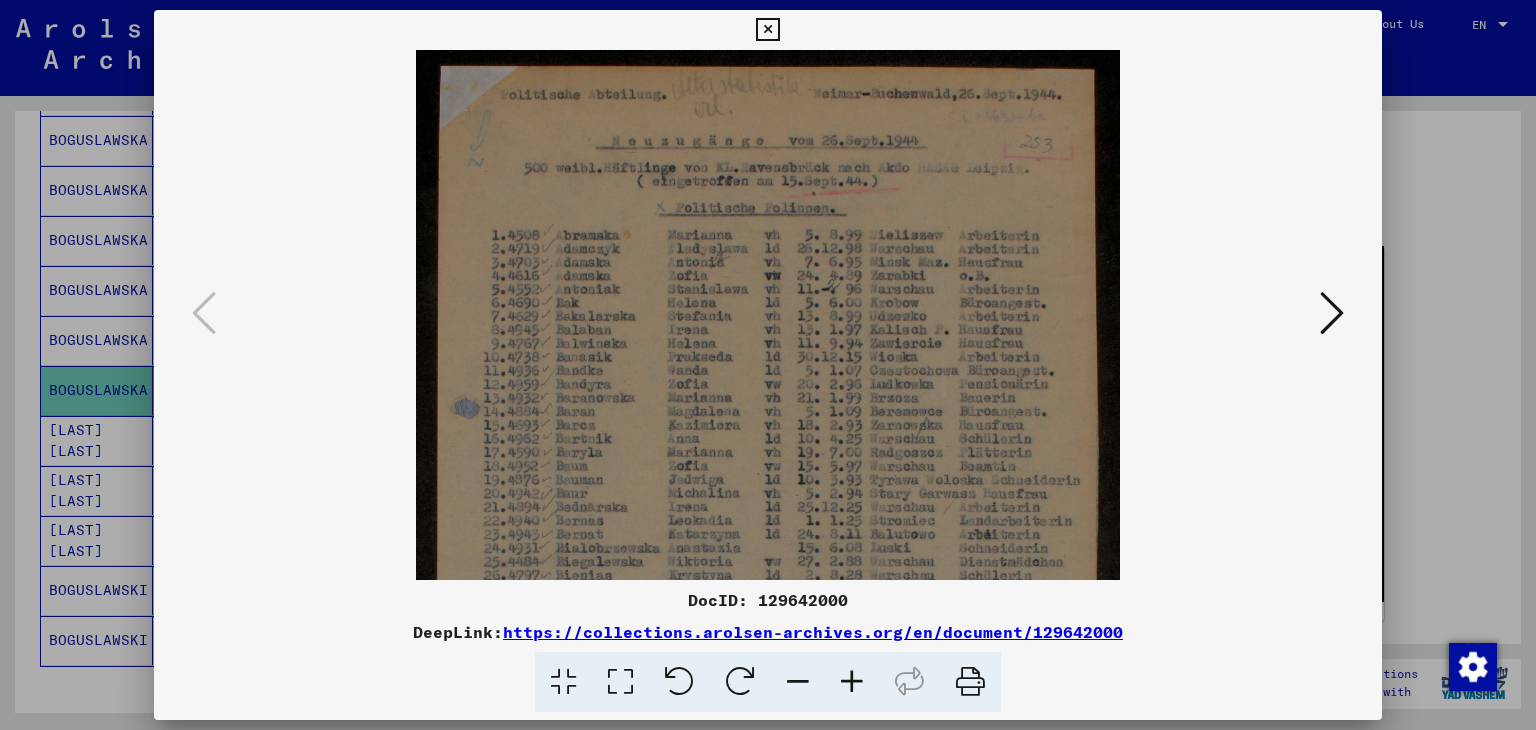 click at bounding box center (852, 682) 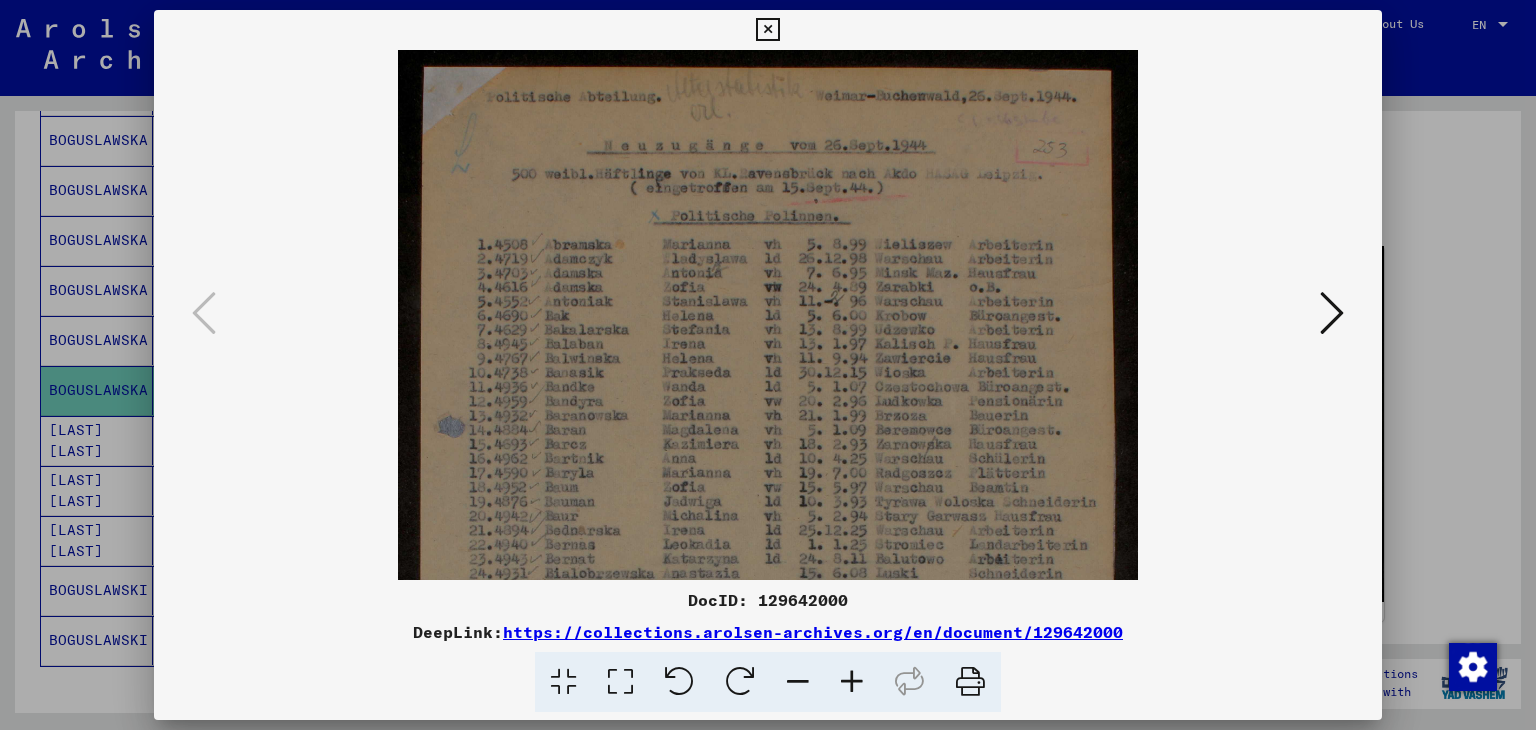 click at bounding box center [852, 682] 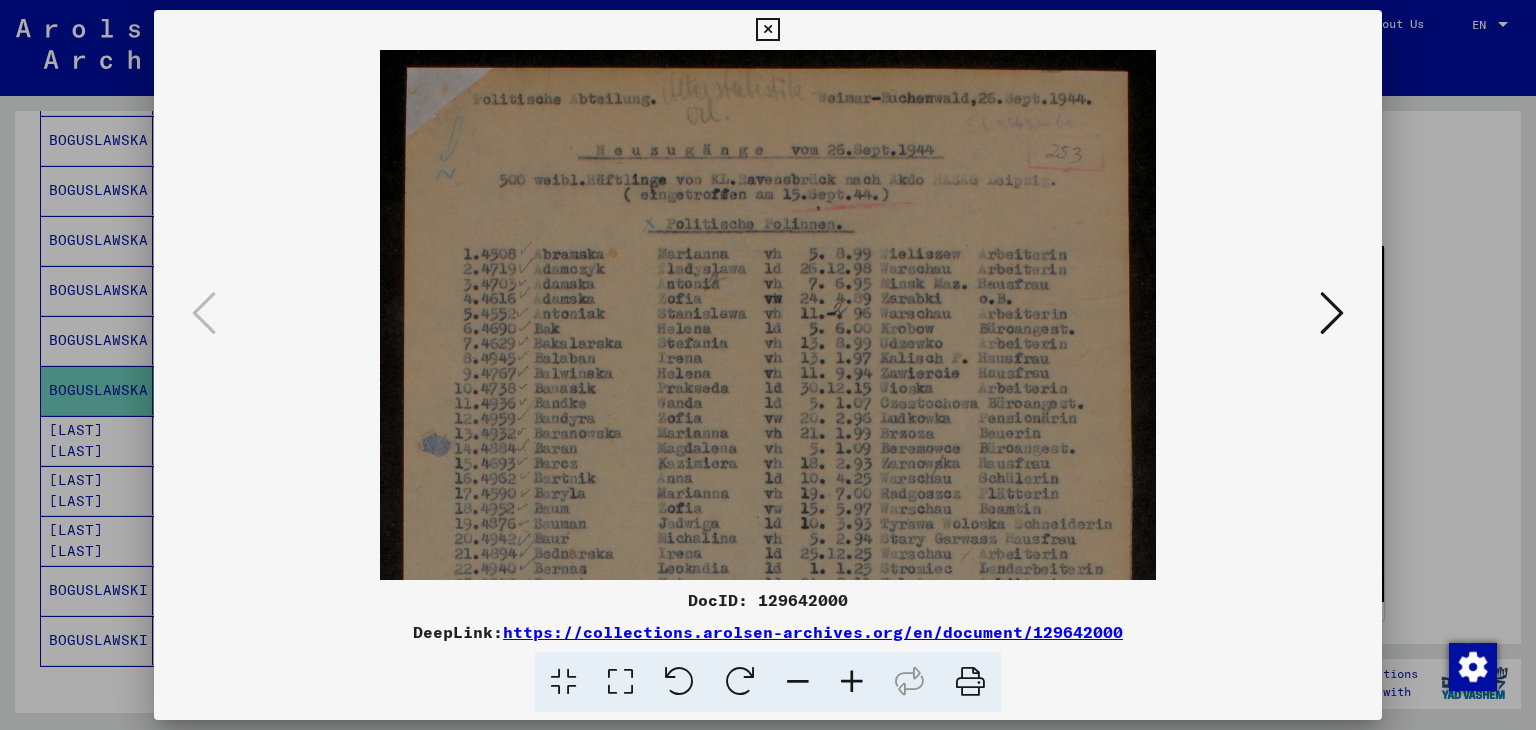 click at bounding box center [852, 682] 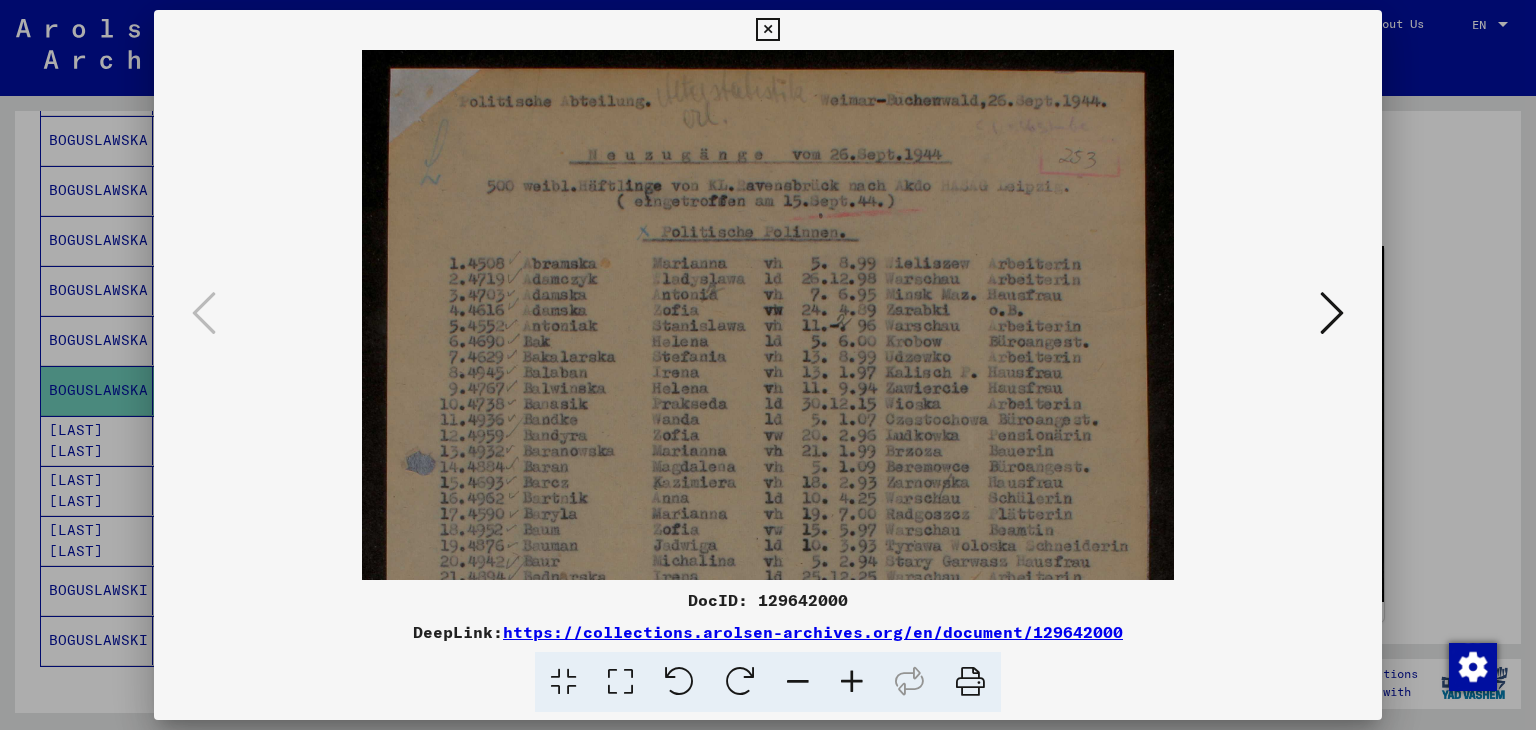 click at bounding box center (852, 682) 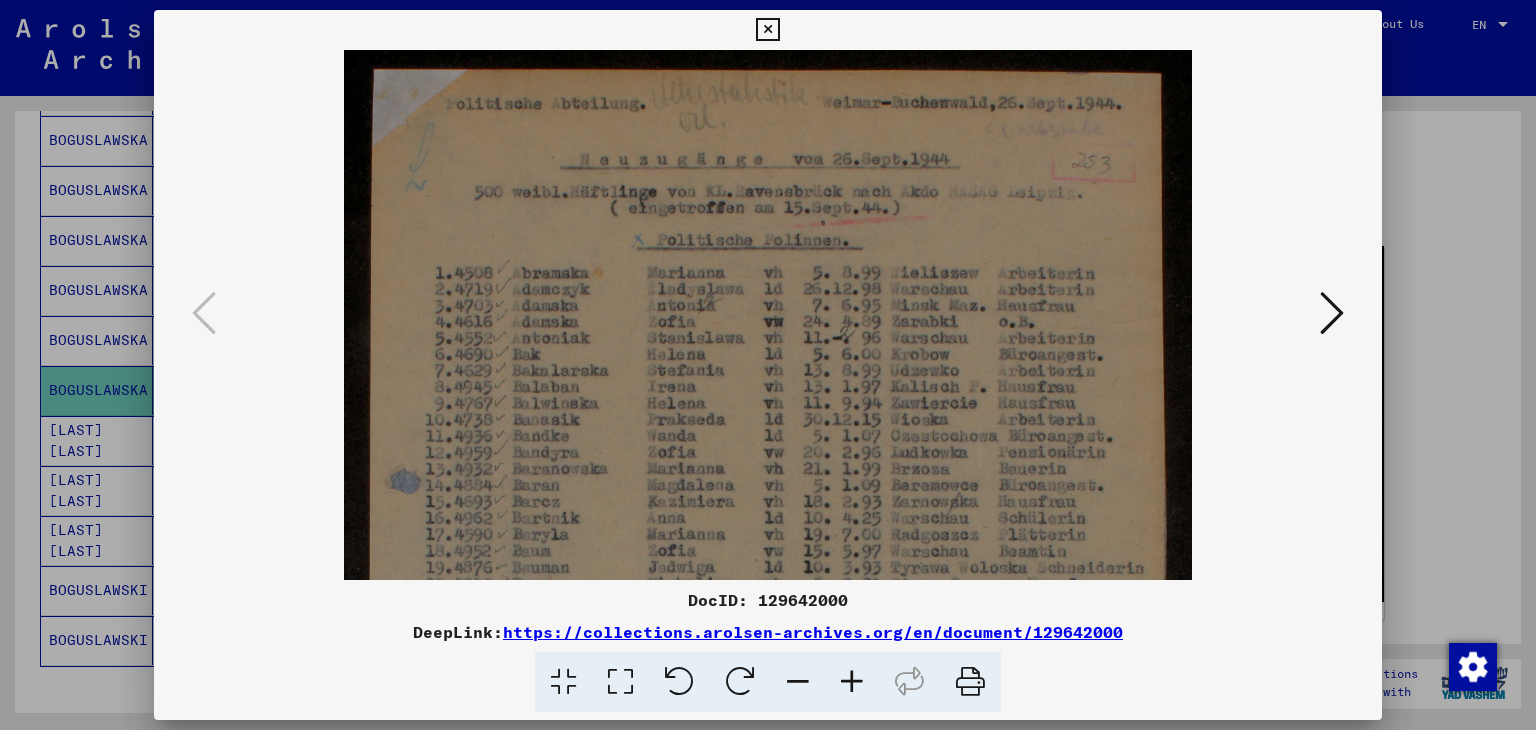 click at bounding box center (852, 682) 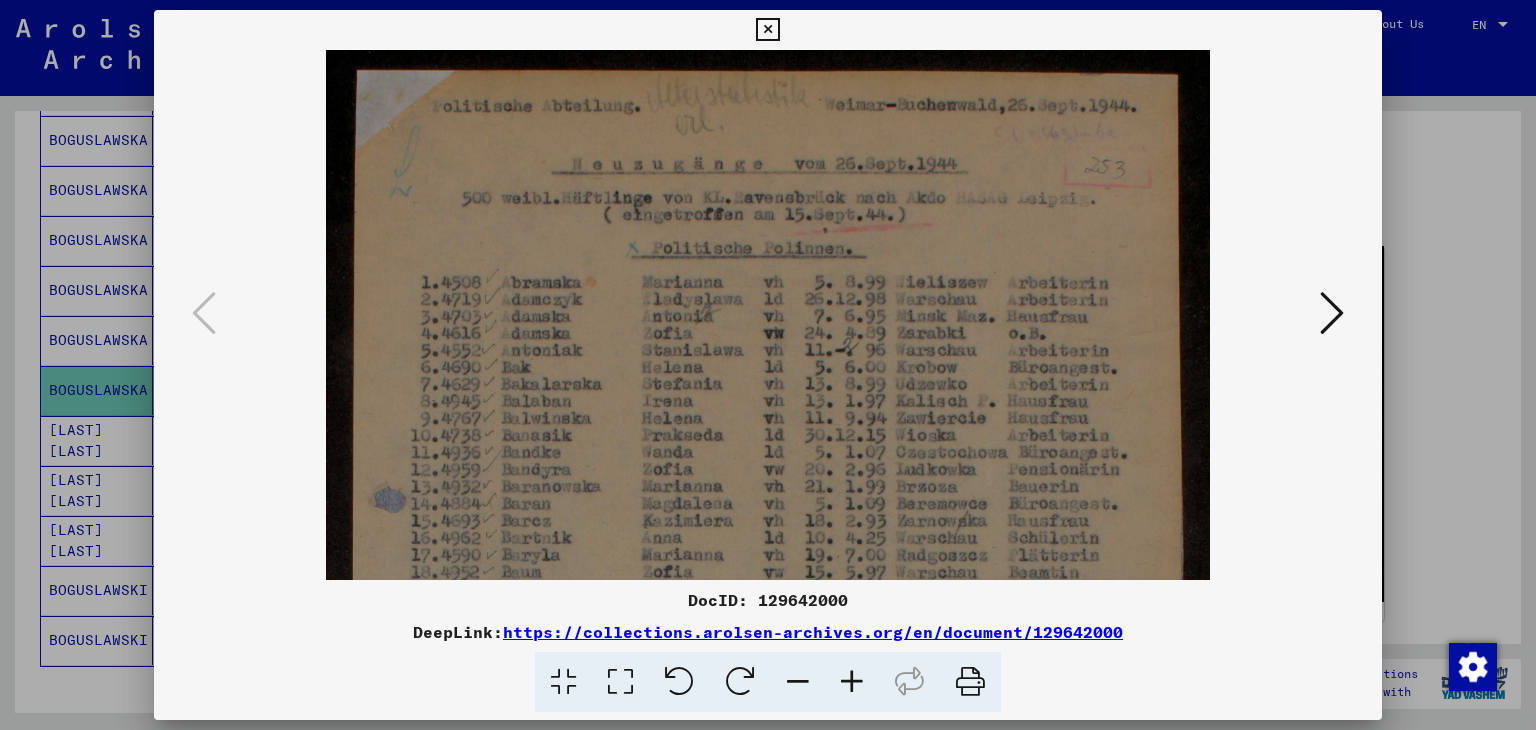 click at bounding box center [767, 30] 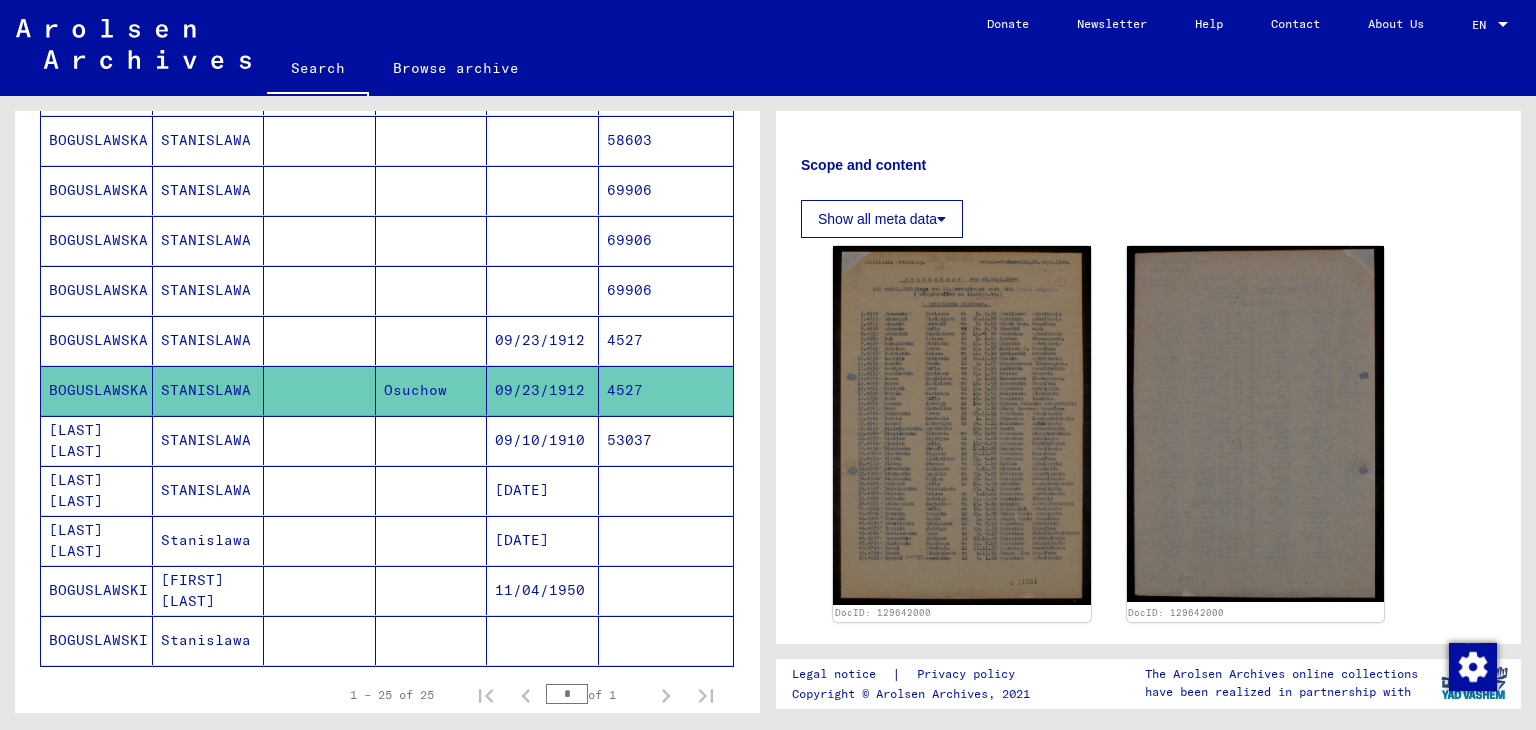click on "4527" at bounding box center (666, 390) 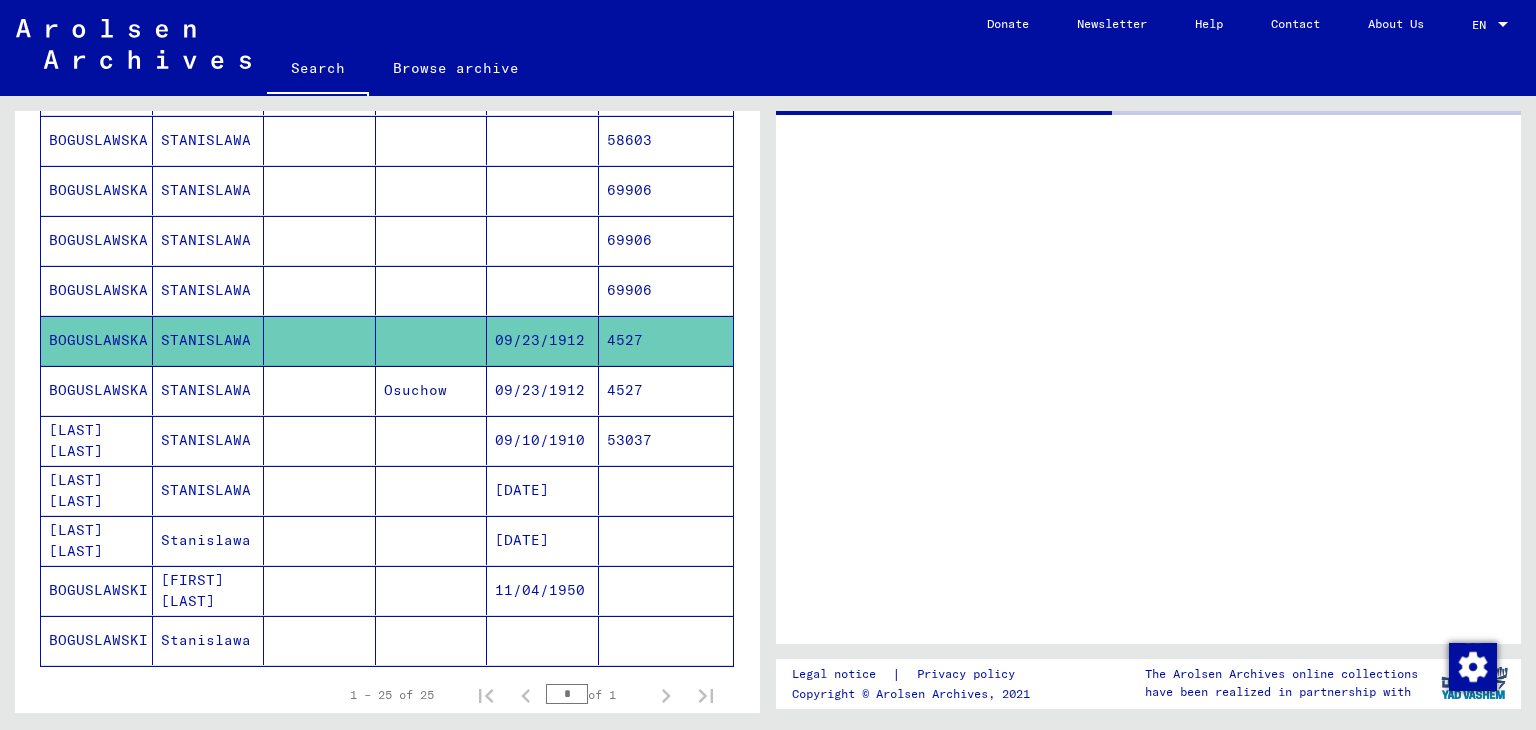 scroll, scrollTop: 0, scrollLeft: 0, axis: both 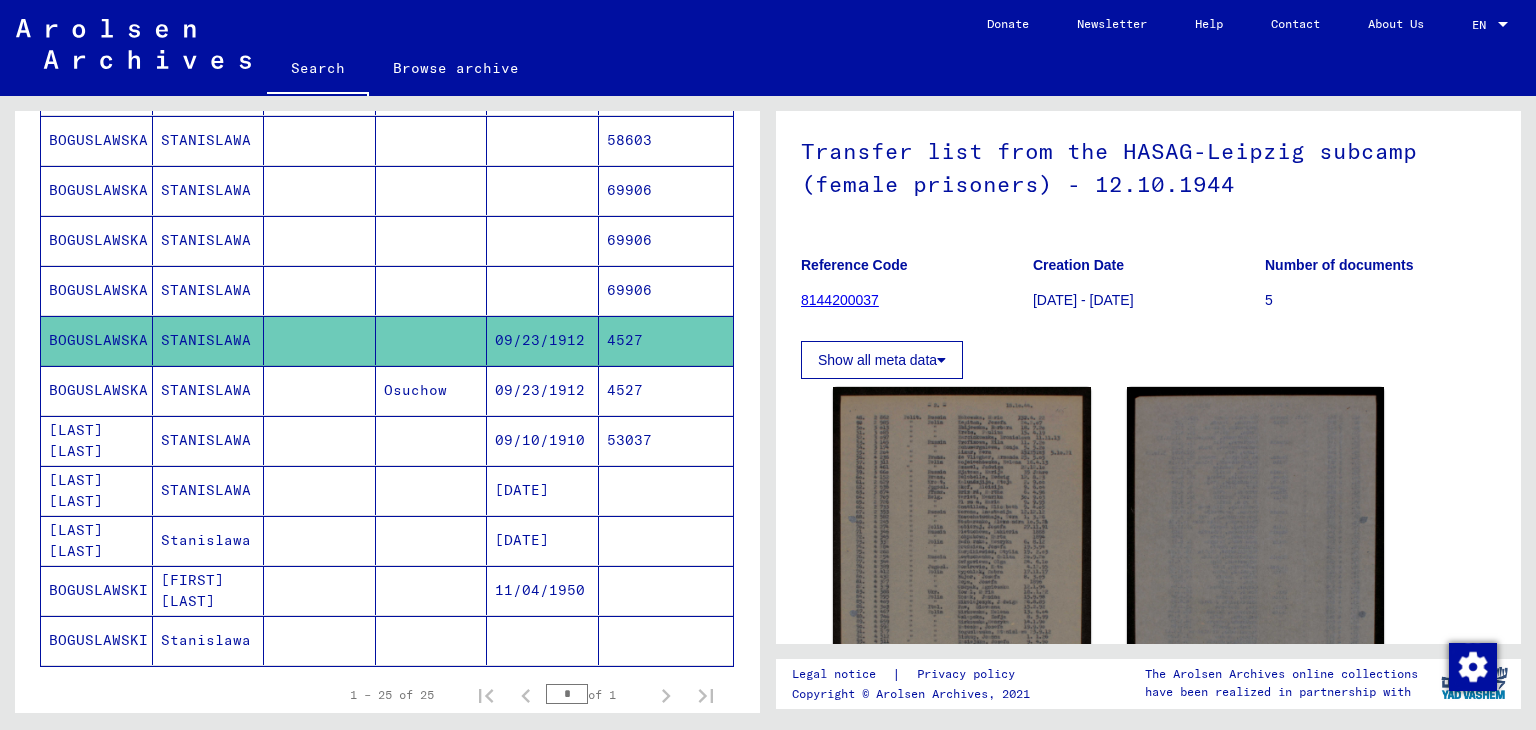 click on "69906" at bounding box center (666, 340) 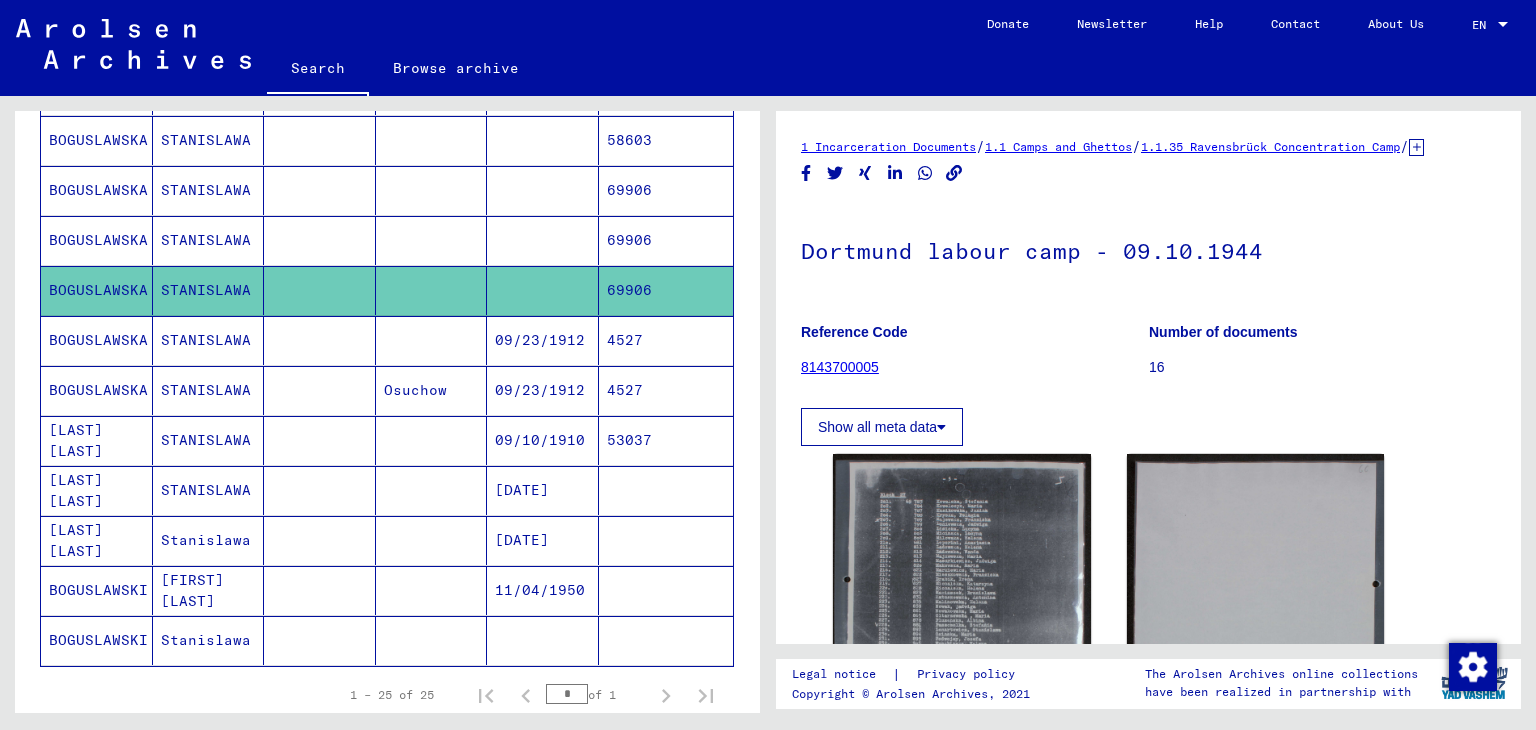 scroll, scrollTop: 0, scrollLeft: 0, axis: both 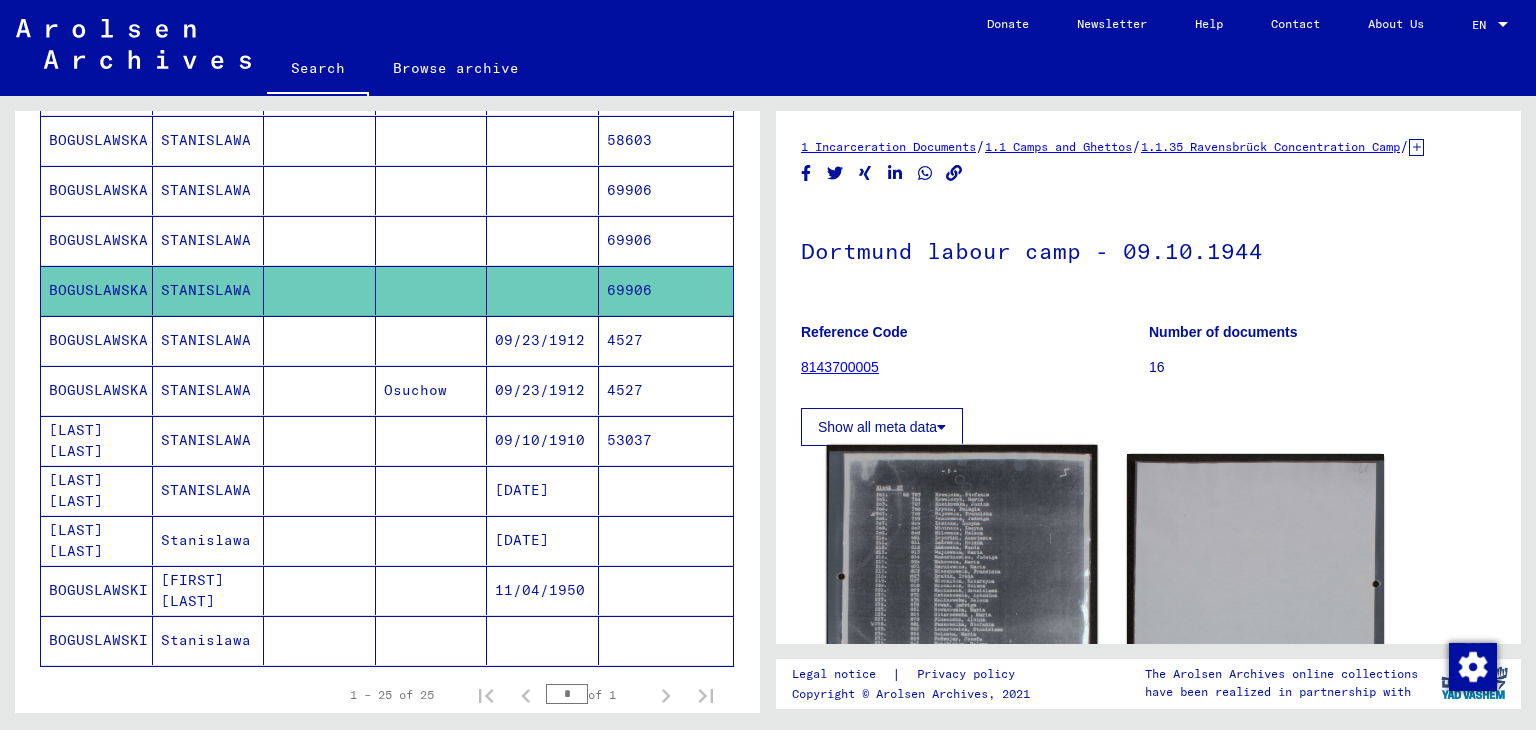 click 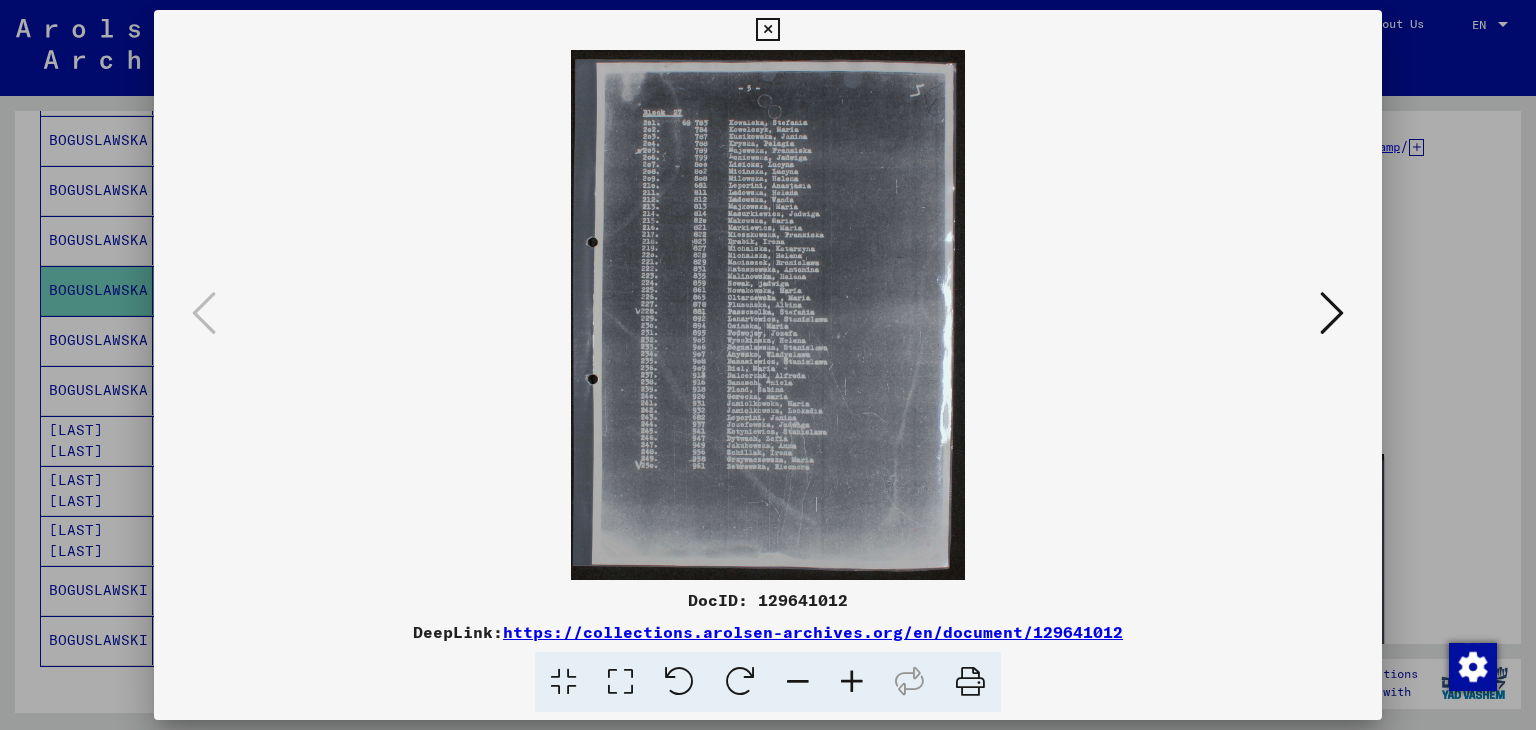 click at bounding box center (852, 682) 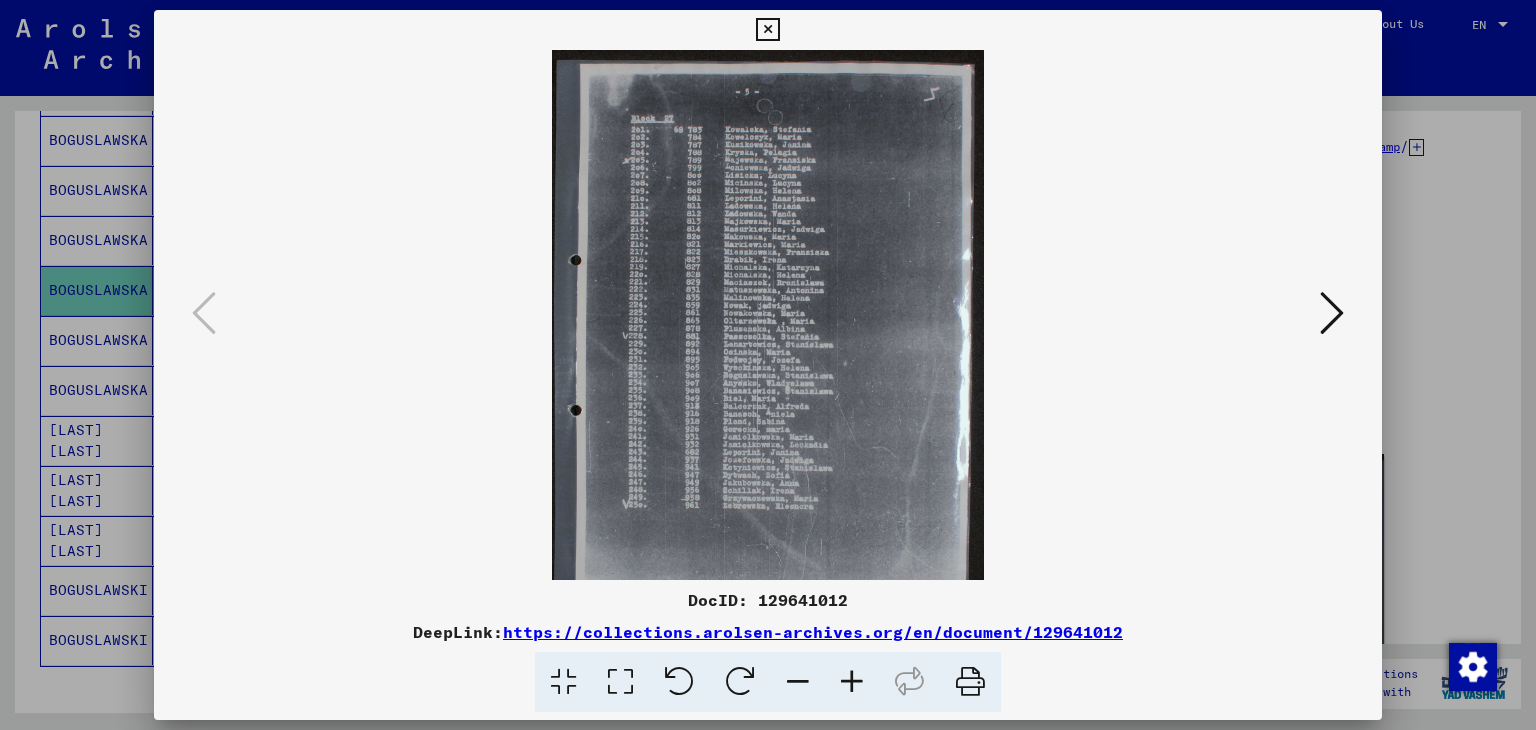 click at bounding box center (852, 682) 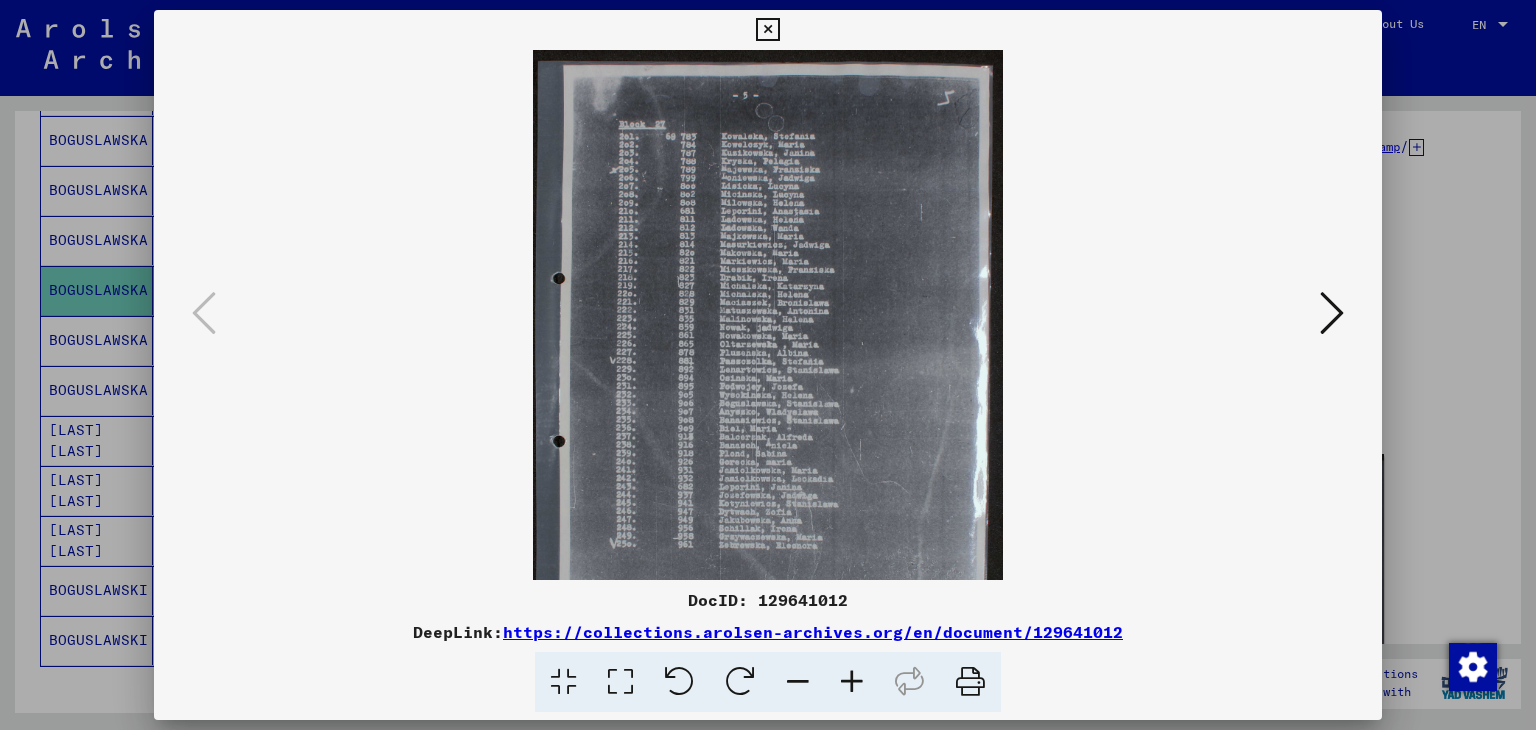 click at bounding box center [852, 682] 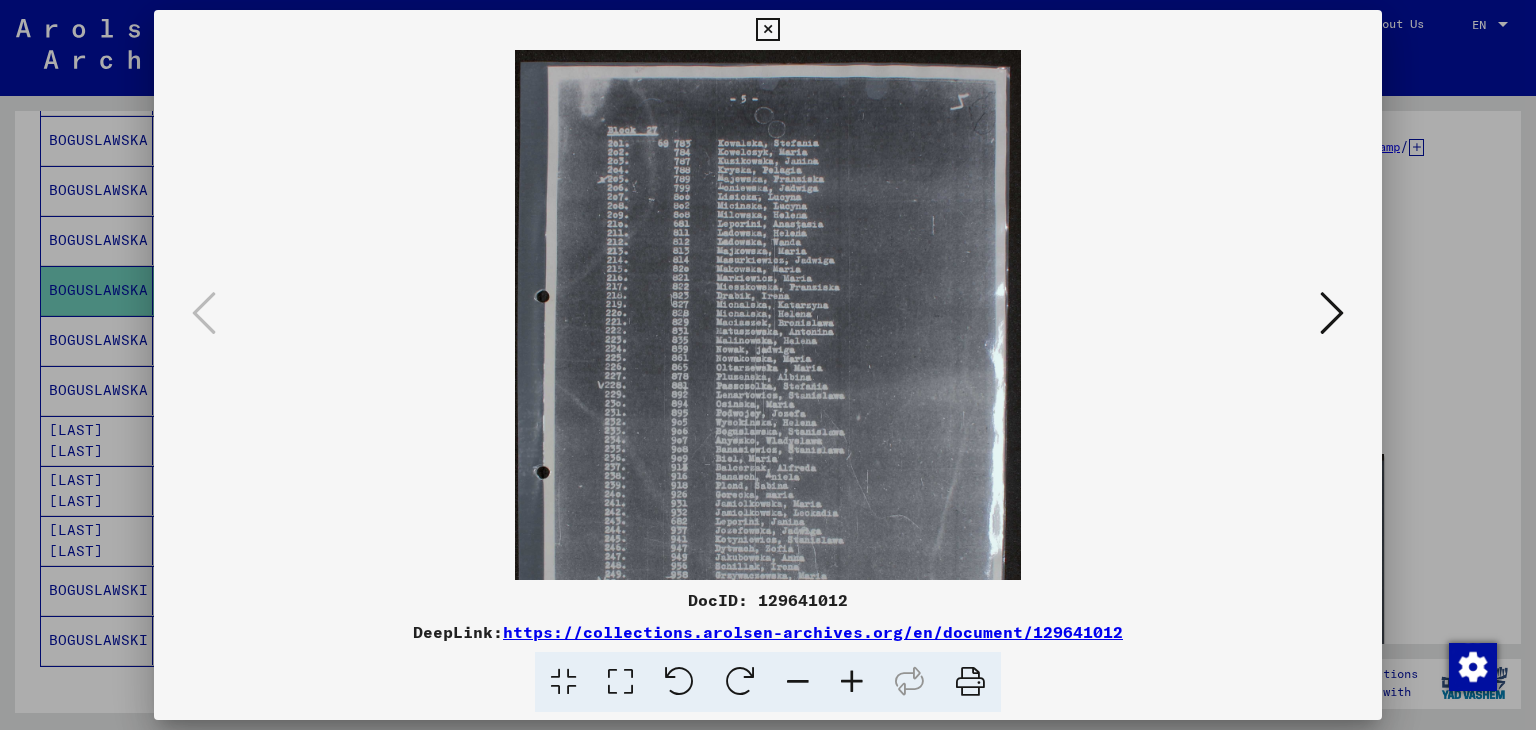 click at bounding box center (852, 682) 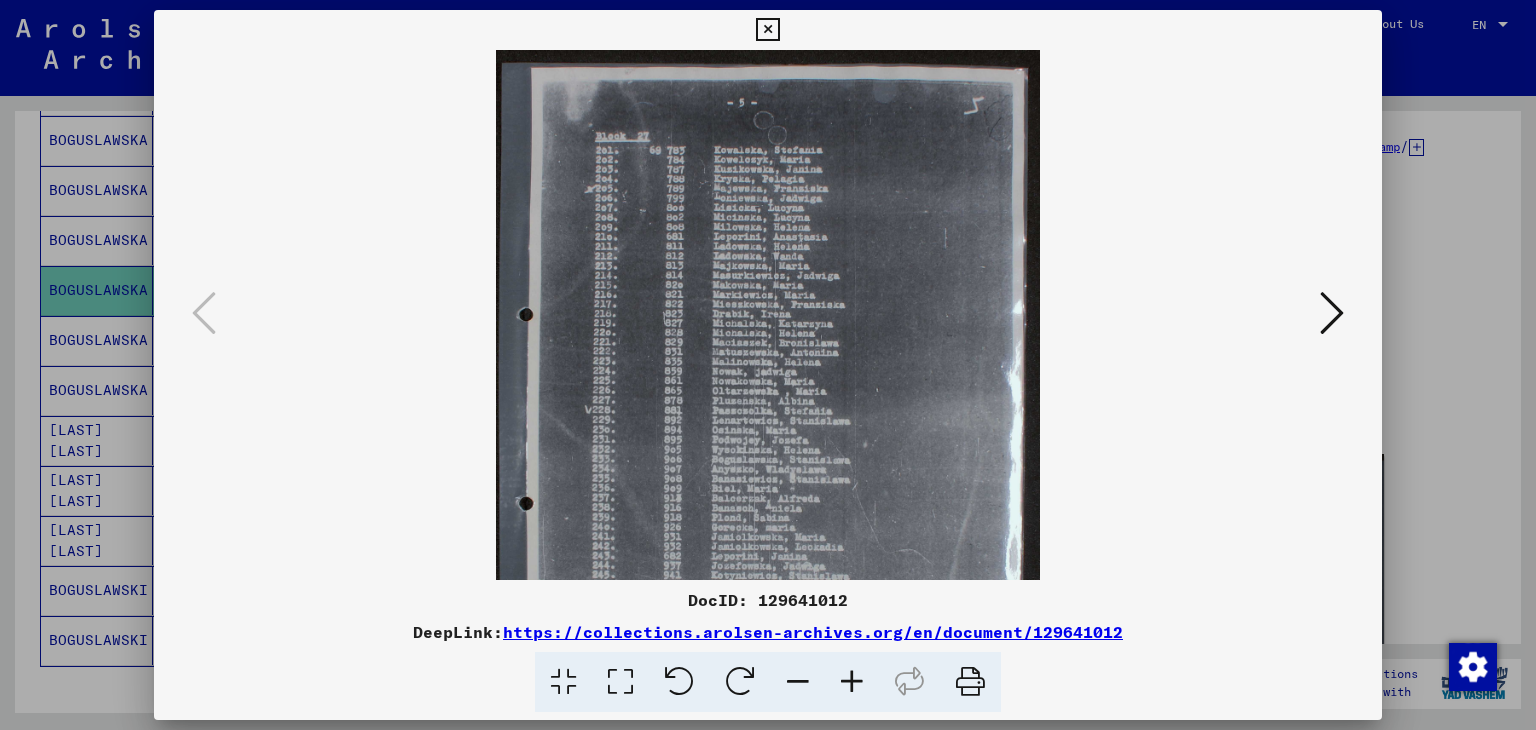 click at bounding box center (852, 682) 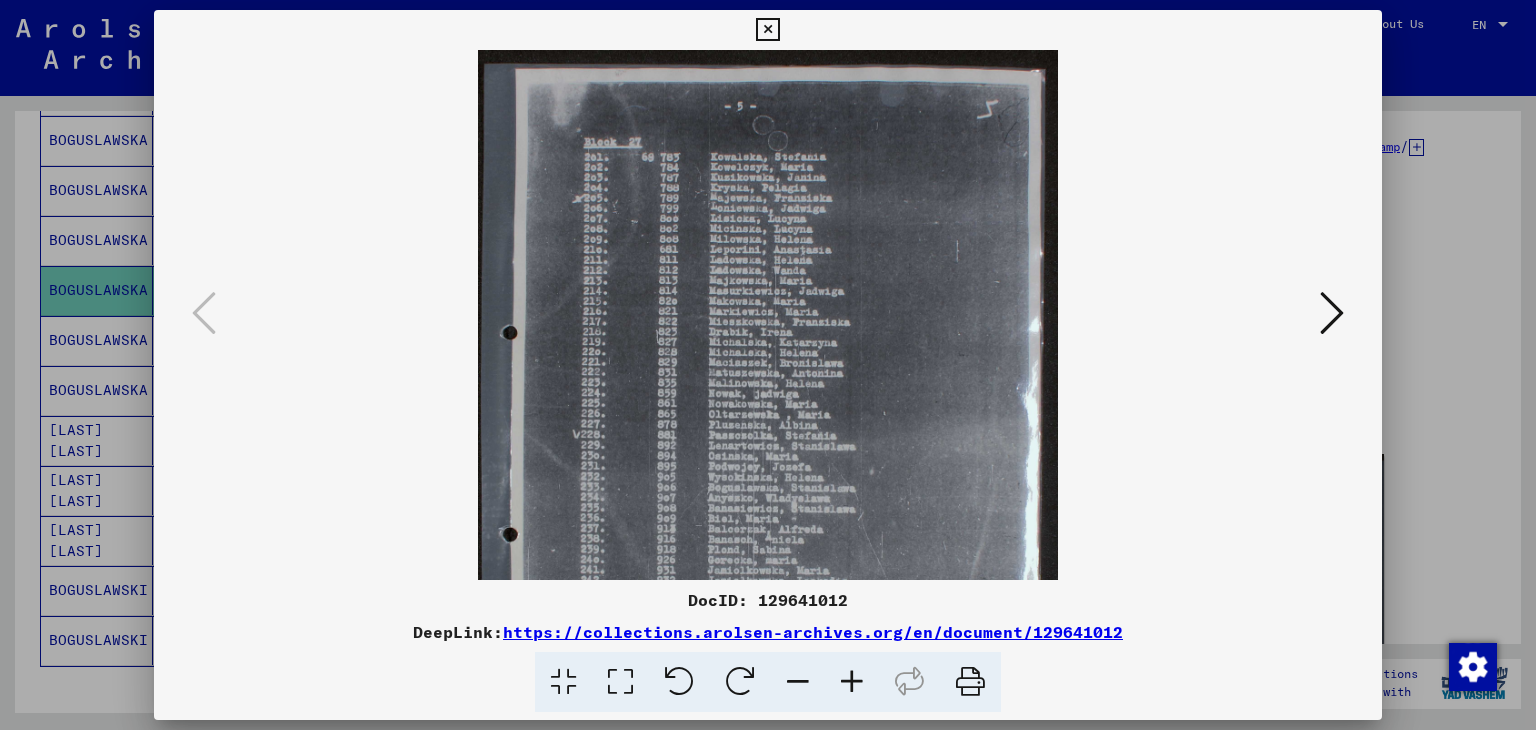 click at bounding box center (852, 682) 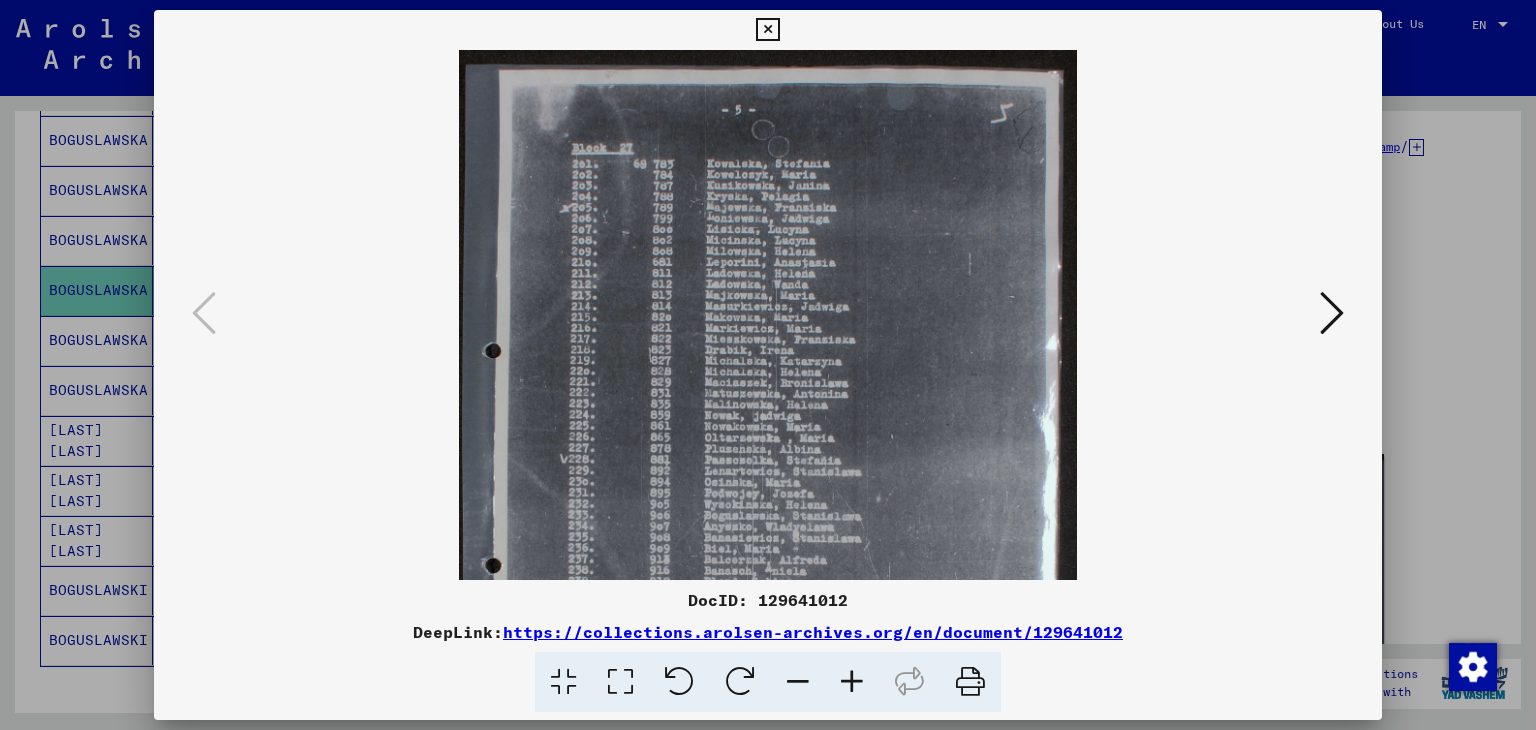 click at bounding box center (767, 30) 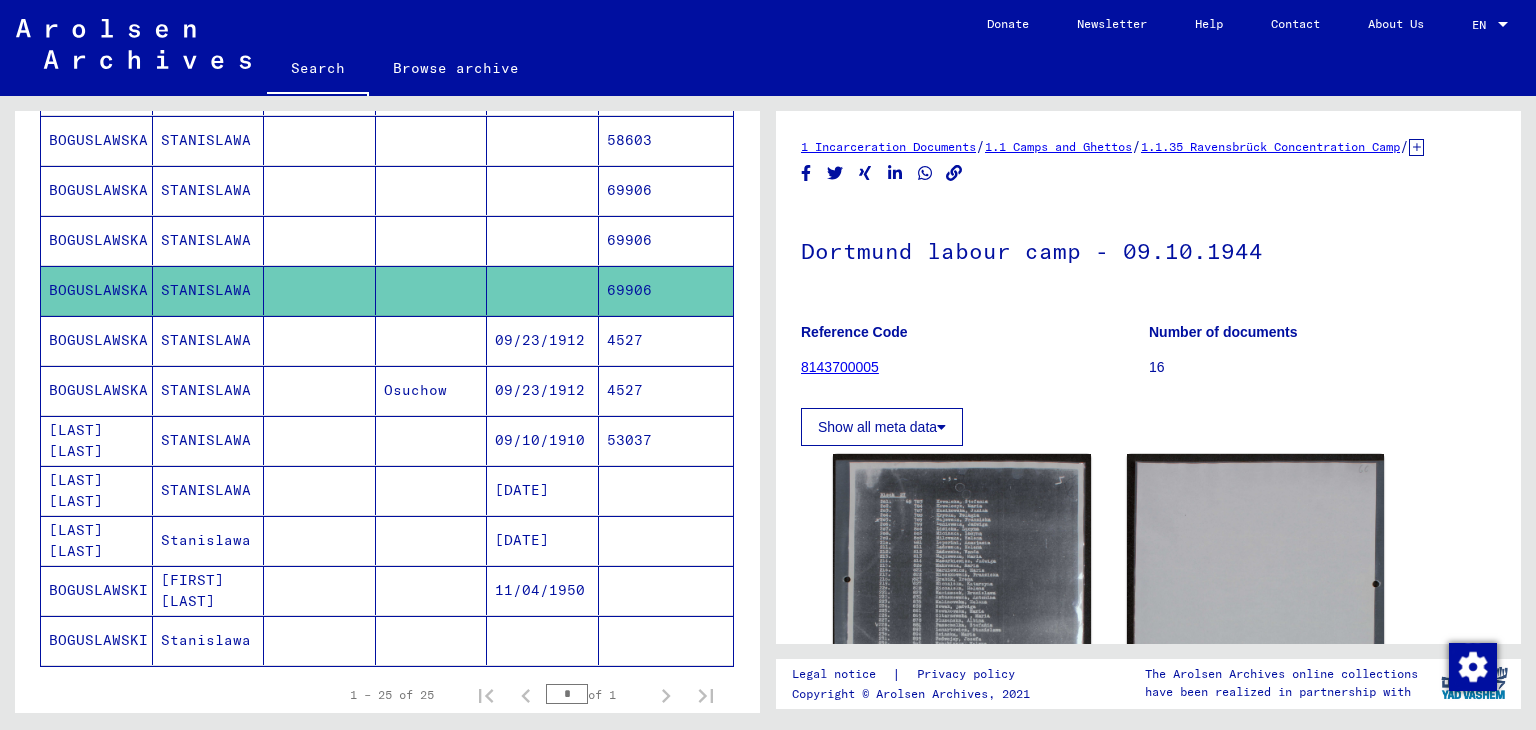 click on "69906" at bounding box center (666, 290) 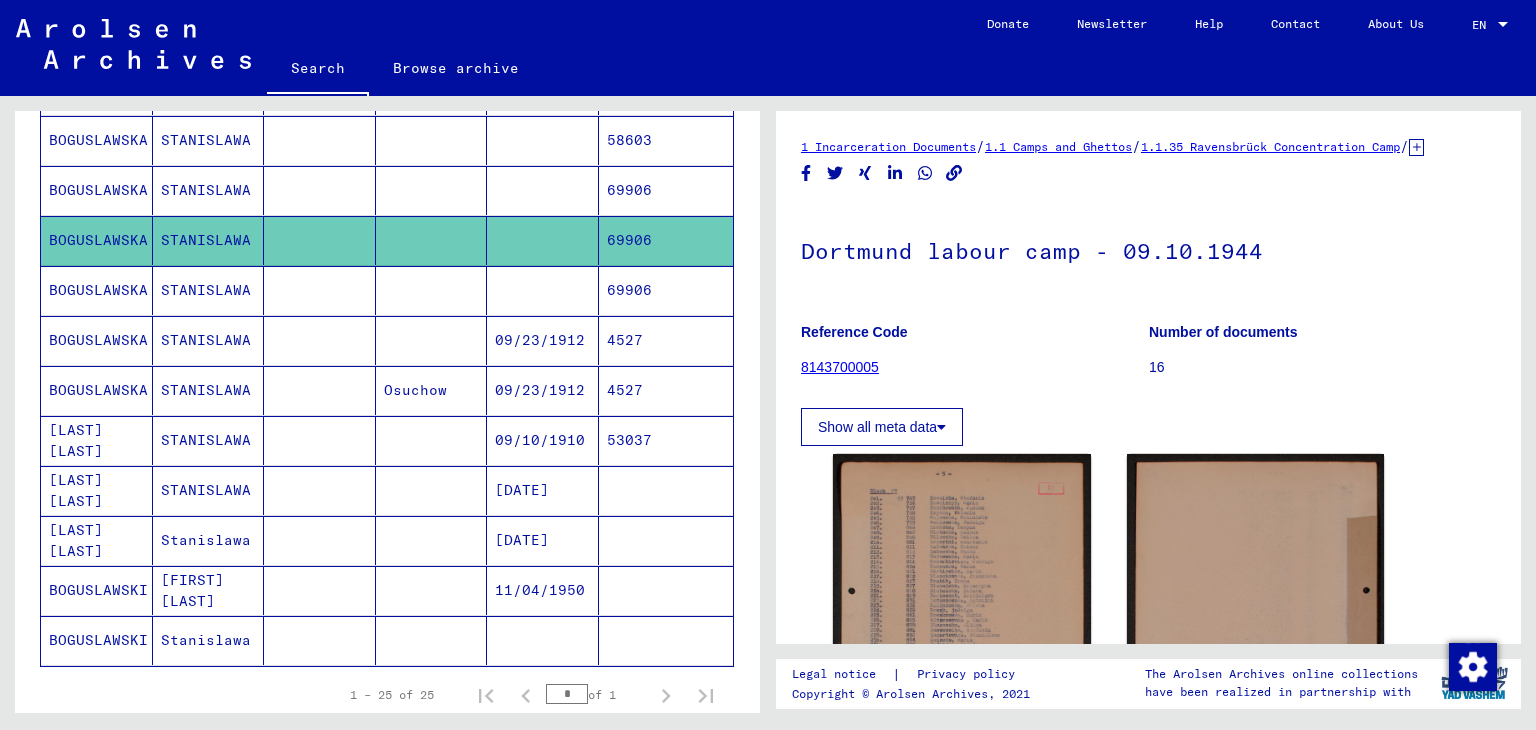 scroll, scrollTop: 0, scrollLeft: 0, axis: both 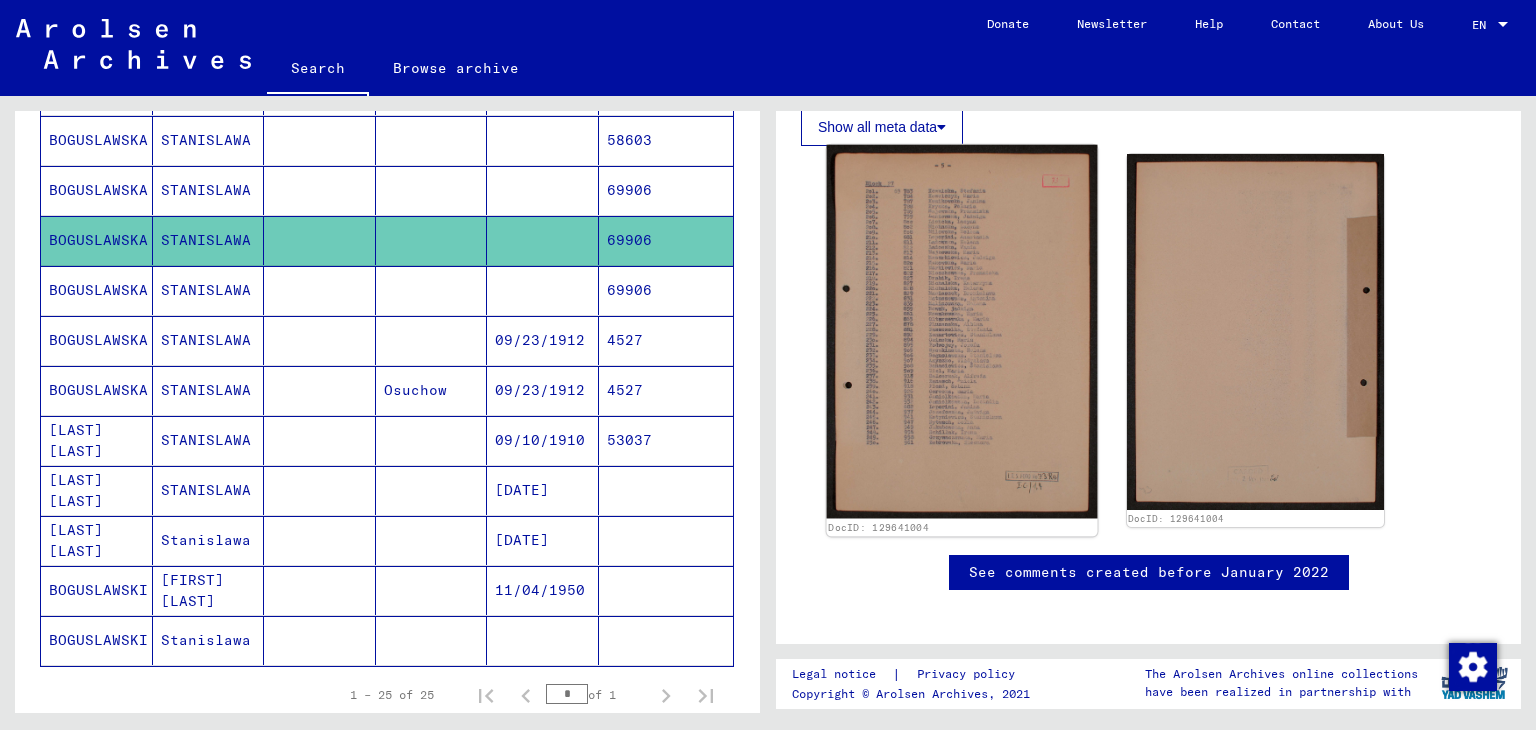 click 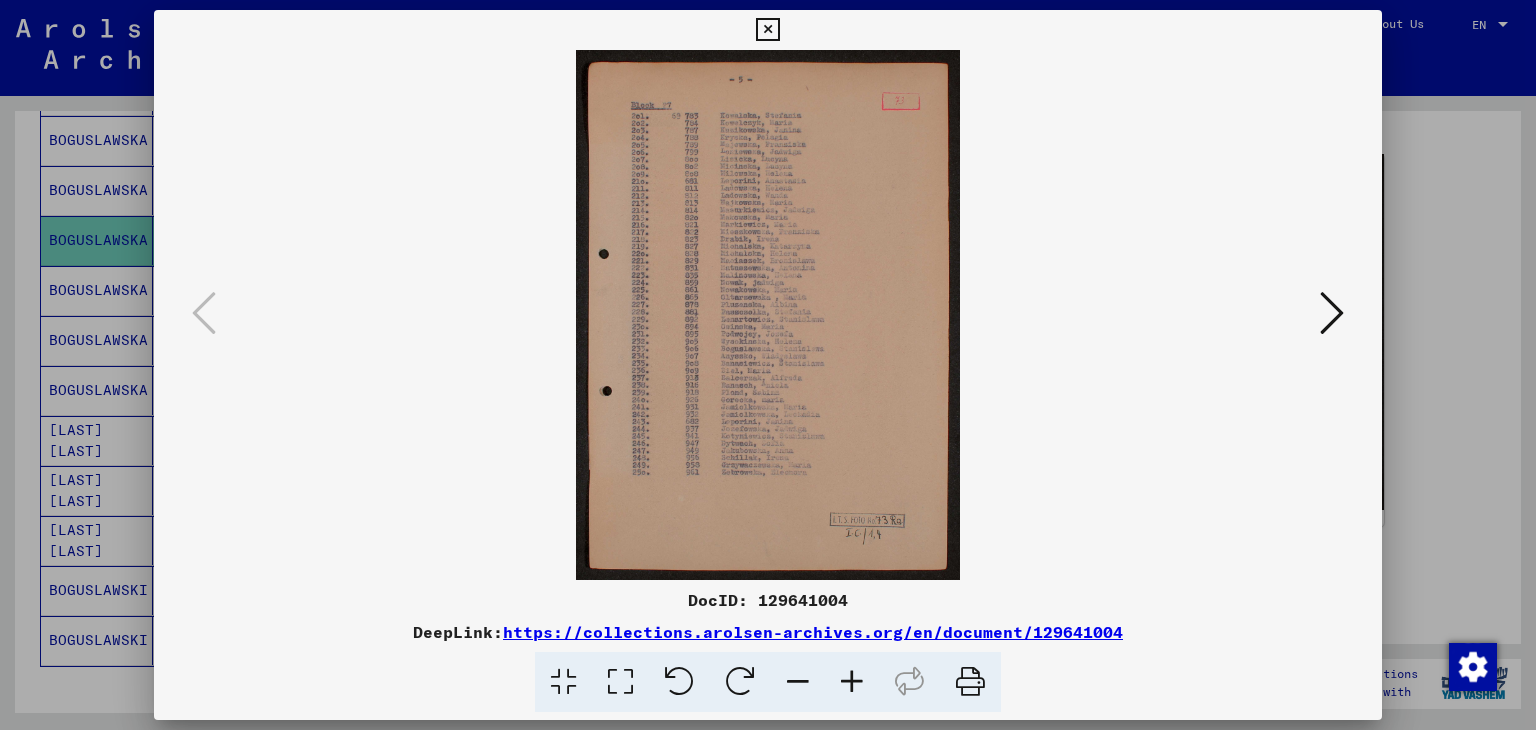 click at bounding box center (767, 30) 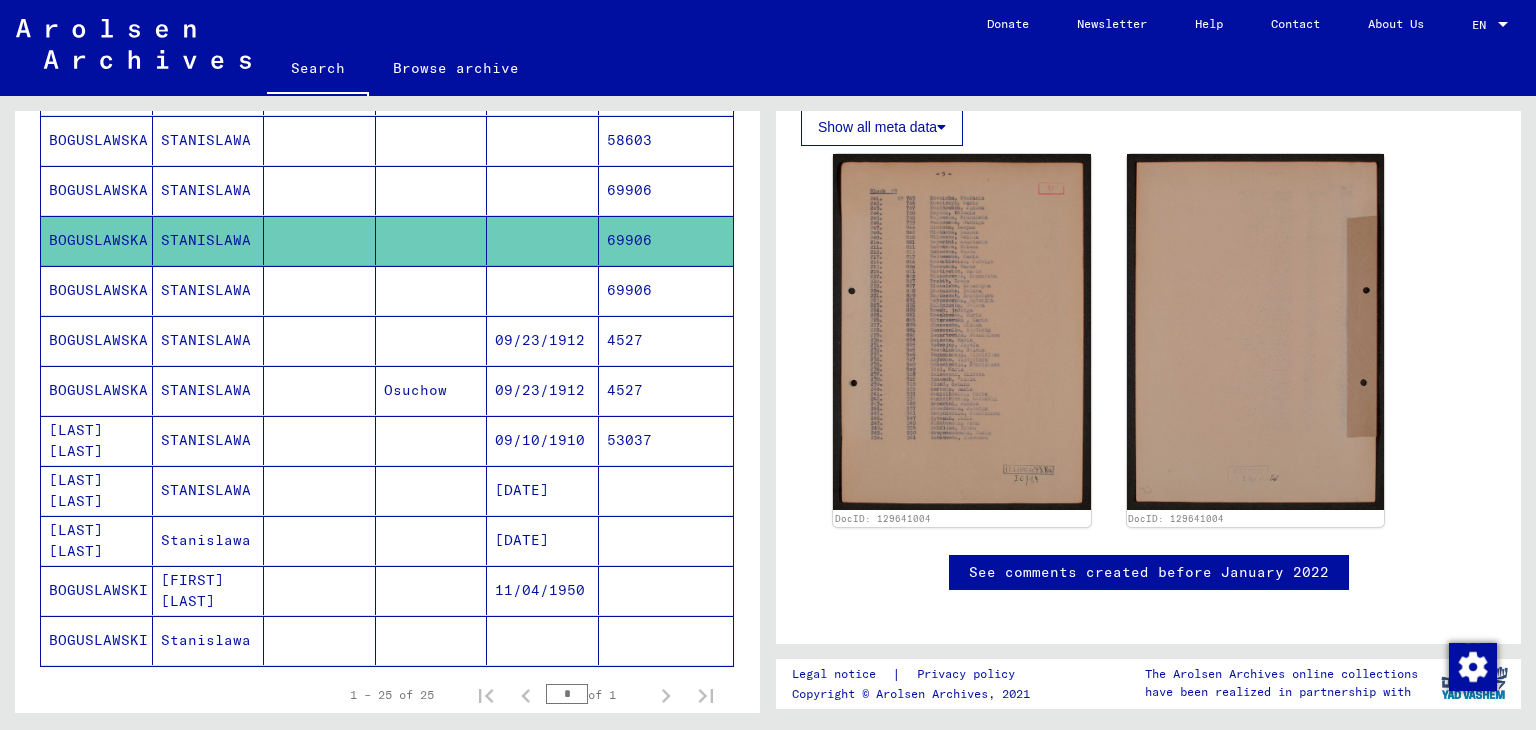 click on "69906" at bounding box center [666, 240] 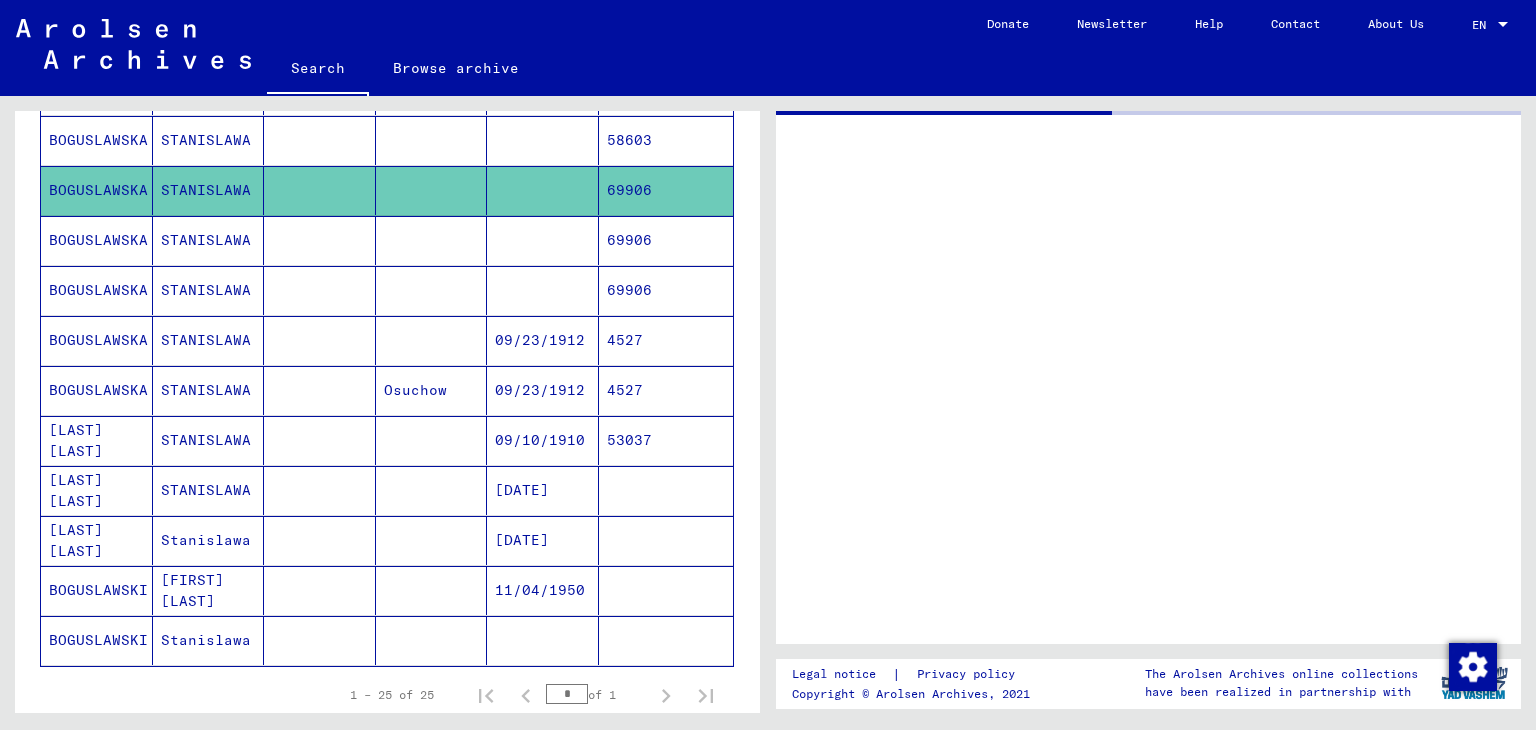 scroll, scrollTop: 0, scrollLeft: 0, axis: both 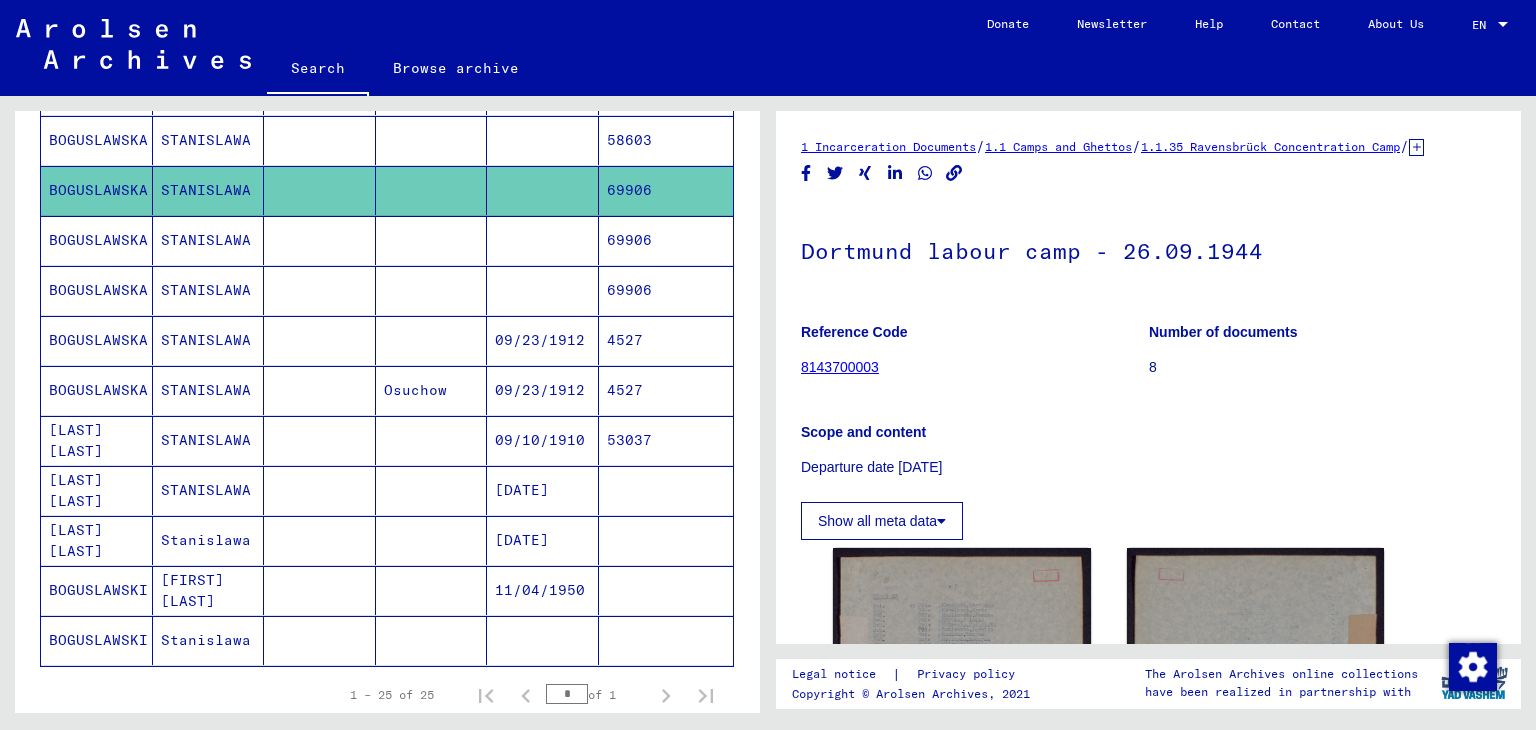 click on "58603" at bounding box center (666, 190) 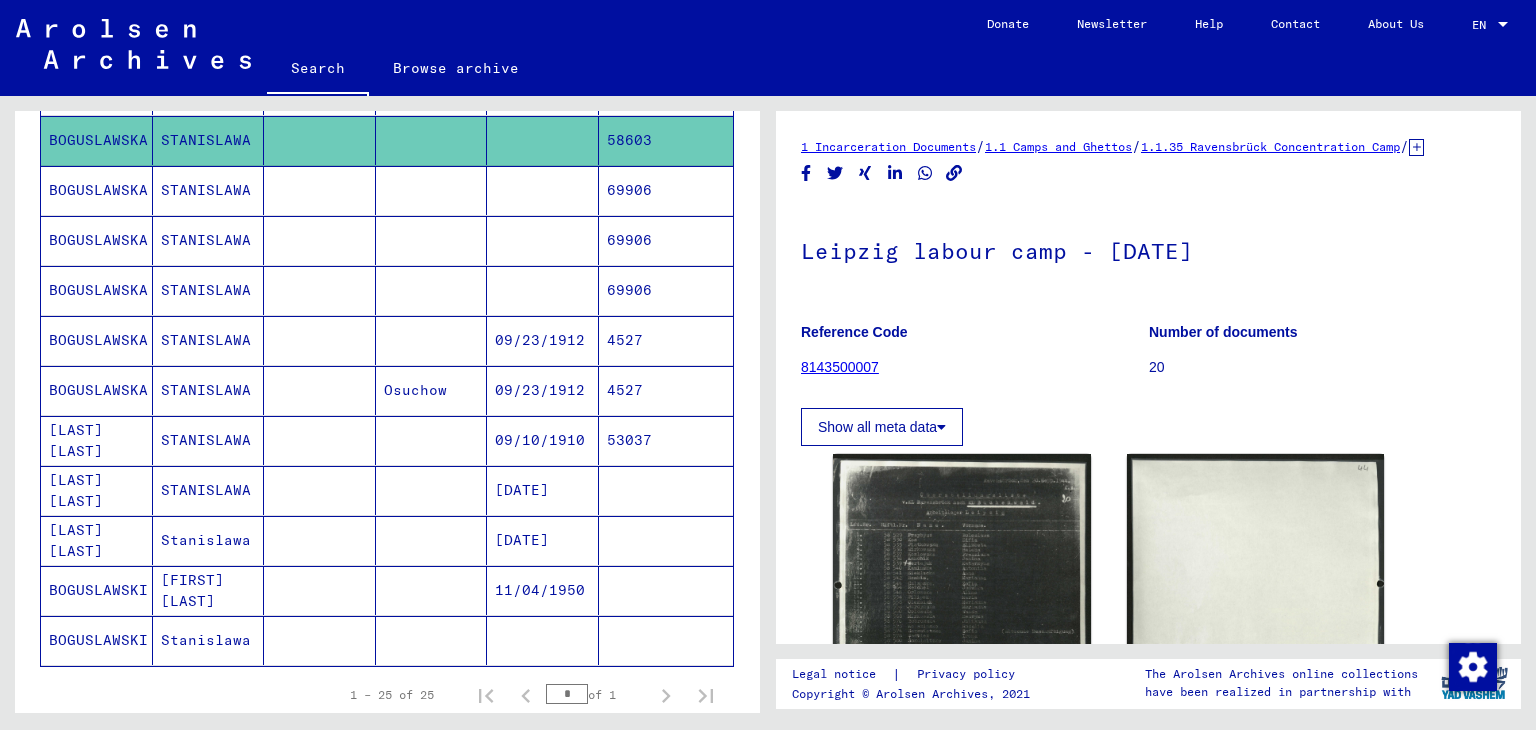 scroll, scrollTop: 0, scrollLeft: 0, axis: both 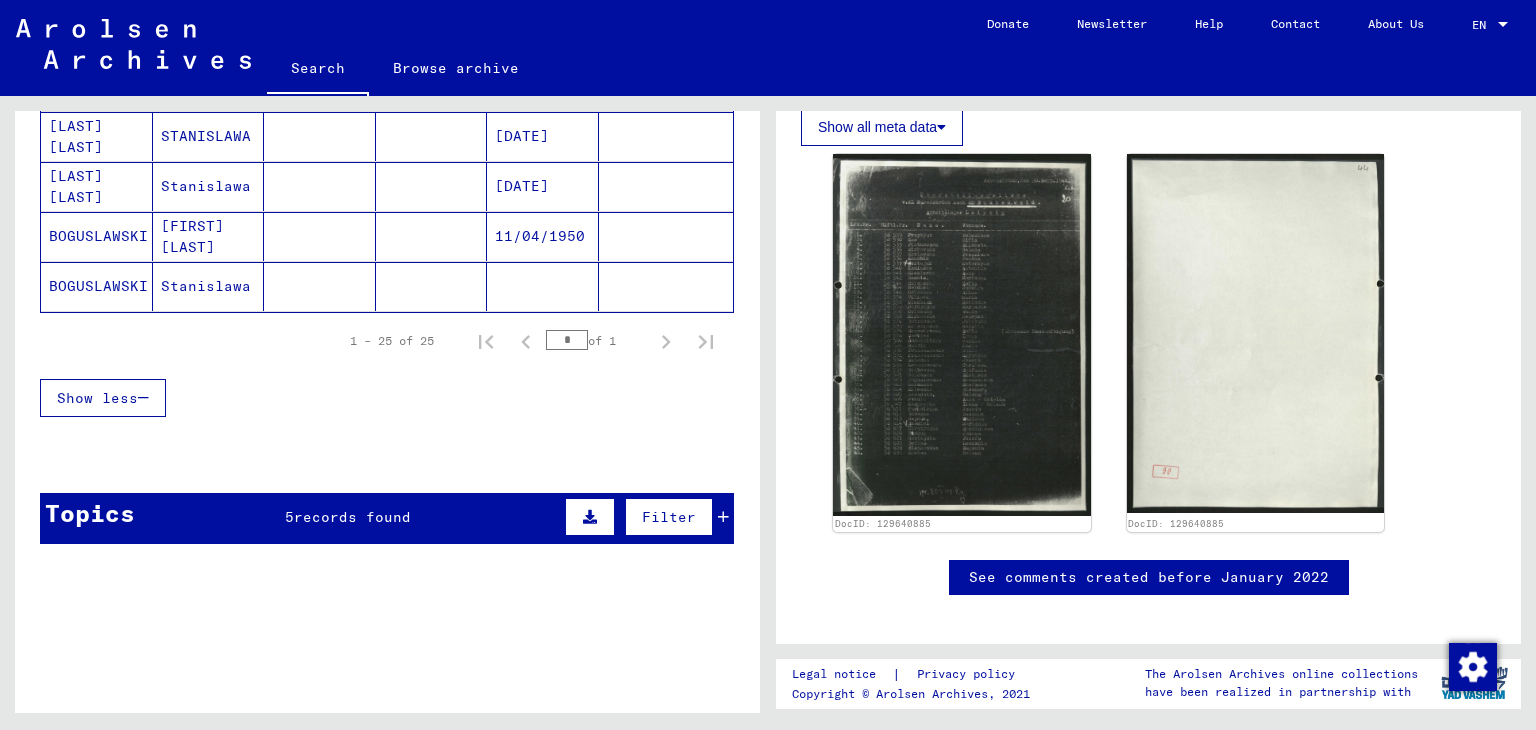 click on "[DATE]" at bounding box center (543, 236) 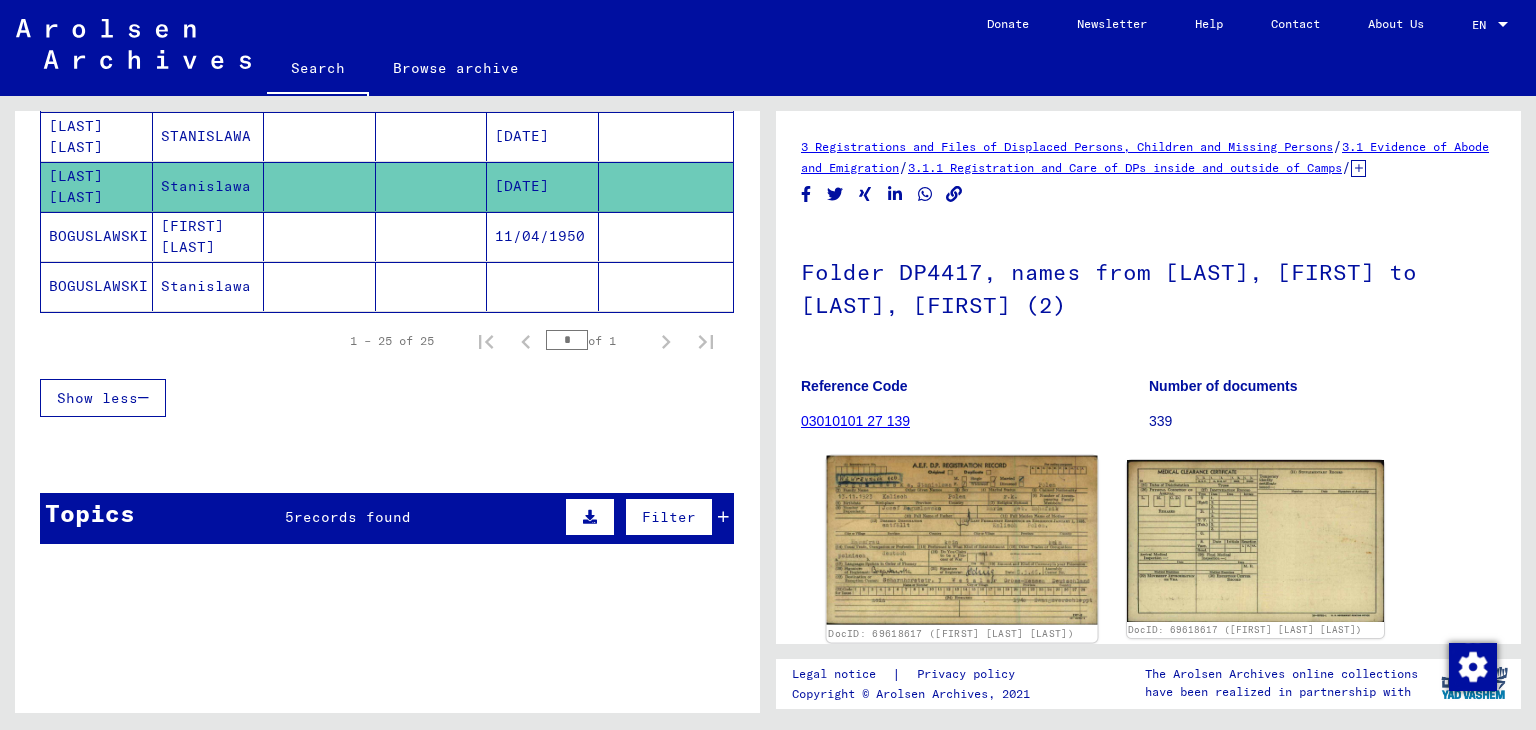 scroll, scrollTop: 0, scrollLeft: 0, axis: both 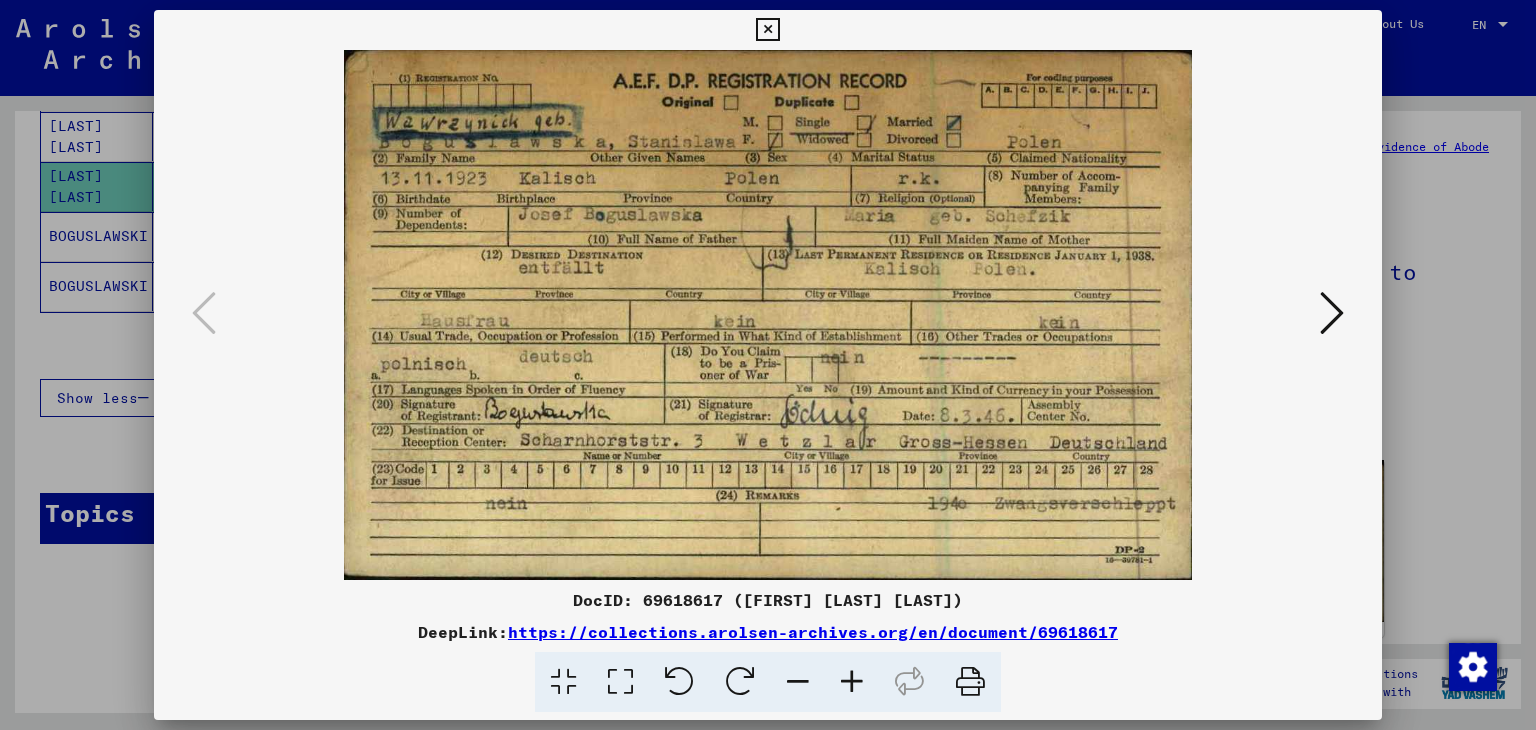 click at bounding box center (767, 30) 